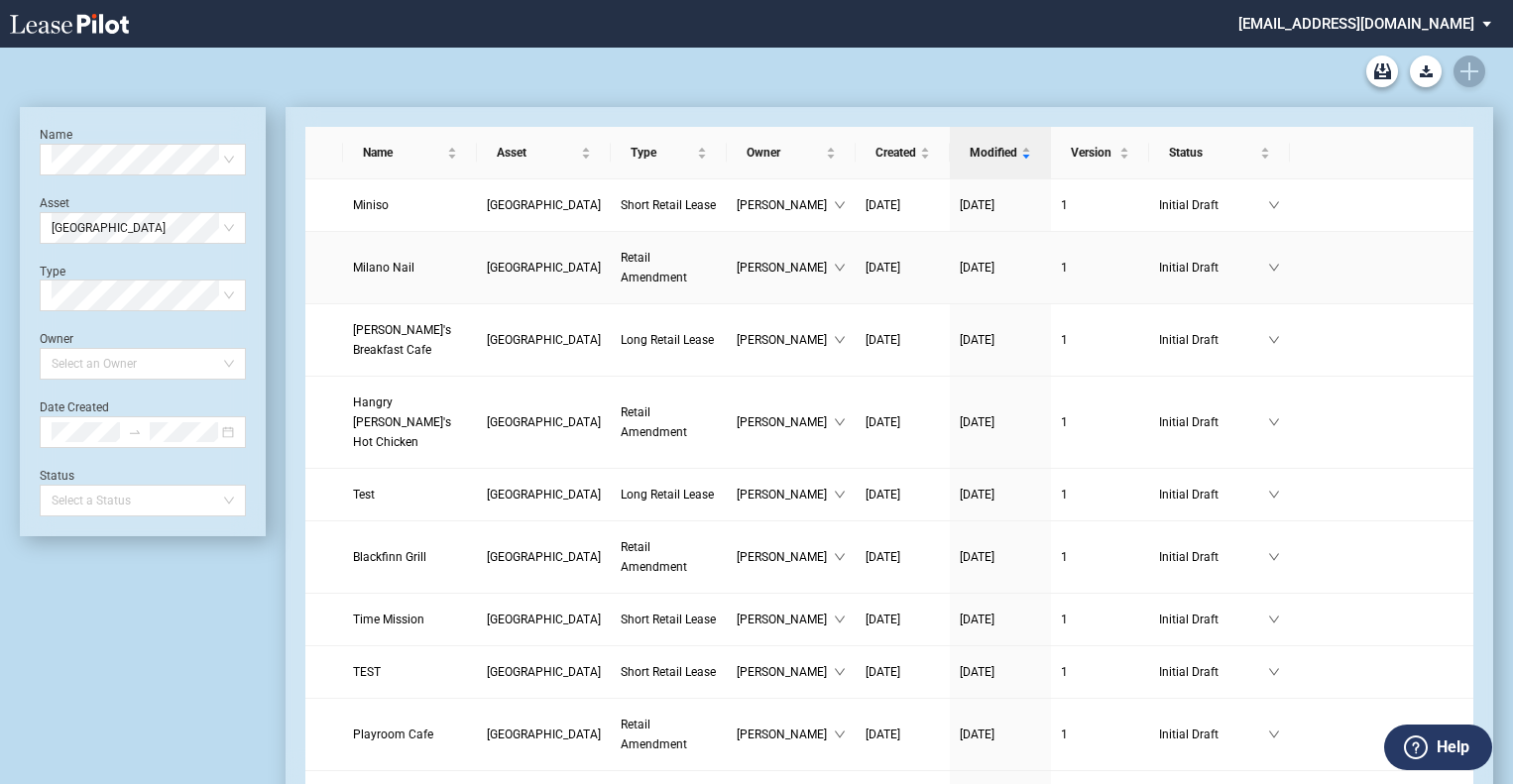 scroll, scrollTop: 0, scrollLeft: 0, axis: both 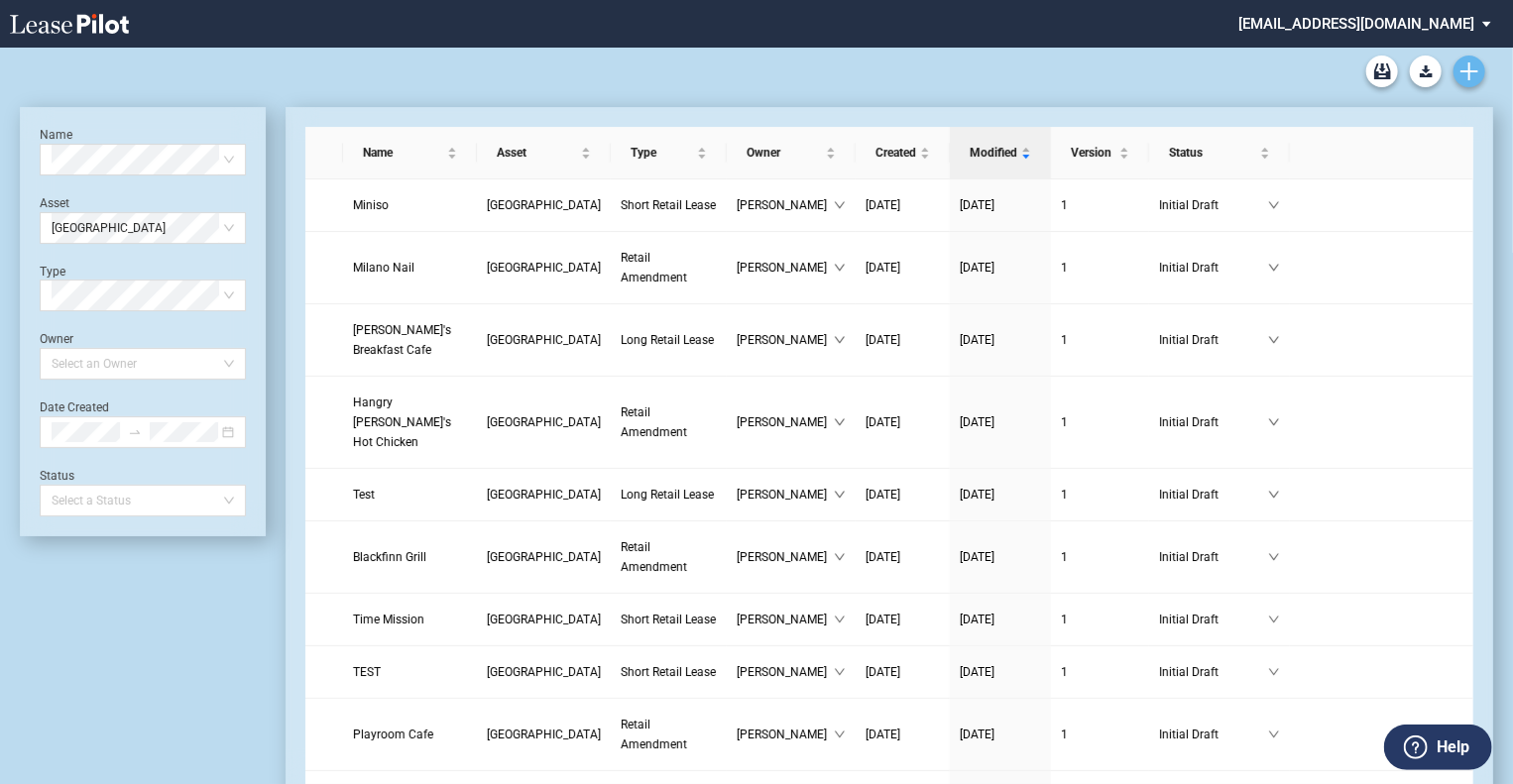 click 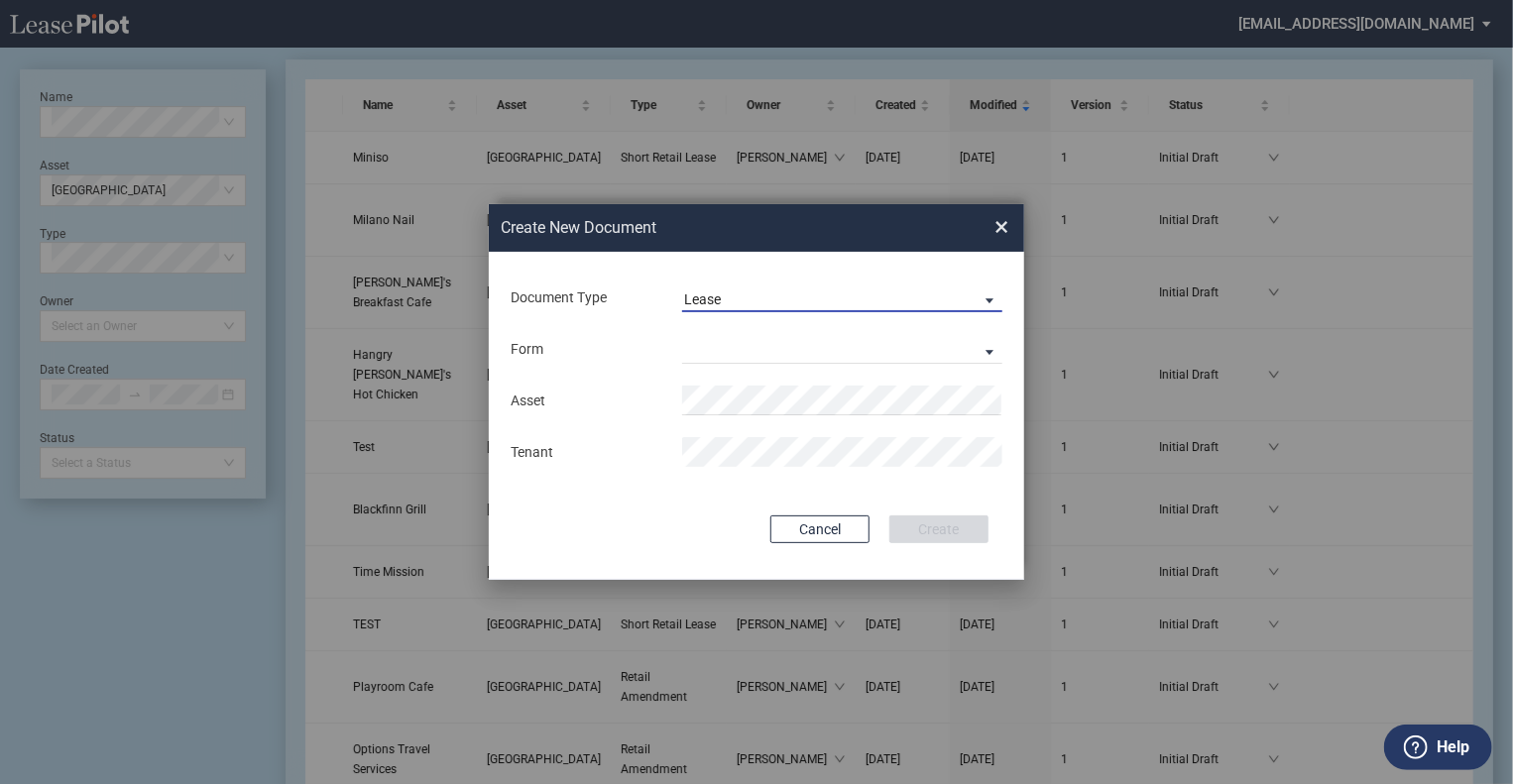 click on "Lease" at bounding box center (842, 297) 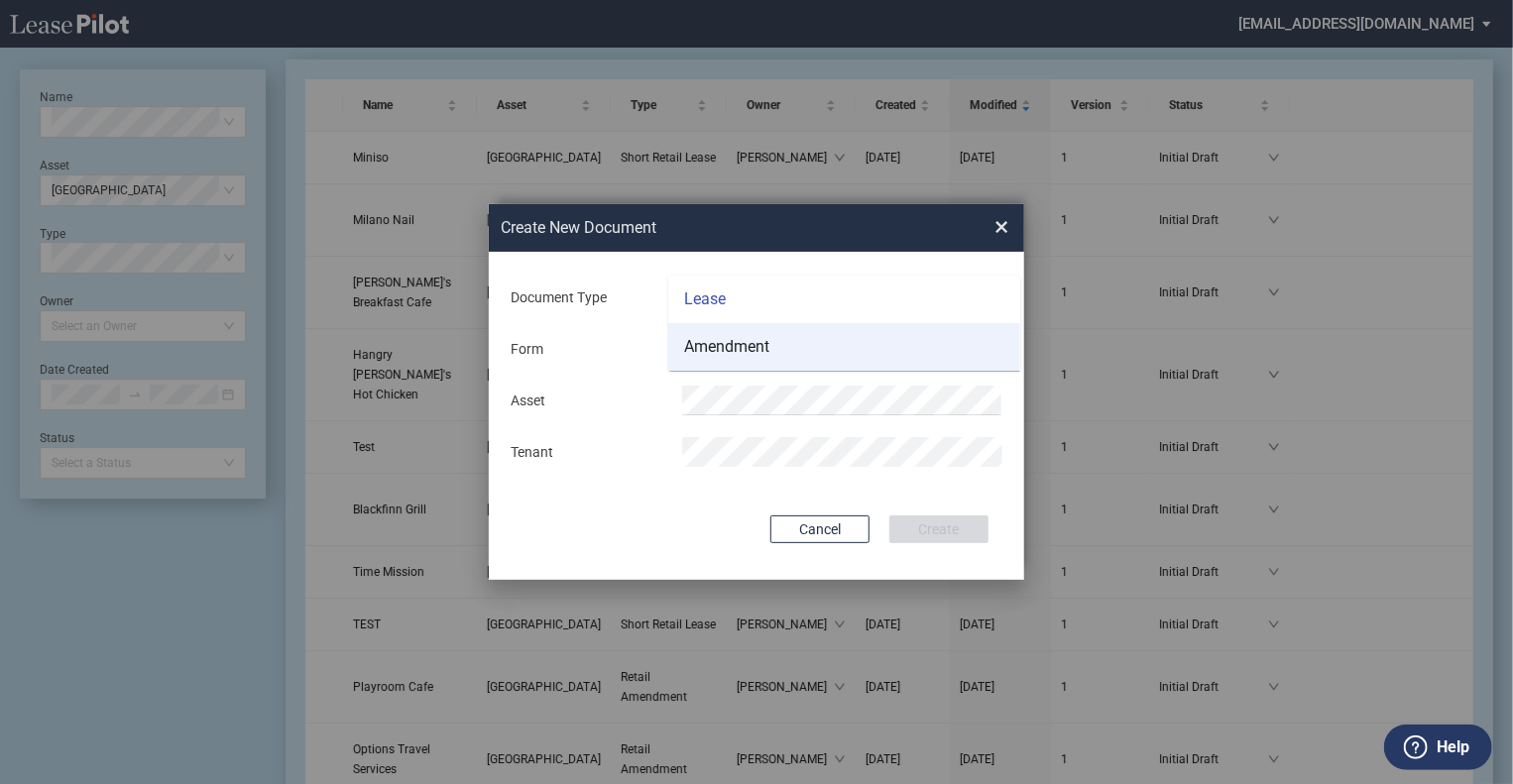 click on "Amendment" at bounding box center (844, 347) 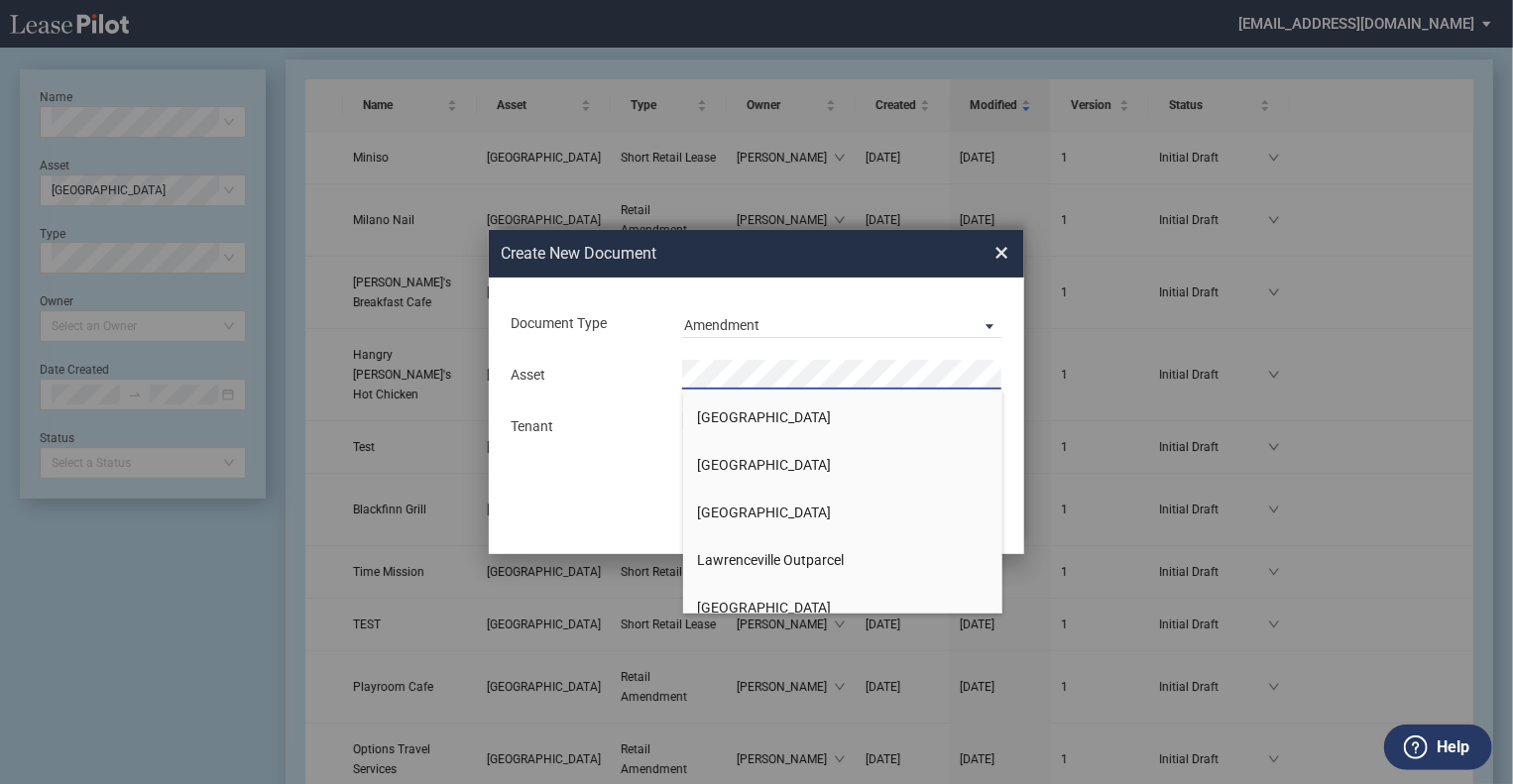 scroll, scrollTop: 1487, scrollLeft: 0, axis: vertical 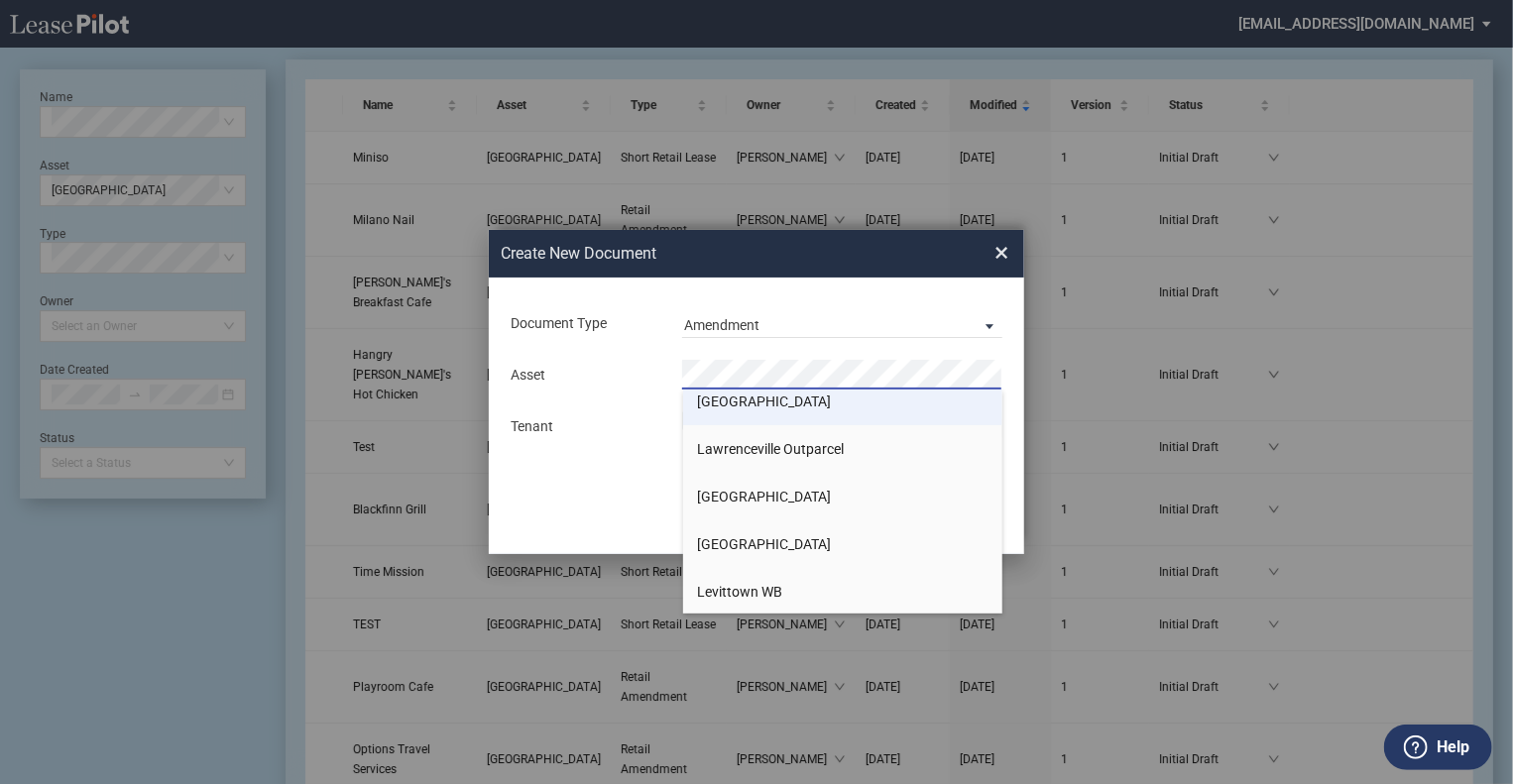 click on "[GEOGRAPHIC_DATA]" at bounding box center (764, 401) 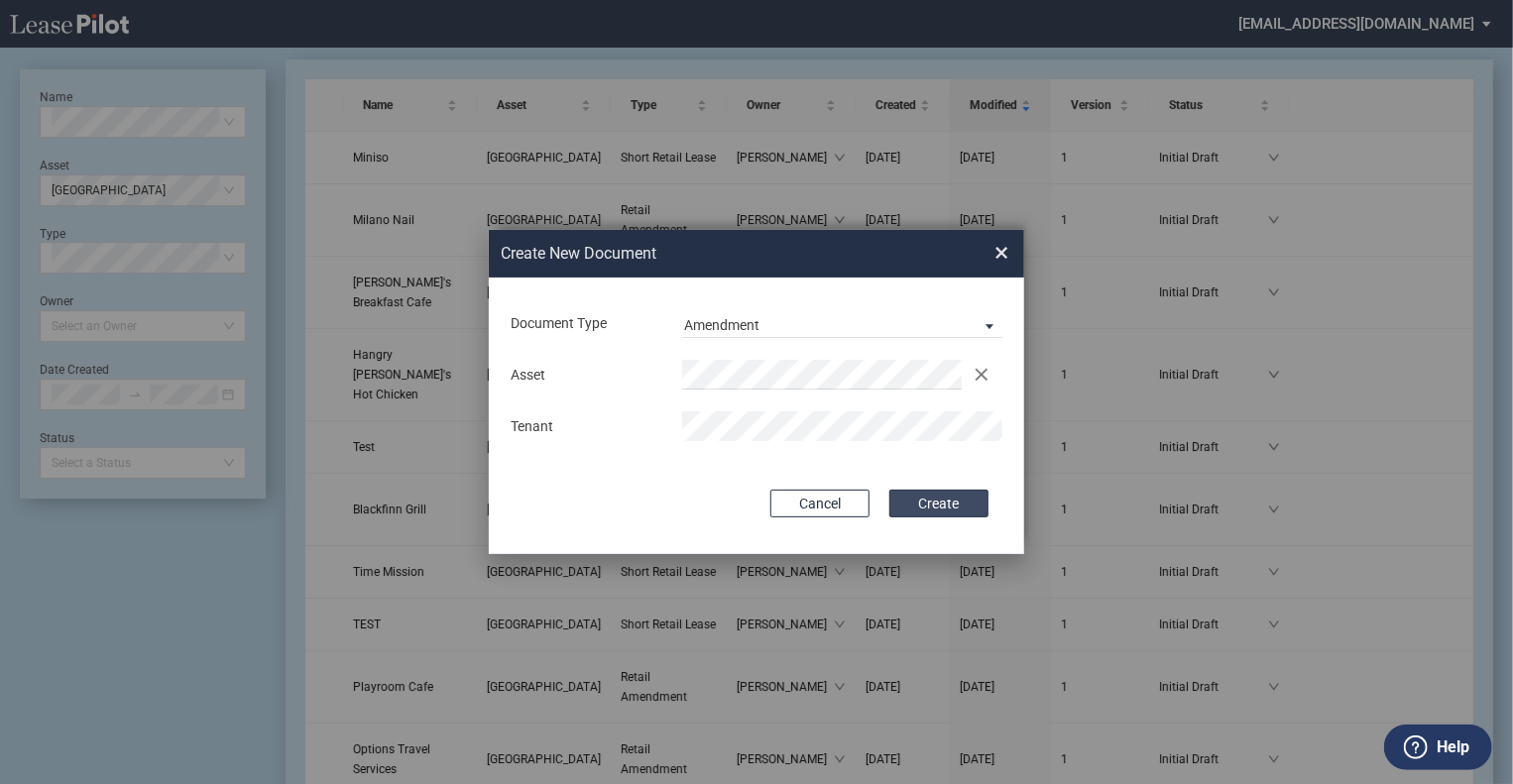 click on "Create" at bounding box center [939, 504] 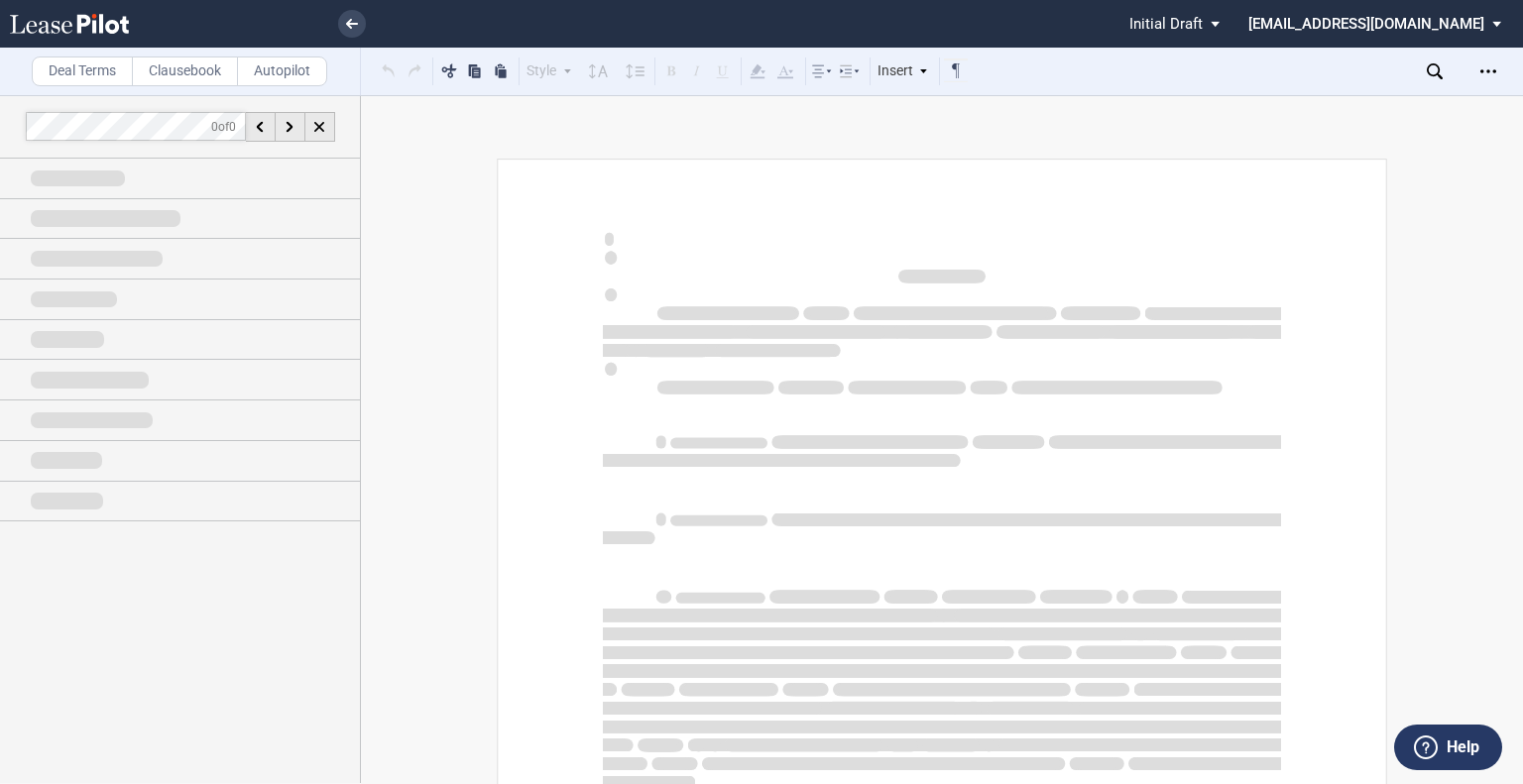 scroll, scrollTop: 0, scrollLeft: 0, axis: both 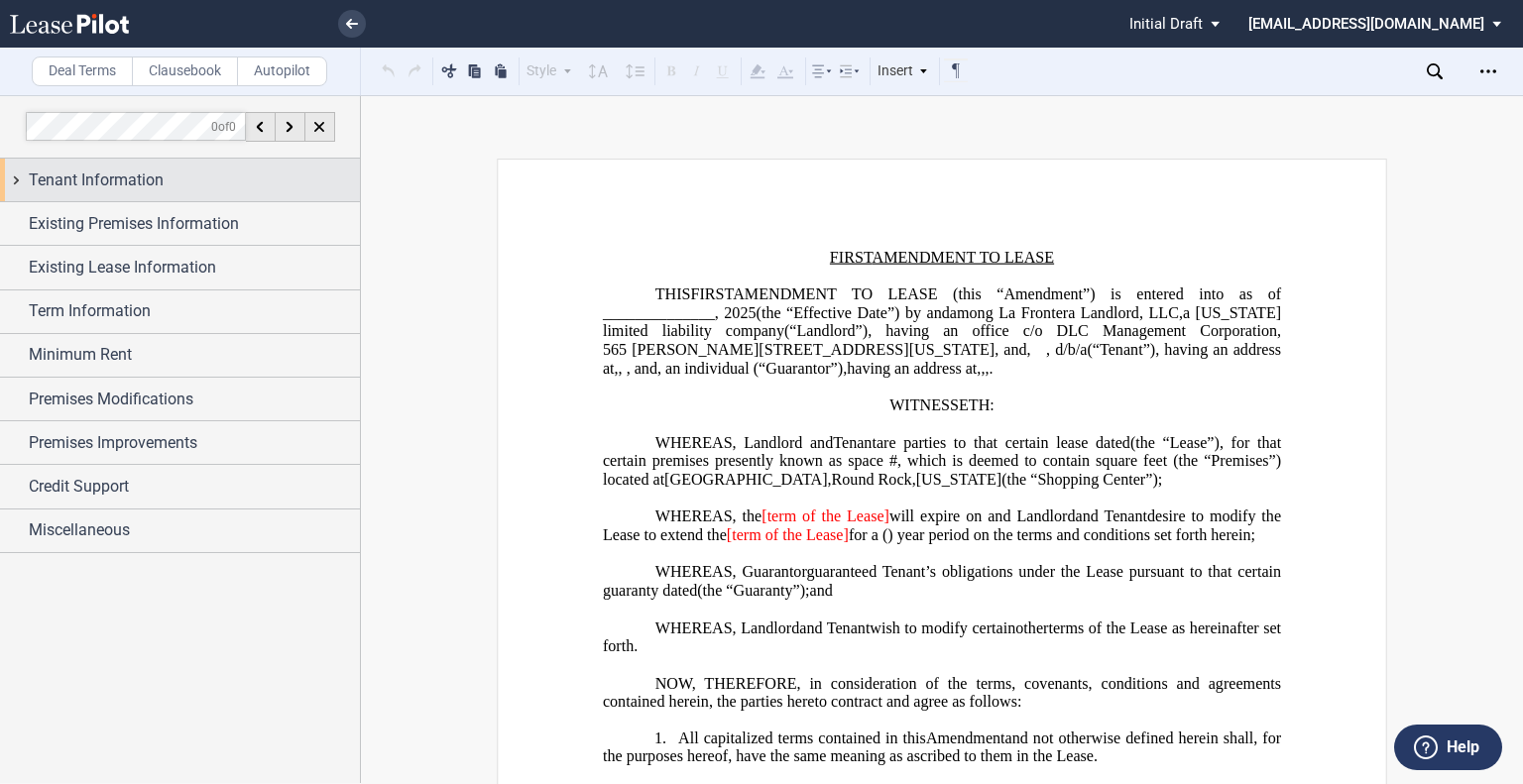 click on "Tenant Information" at bounding box center [179, 179] 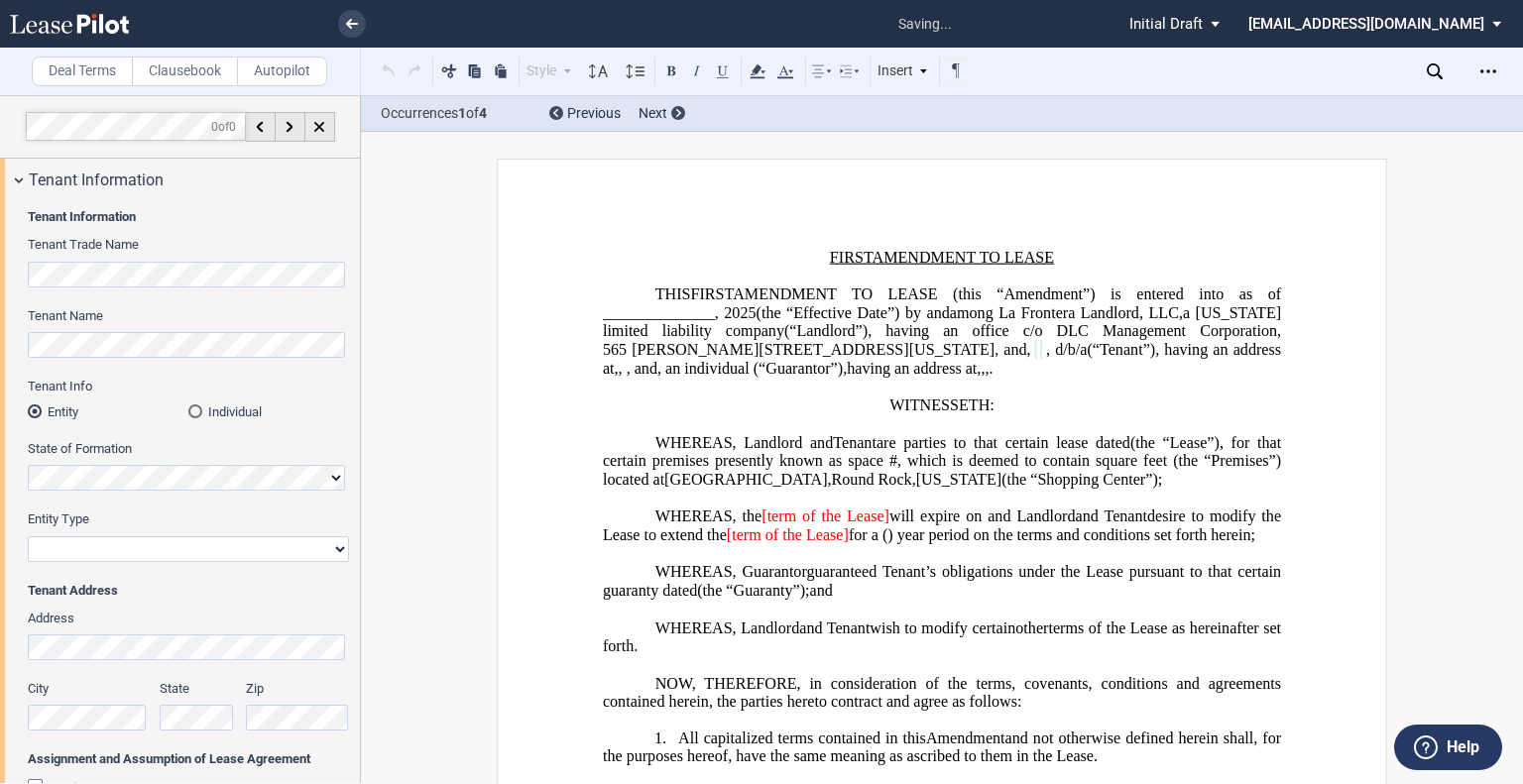 click on "Corporation
Limited Liability Company
General Partnership
Limited Partnership
Other" at bounding box center [188, 549] 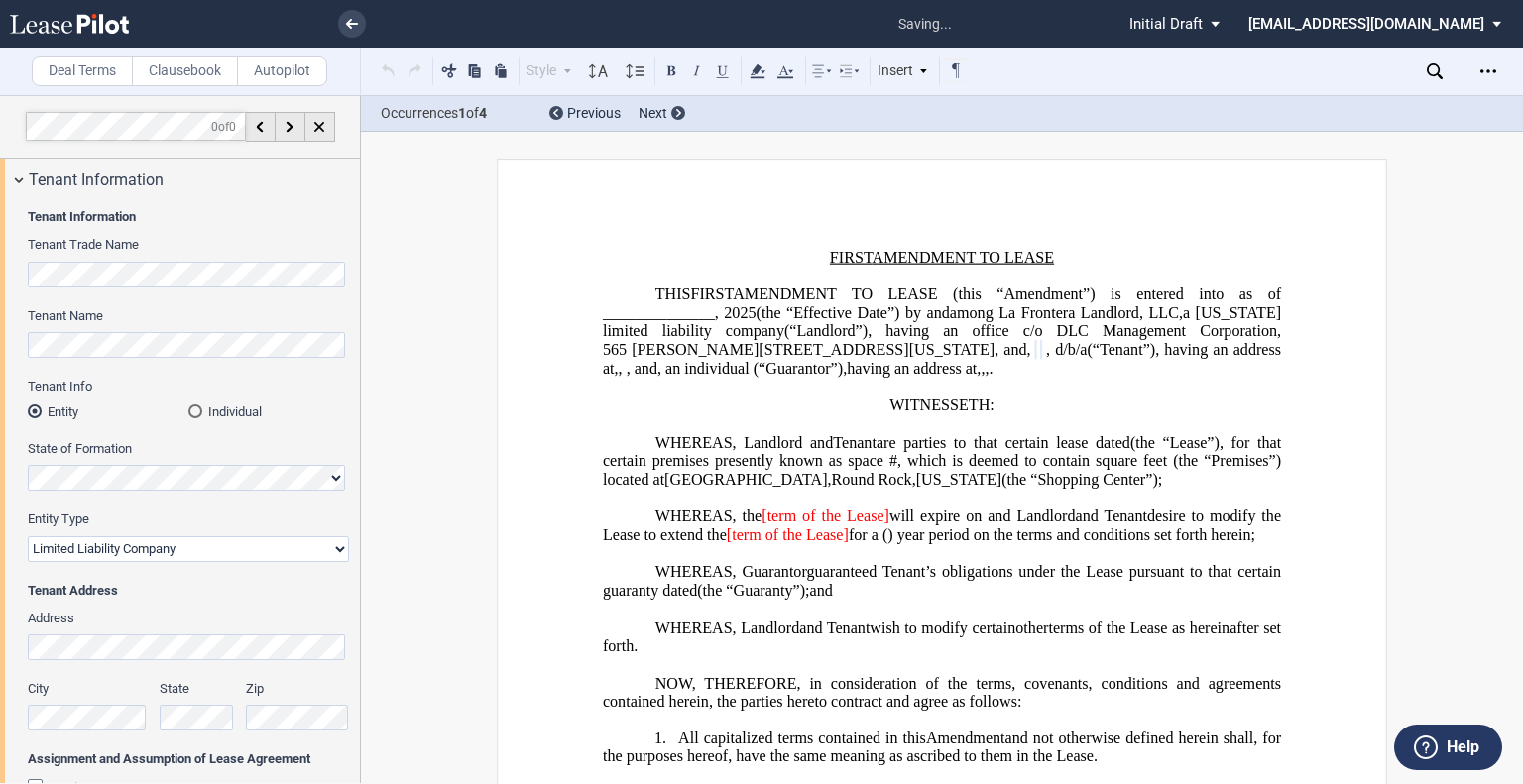 click on "Corporation
Limited Liability Company
General Partnership
Limited Partnership
Other" at bounding box center (188, 549) 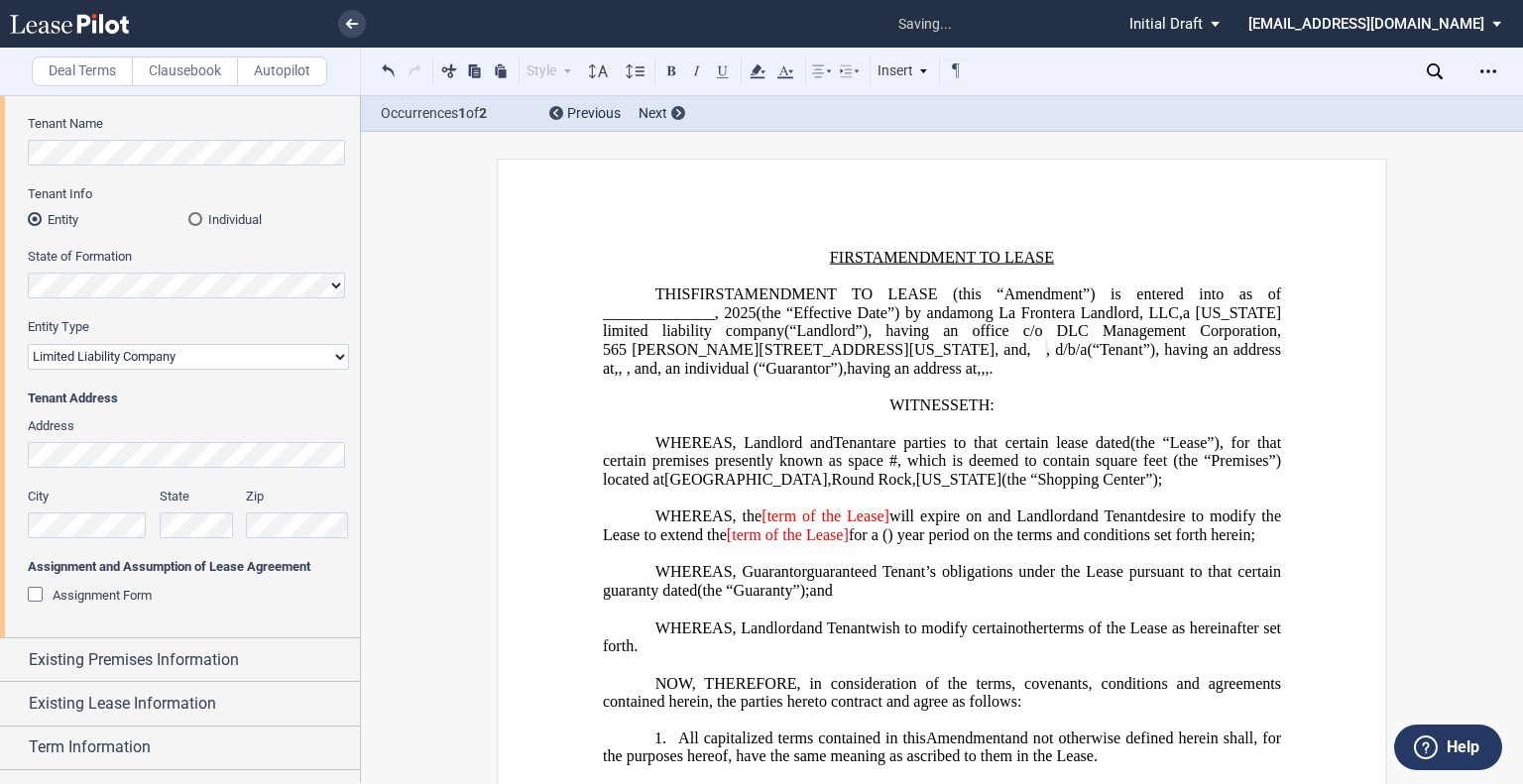 scroll, scrollTop: 198, scrollLeft: 0, axis: vertical 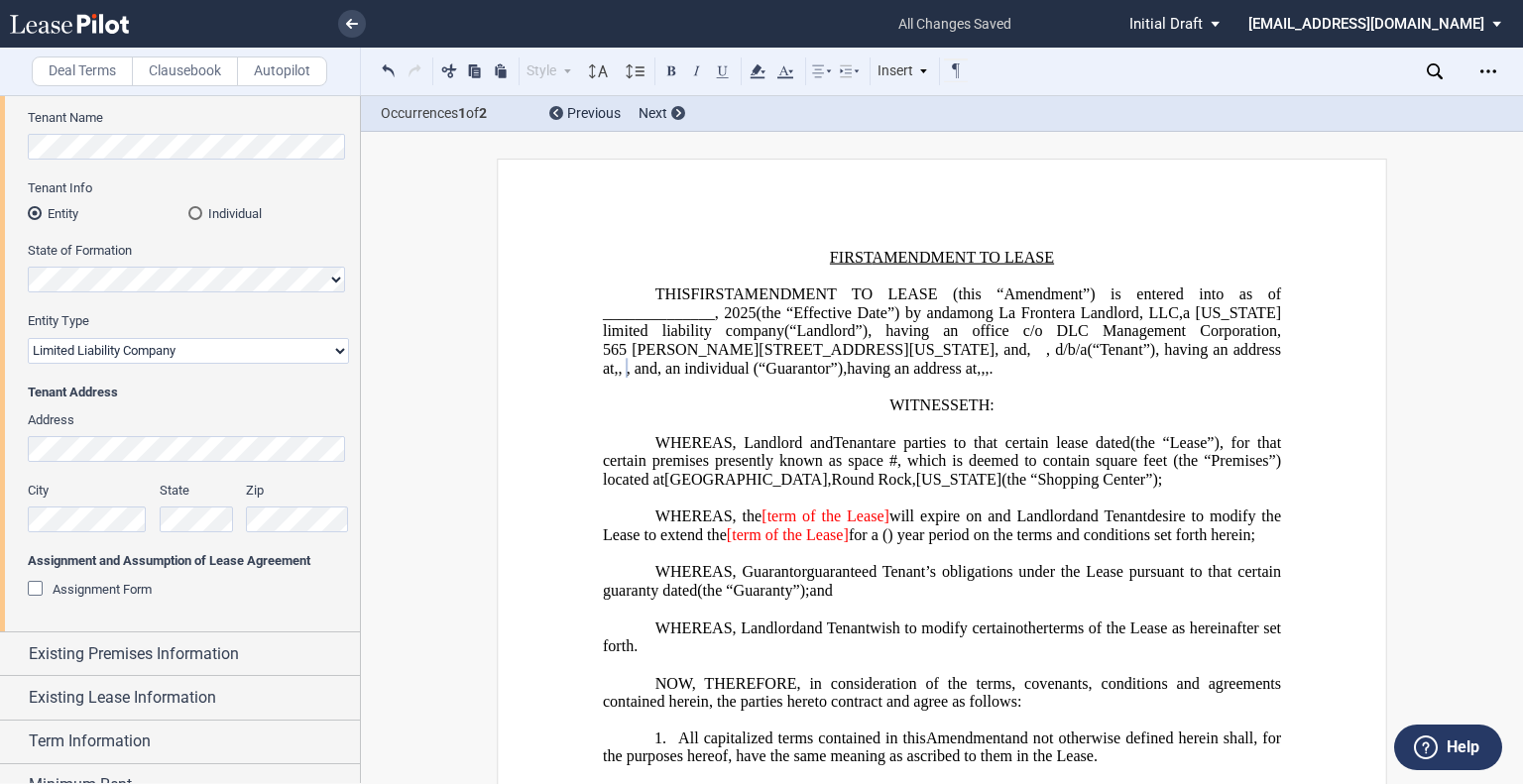 click on "(“Tenant”), having an address at" 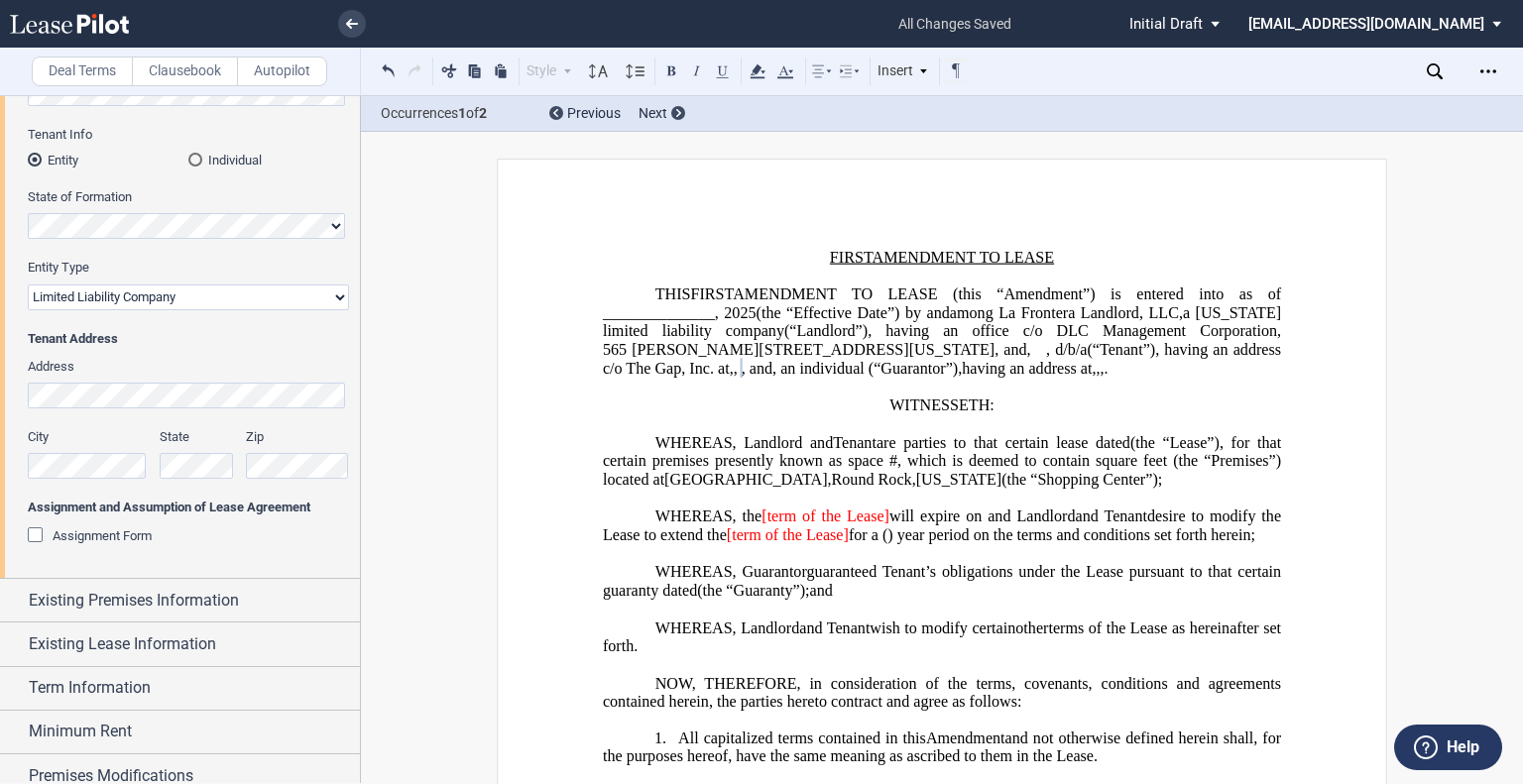 scroll, scrollTop: 297, scrollLeft: 0, axis: vertical 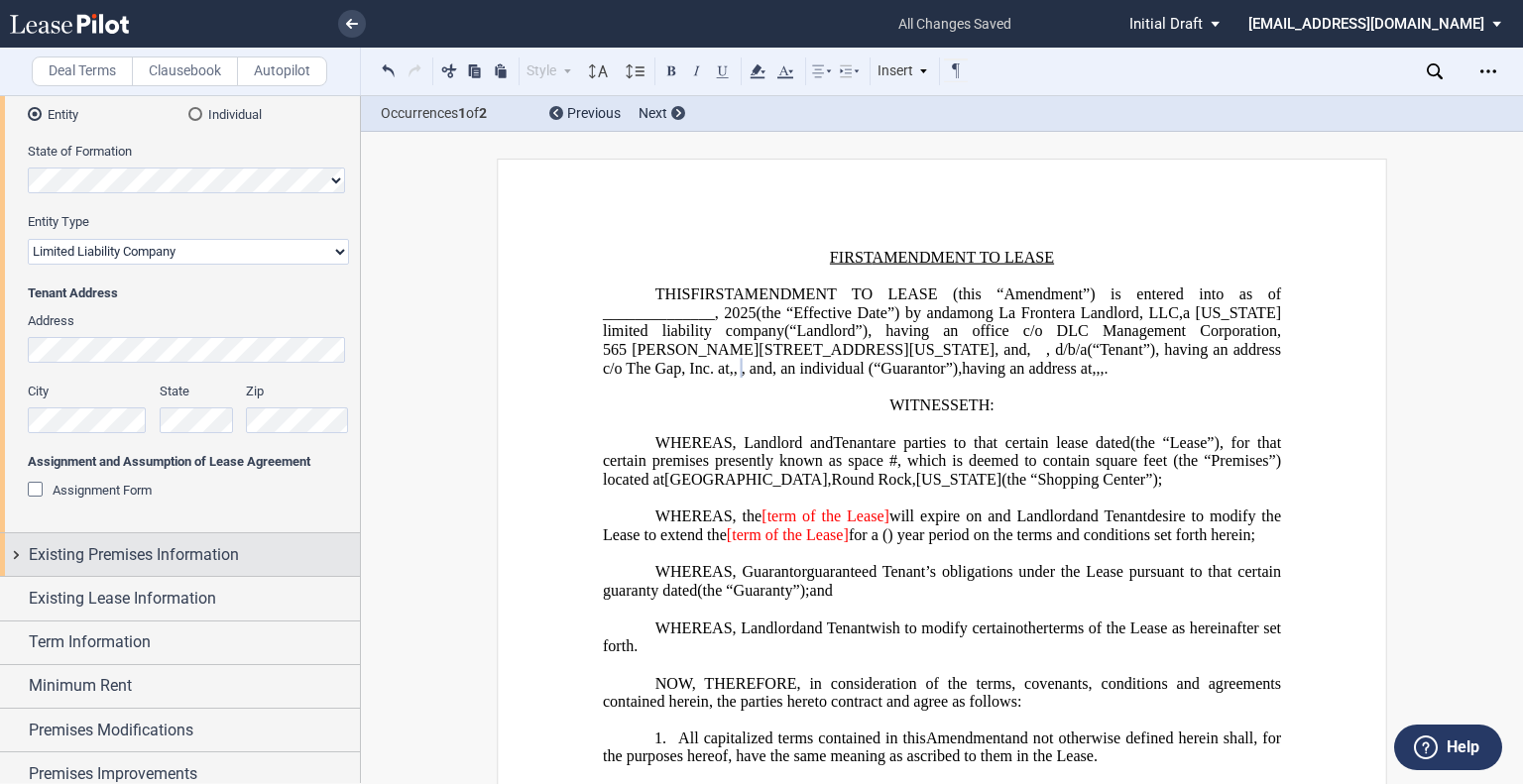 click on "Existing Premises Information" at bounding box center [134, 555] 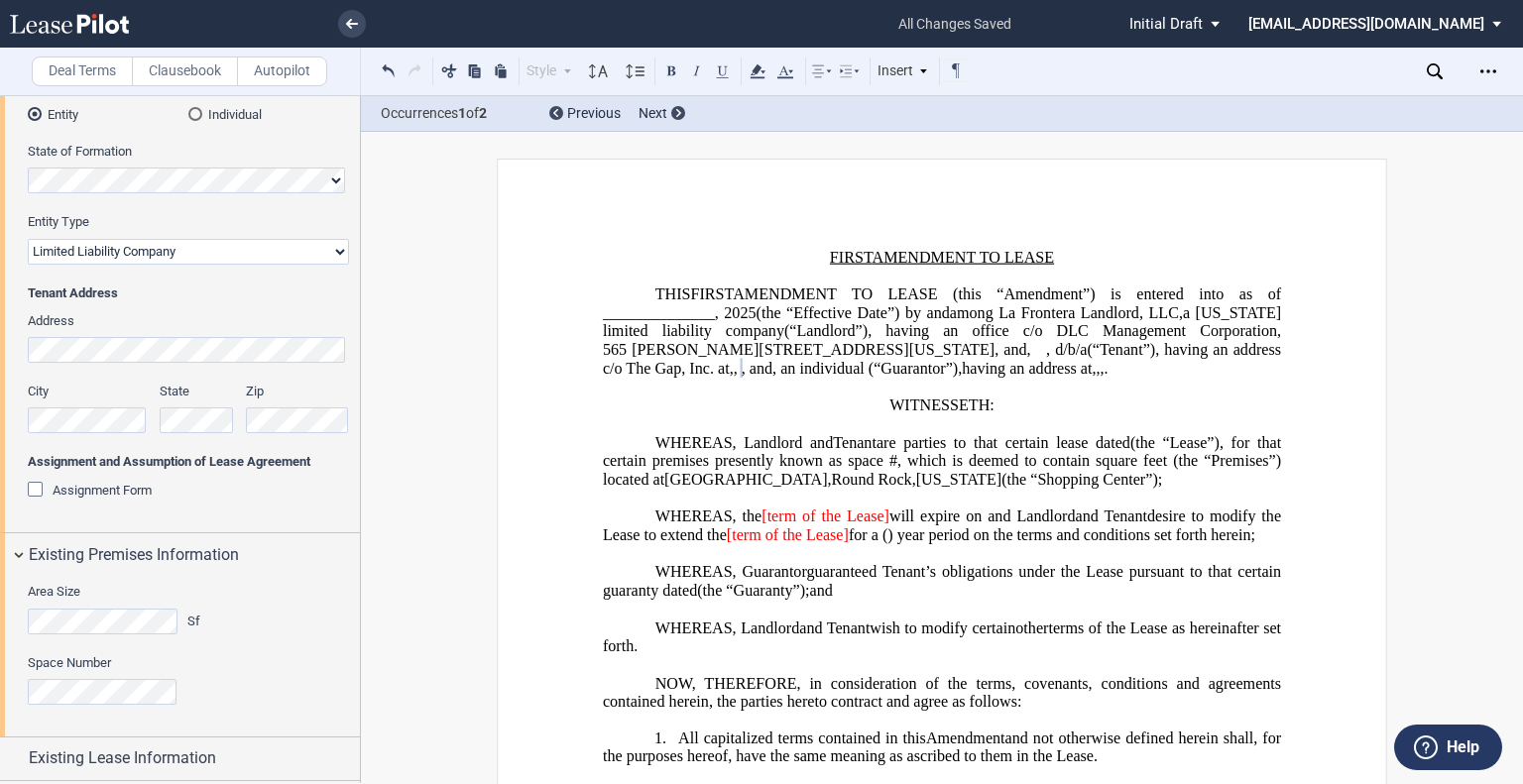 scroll, scrollTop: 496, scrollLeft: 0, axis: vertical 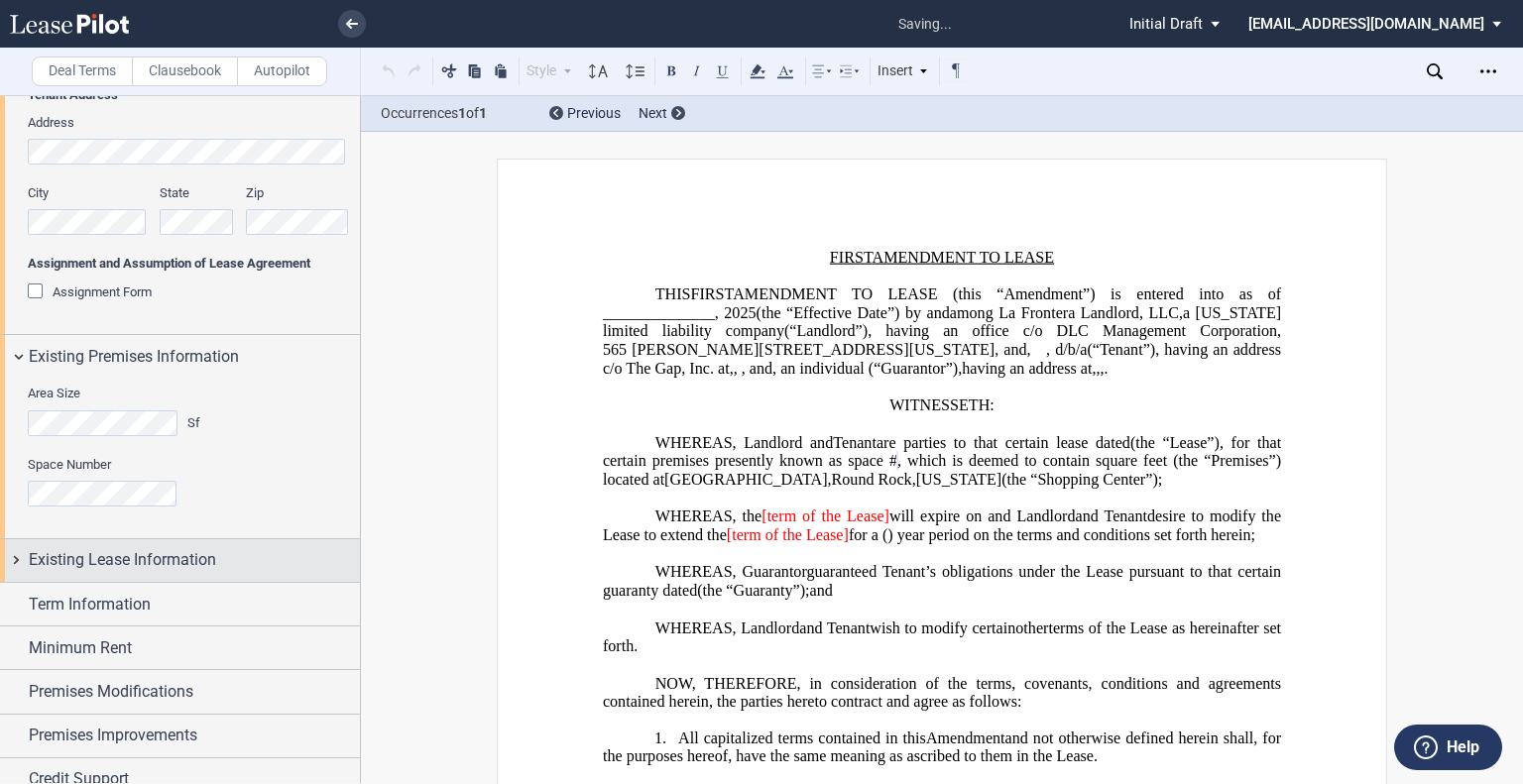 click on "Existing Lease Information" at bounding box center (122, 560) 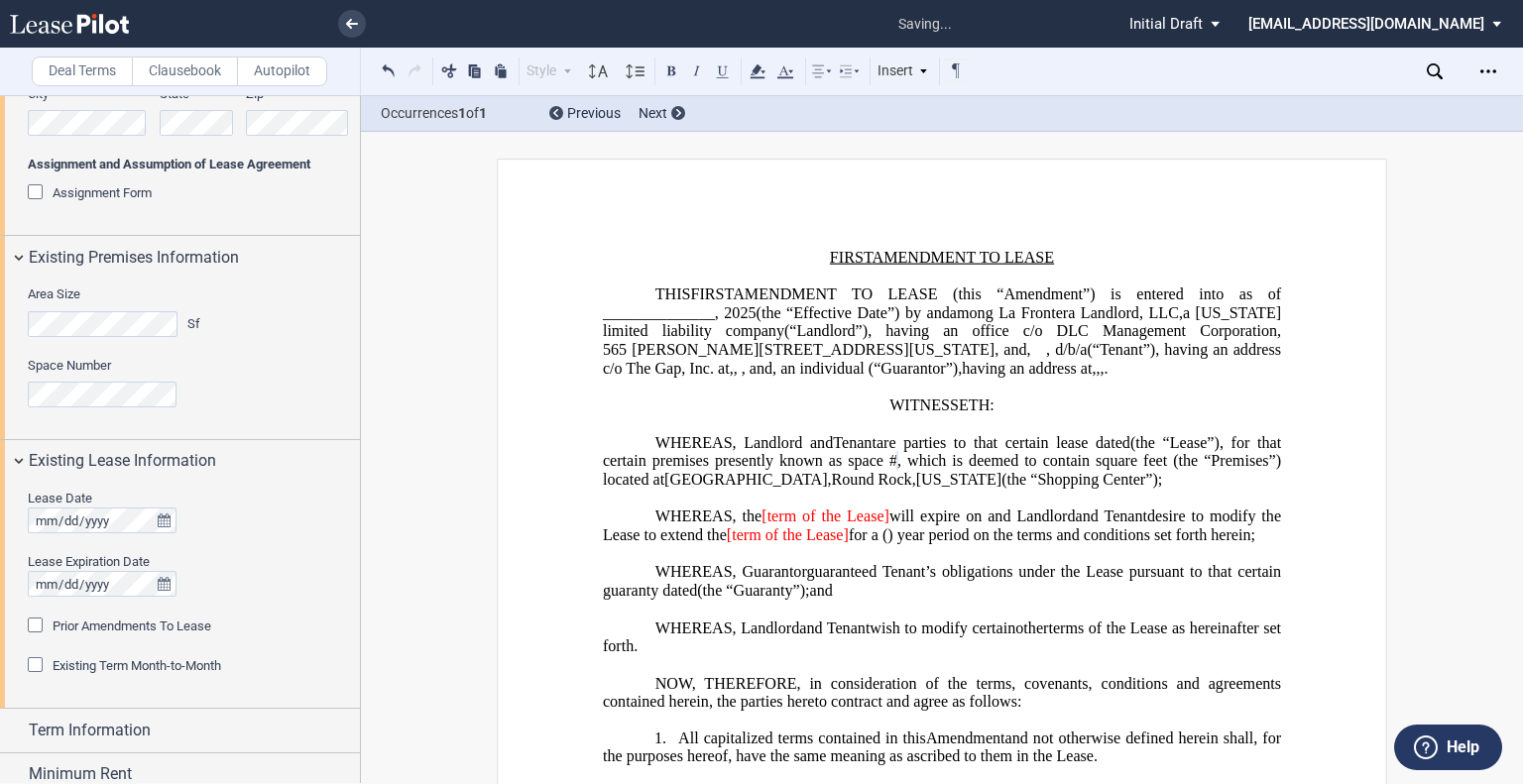 scroll, scrollTop: 694, scrollLeft: 0, axis: vertical 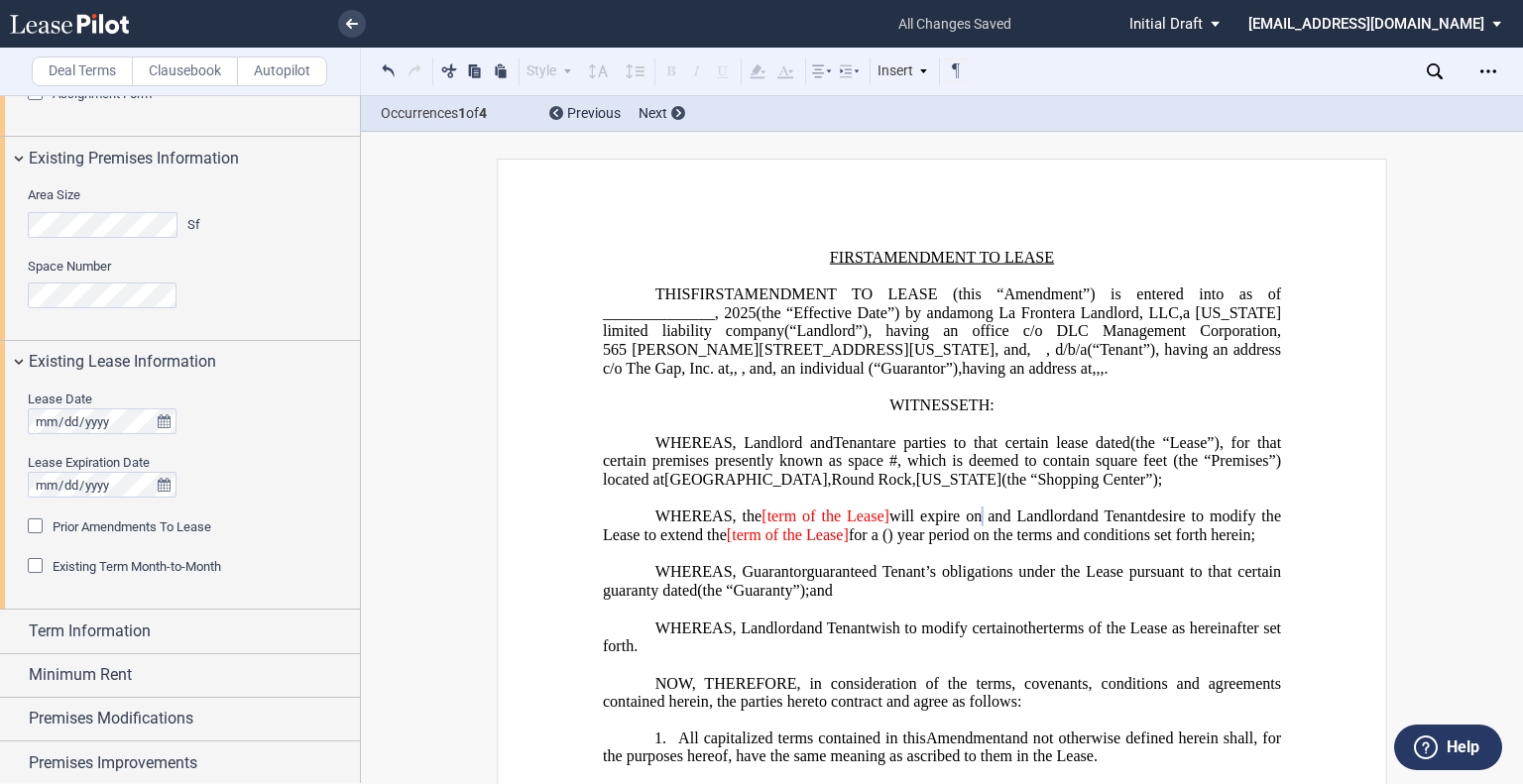 click on "﻿" at bounding box center [942, 424] 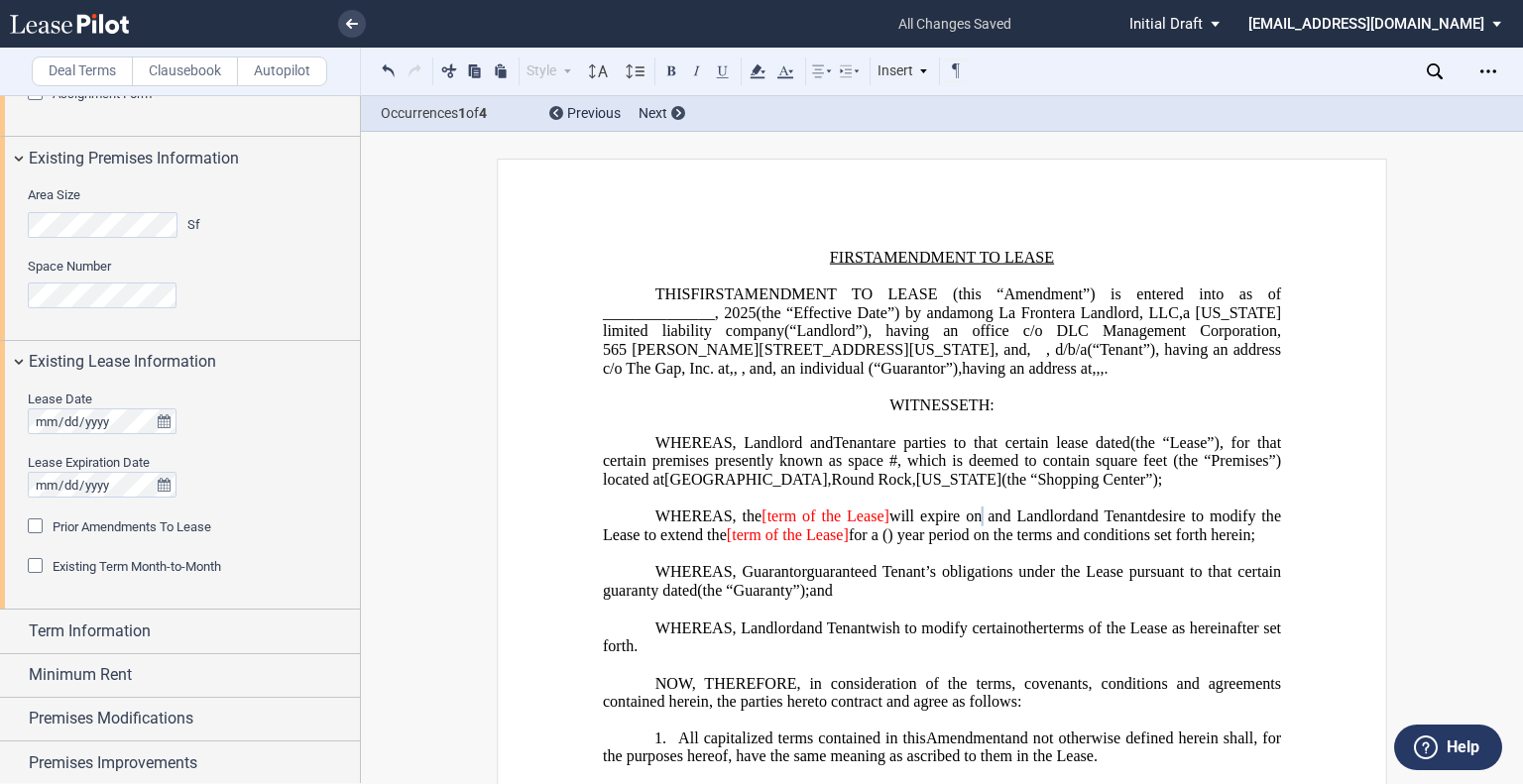click on "(the “Lease”)" 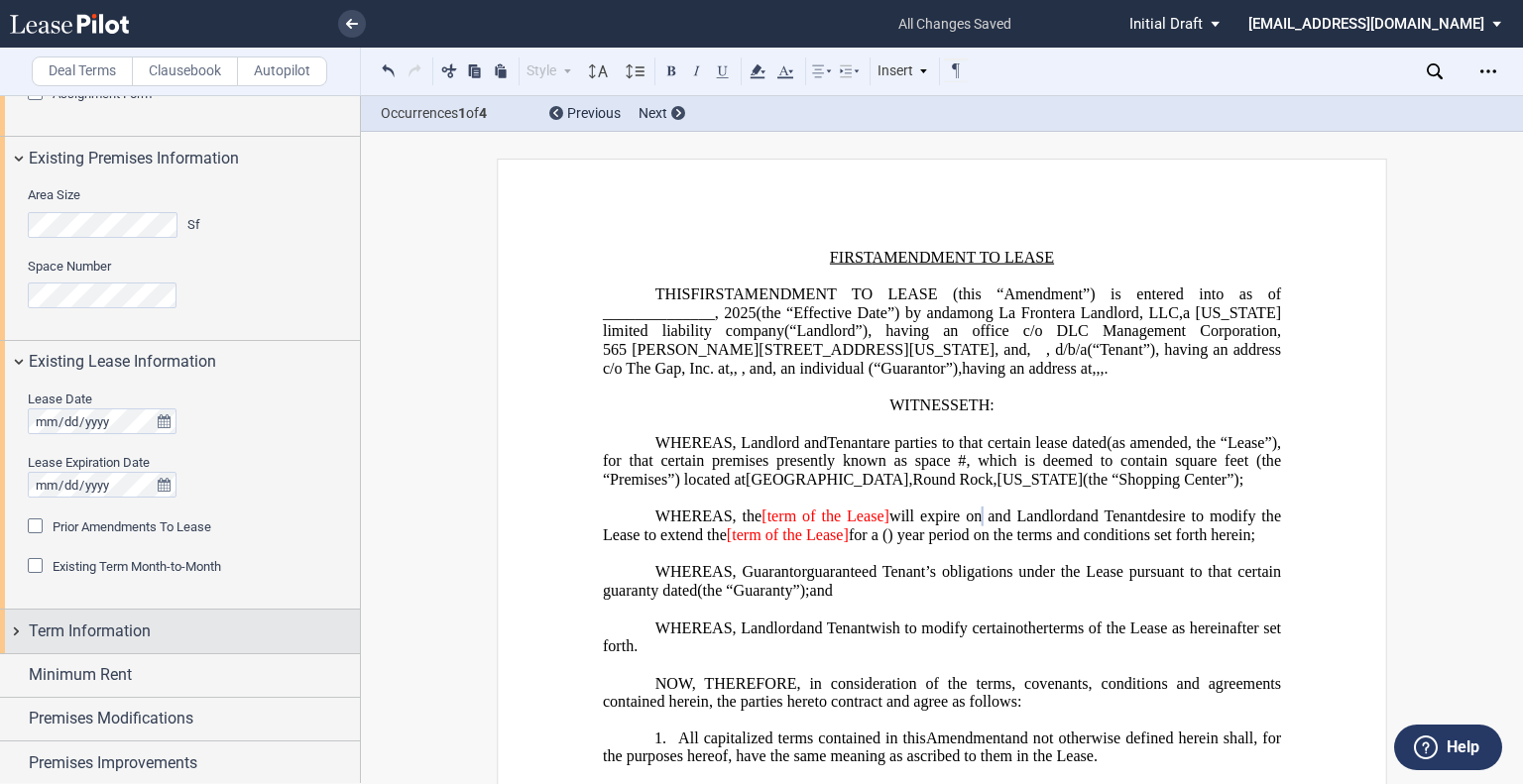 click on "Term Information" at bounding box center (89, 631) 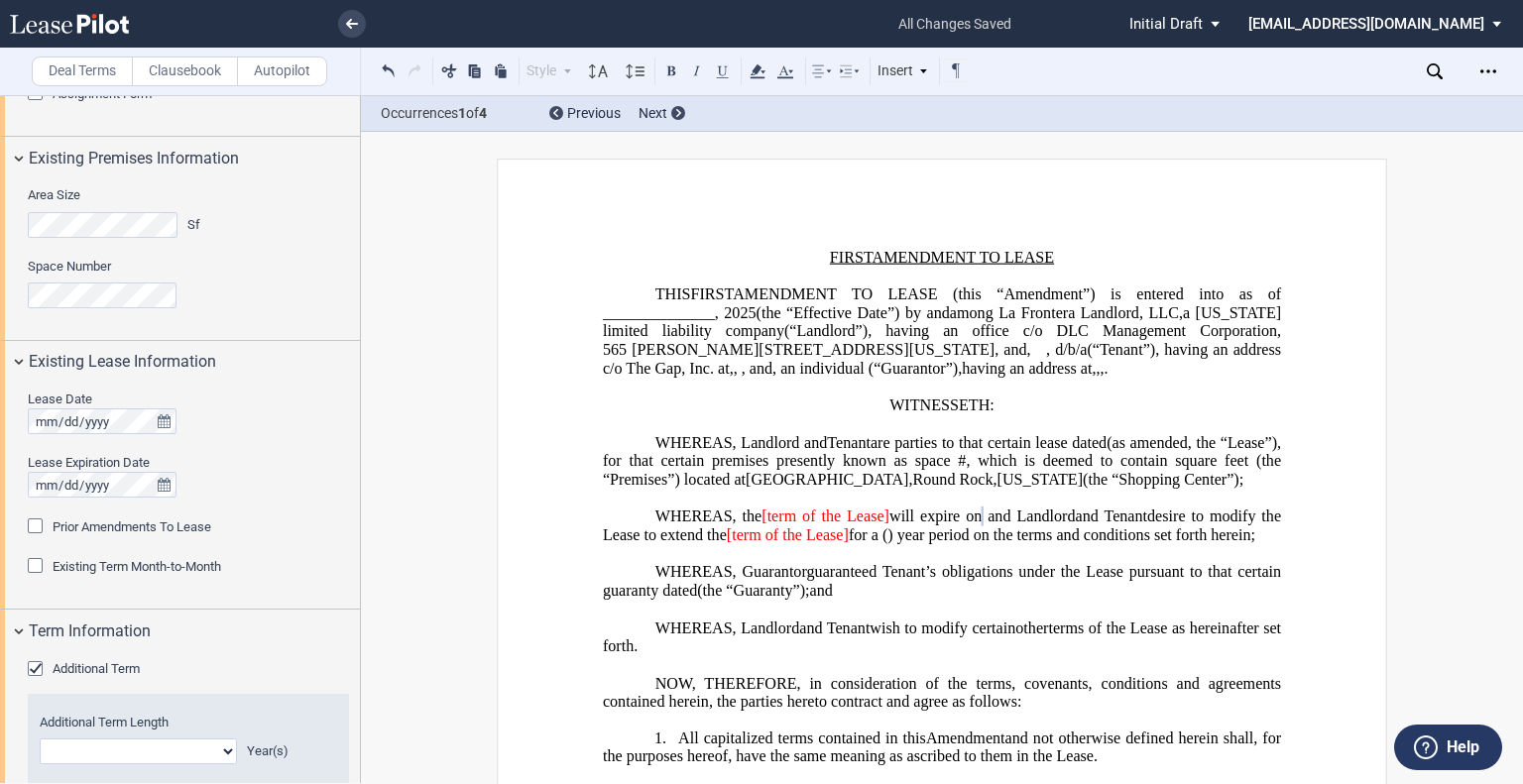scroll, scrollTop: 983, scrollLeft: 0, axis: vertical 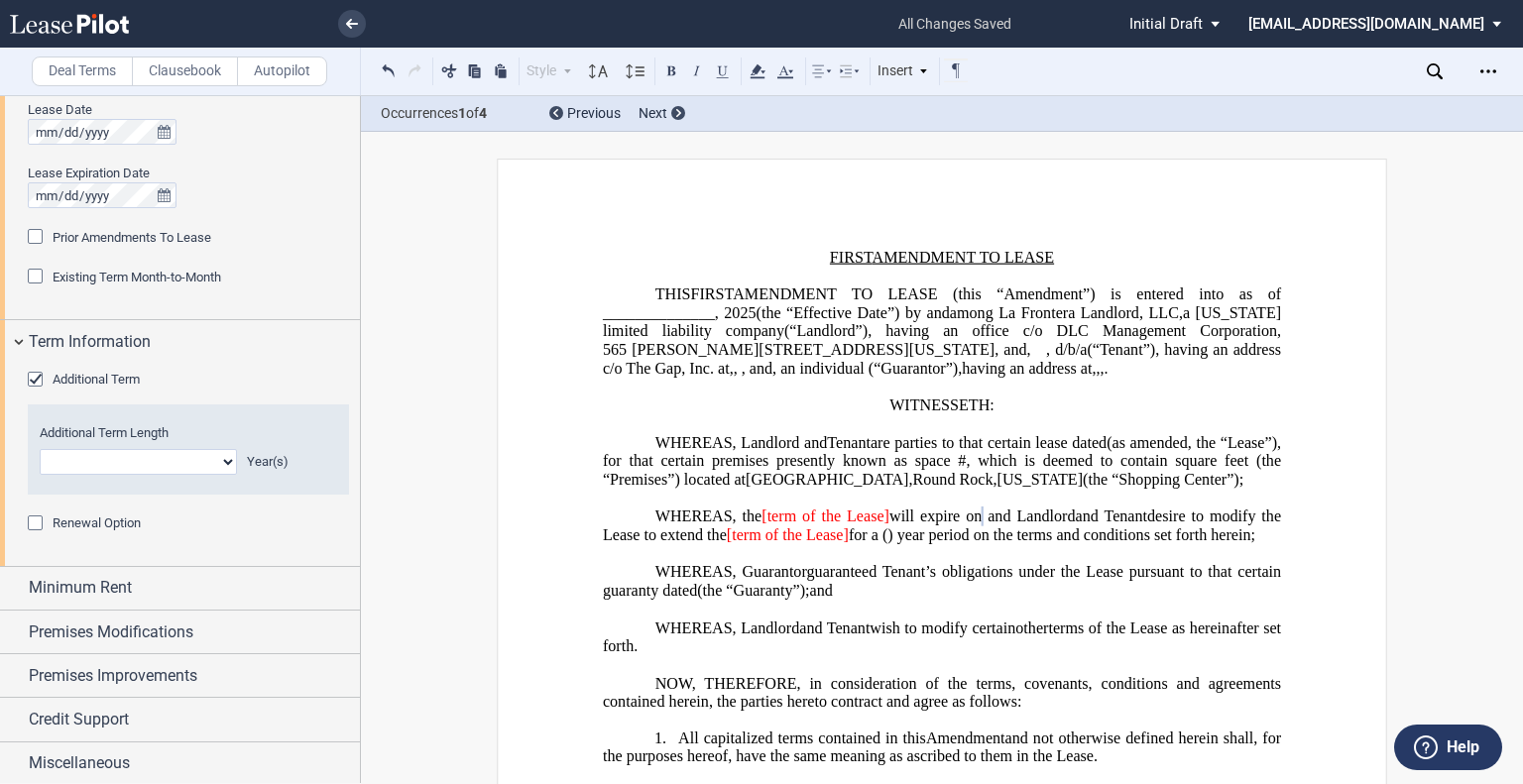 click on "0 1 2 3 4 5 6 7 8 9 10 11 12 13 14 15 16 17 18 19 20" 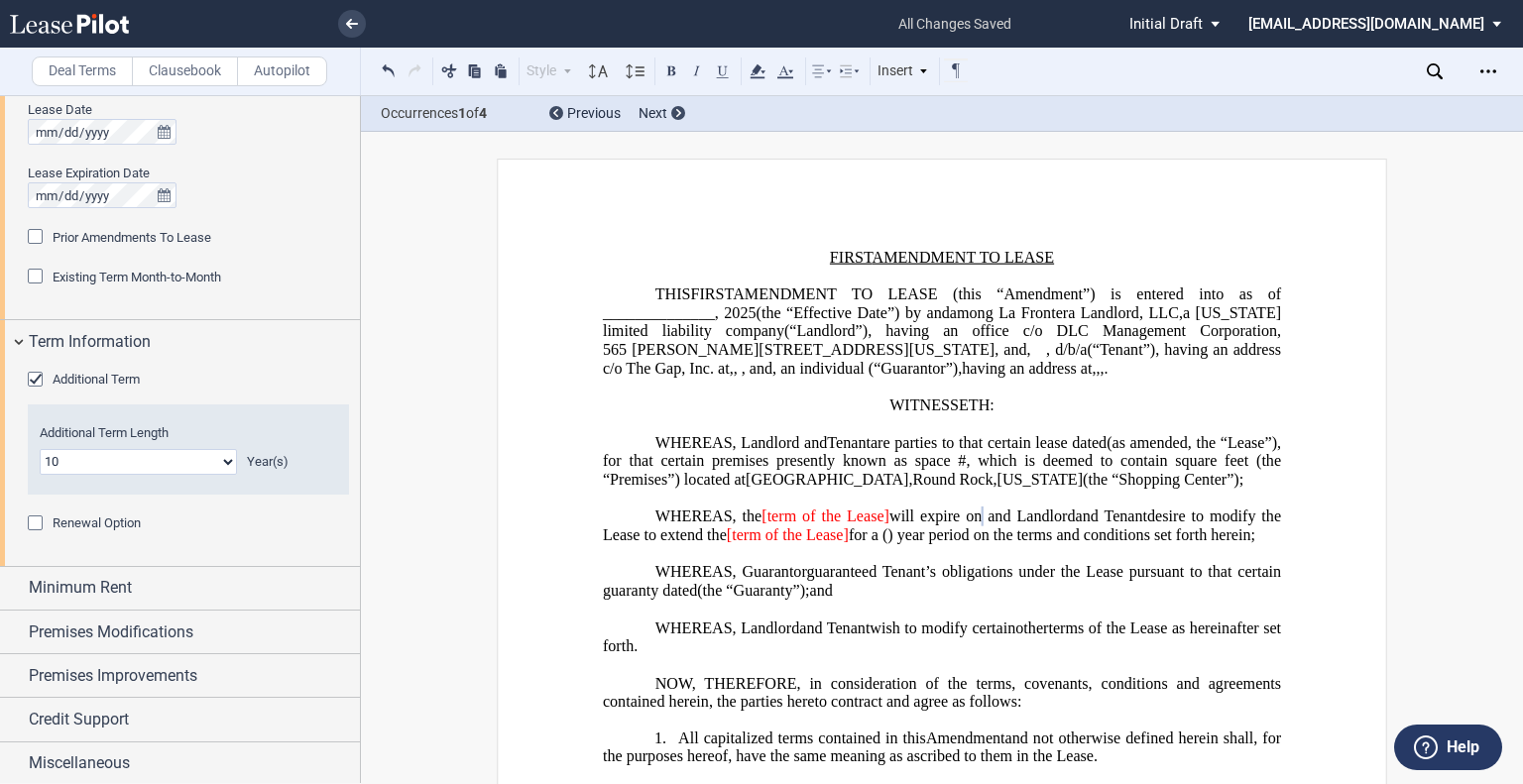 click on "0 1 2 3 4 5 6 7 8 9 10 11 12 13 14 15 16 17 18 19 20" 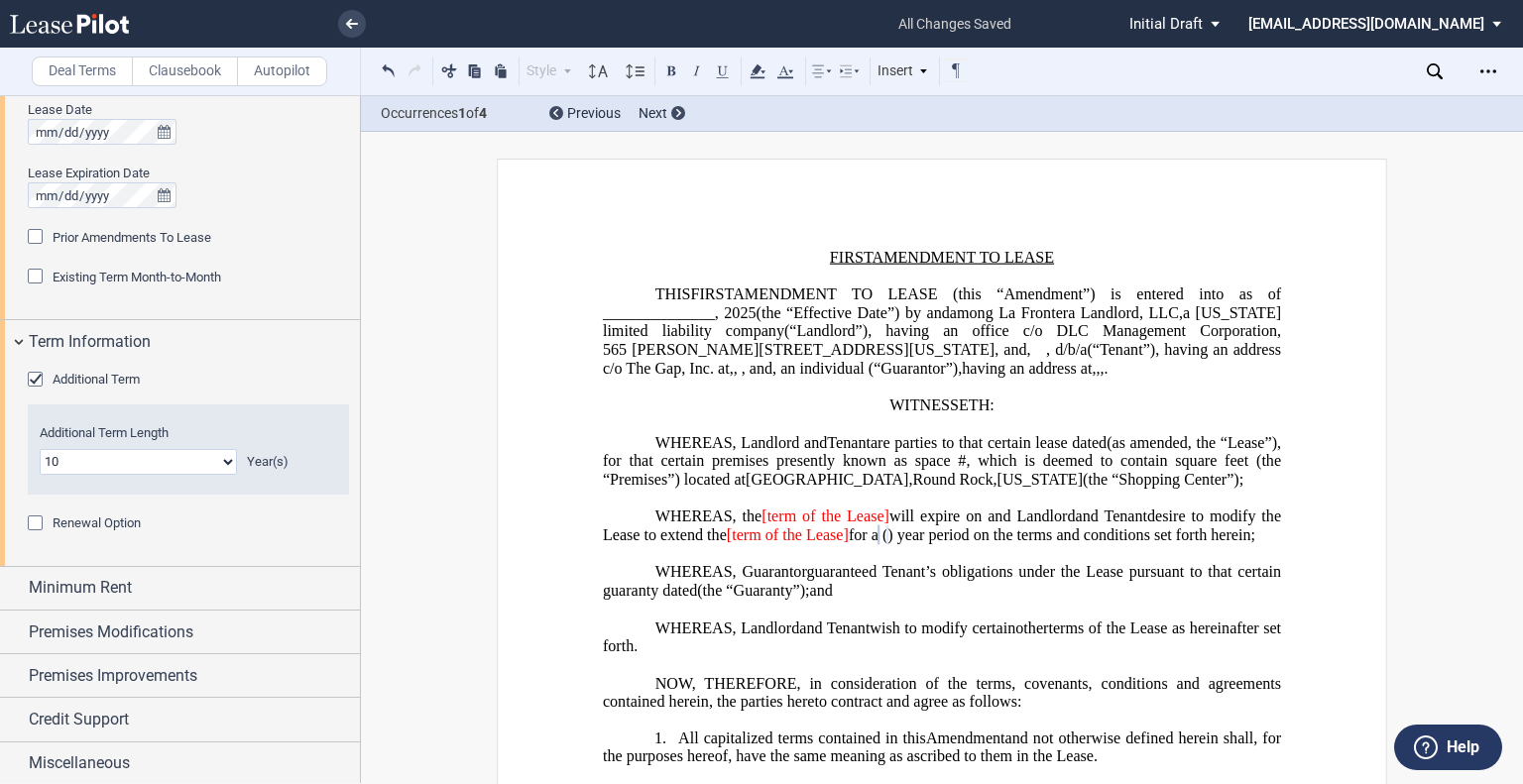 click on "[term of the Lease]" 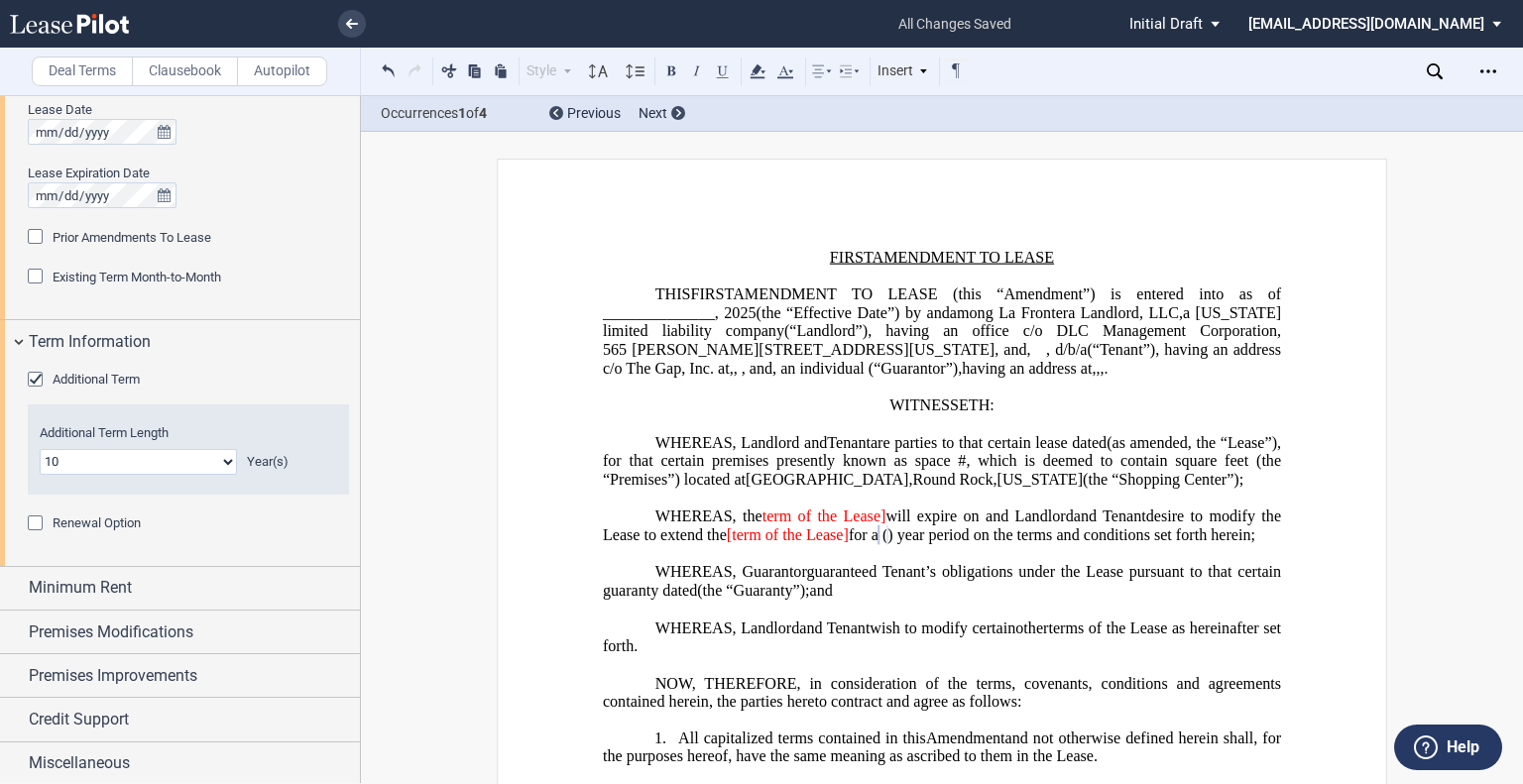 type 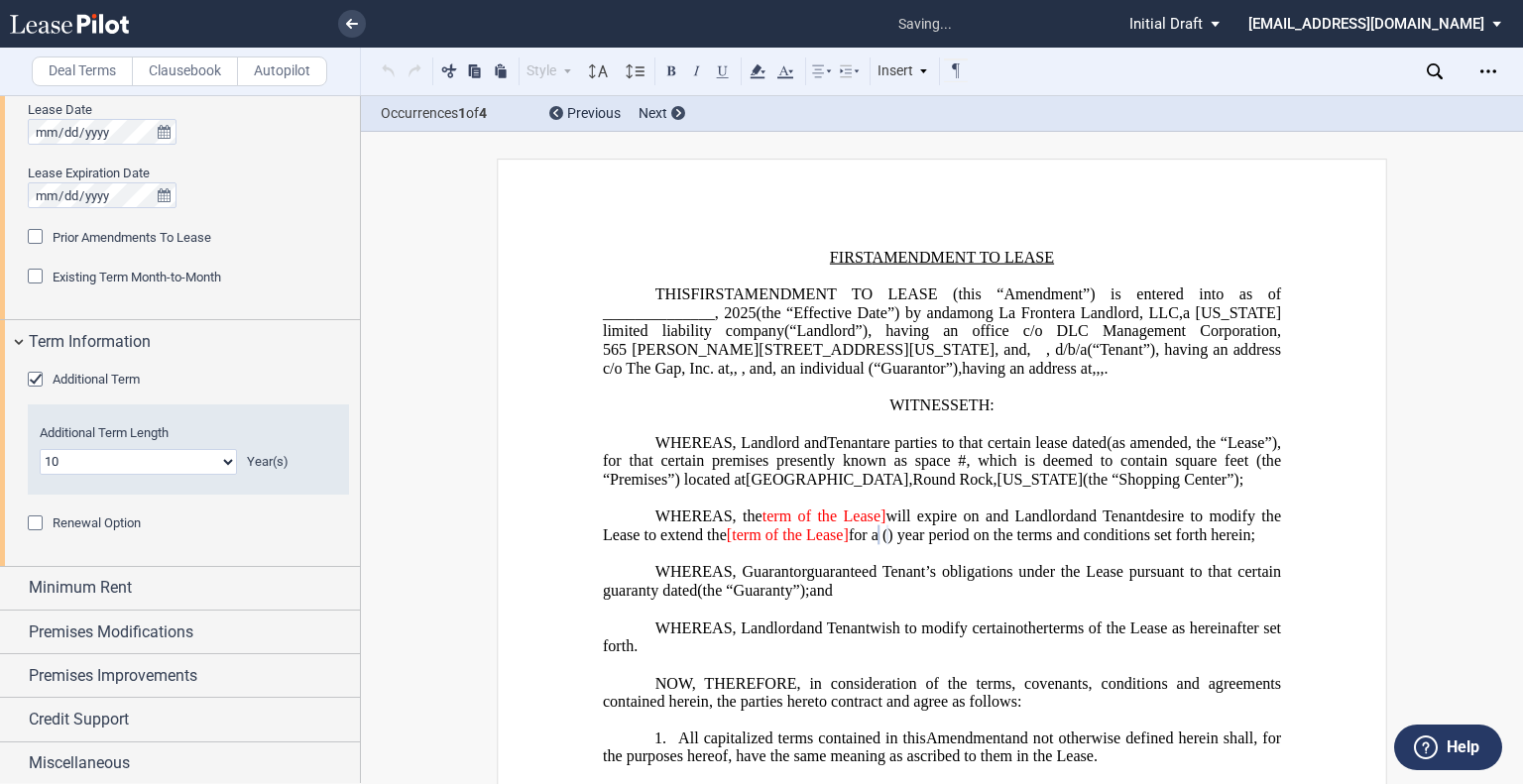 click on "[term of the Lease]" 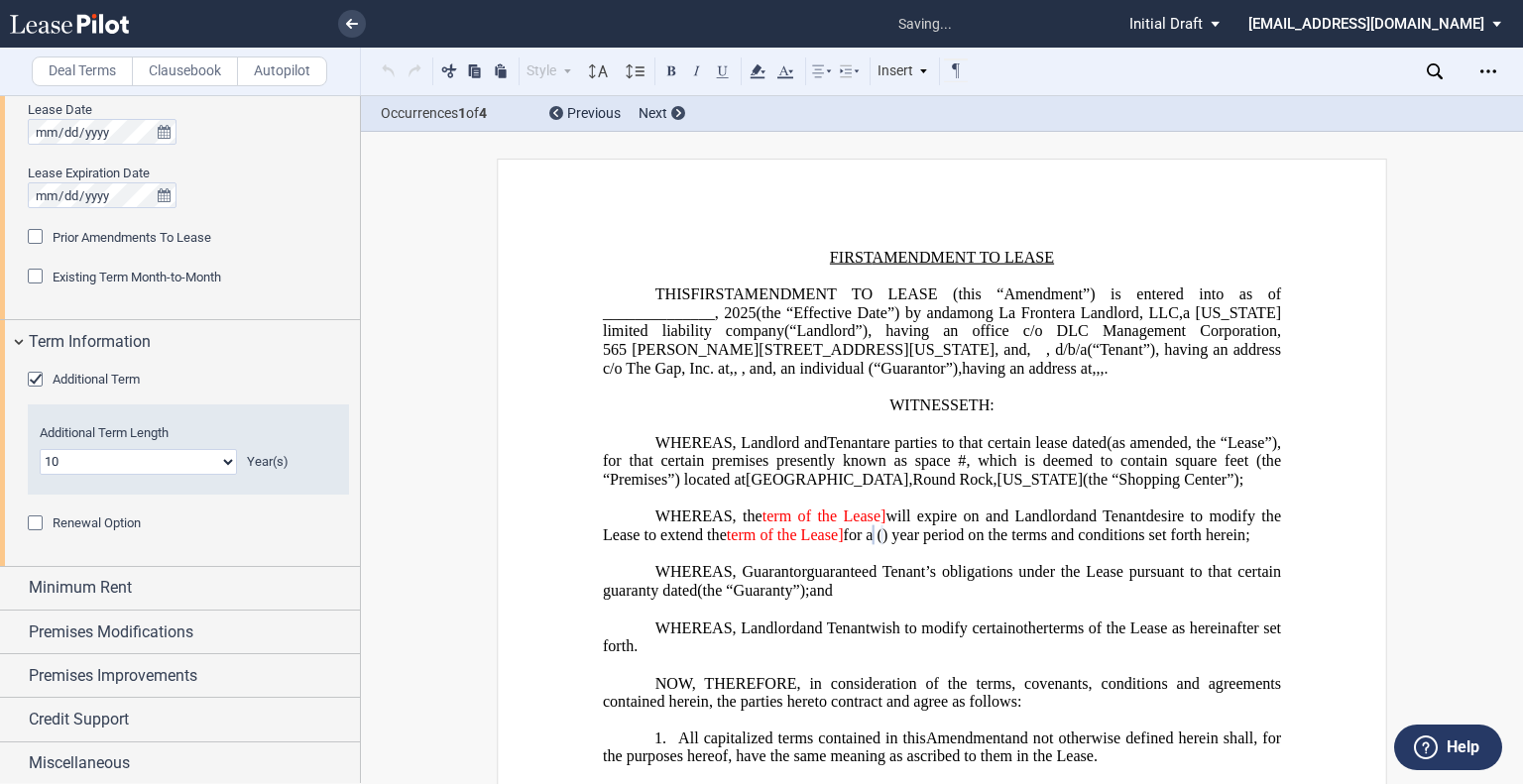 click on "term of the Lease]" 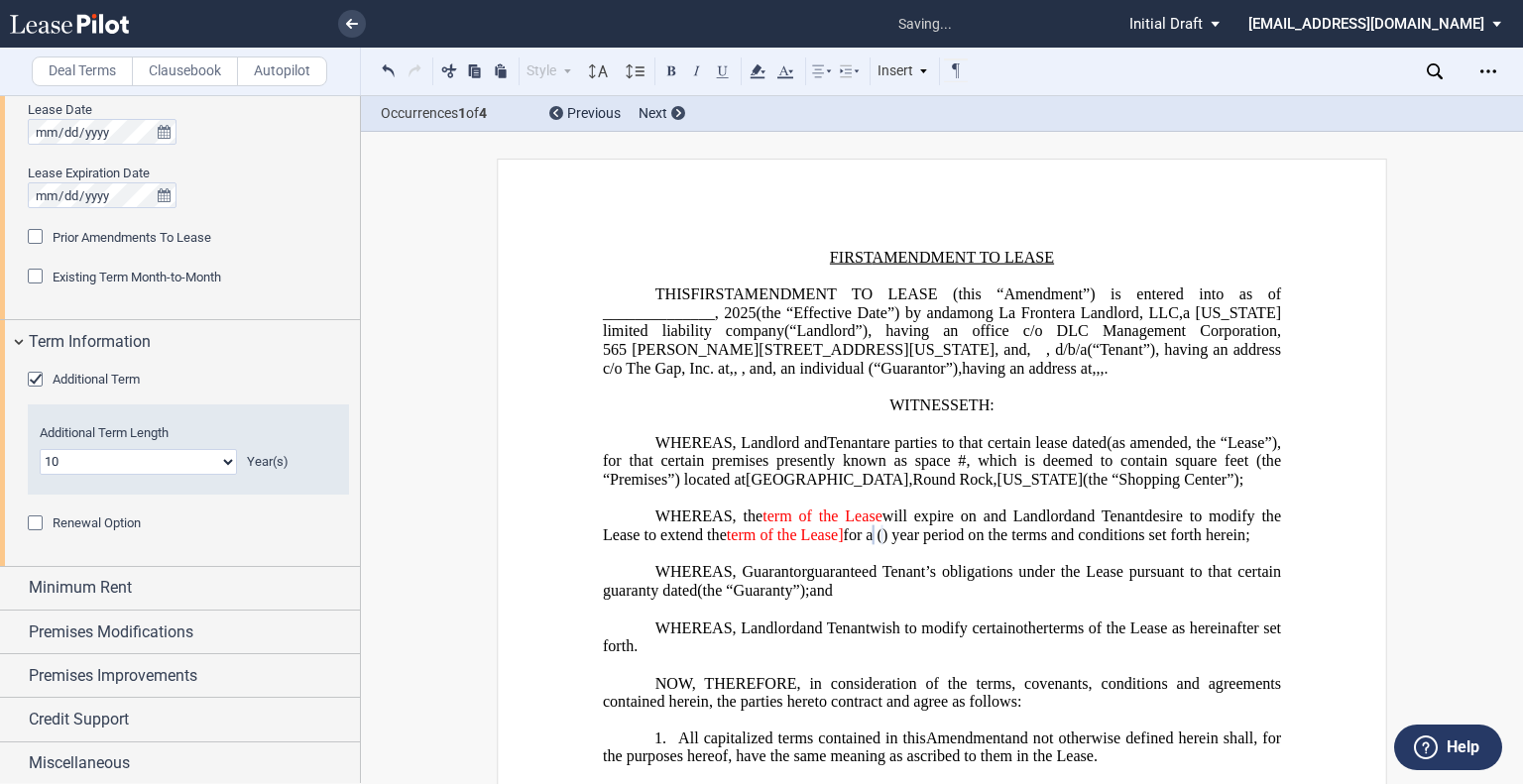 click on "for a" 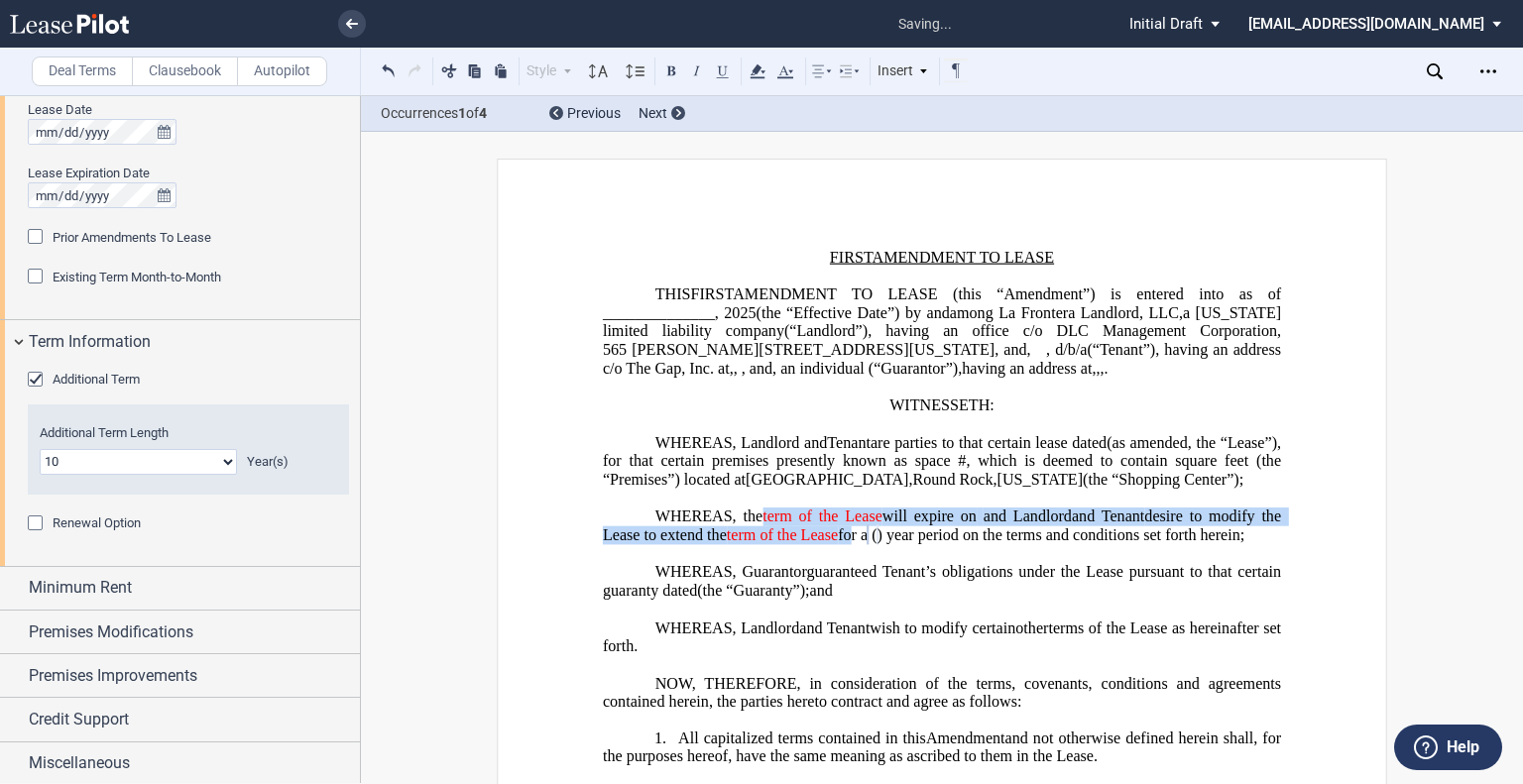 drag, startPoint x: 924, startPoint y: 586, endPoint x: 708, endPoint y: 372, distance: 304.0592 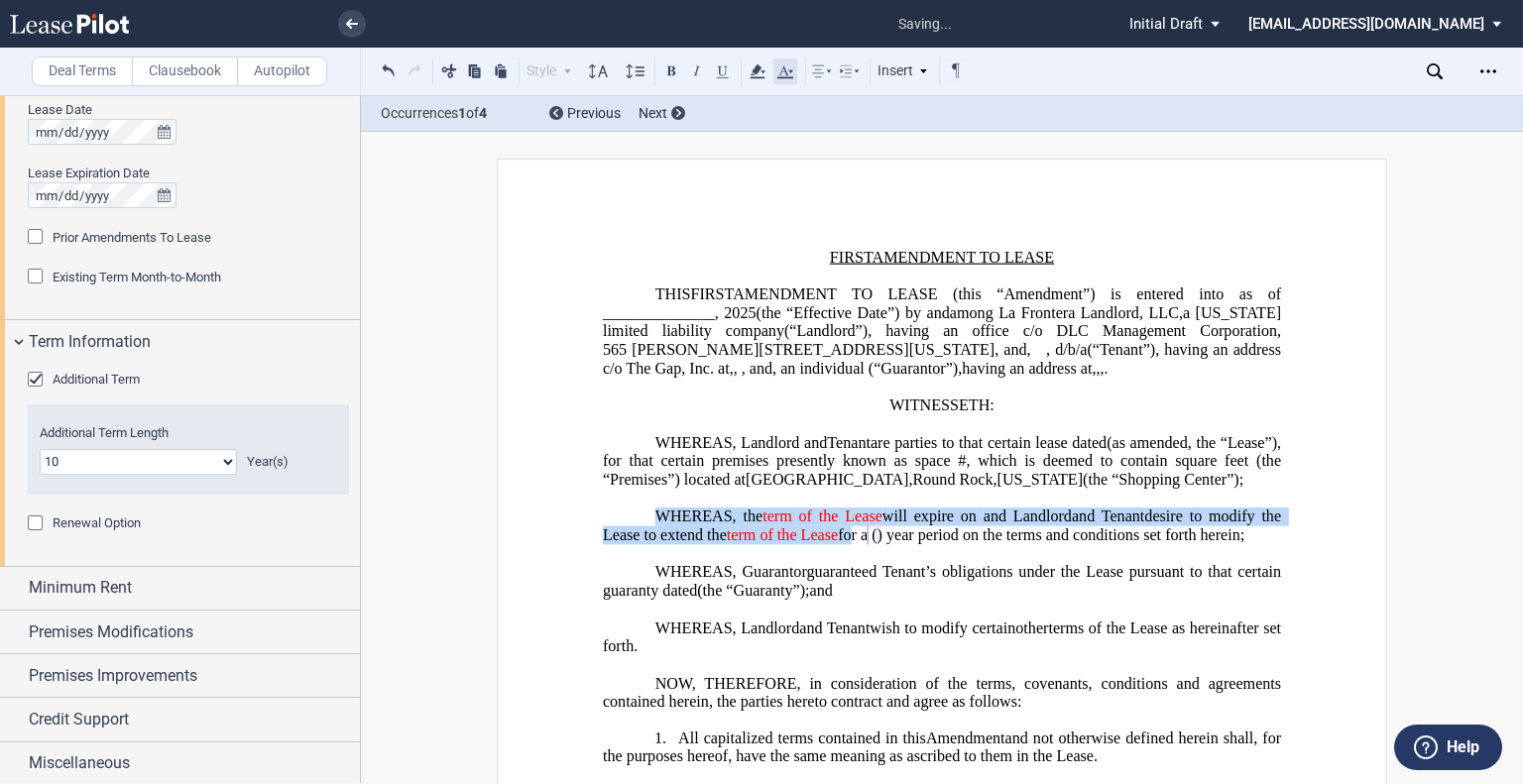 click 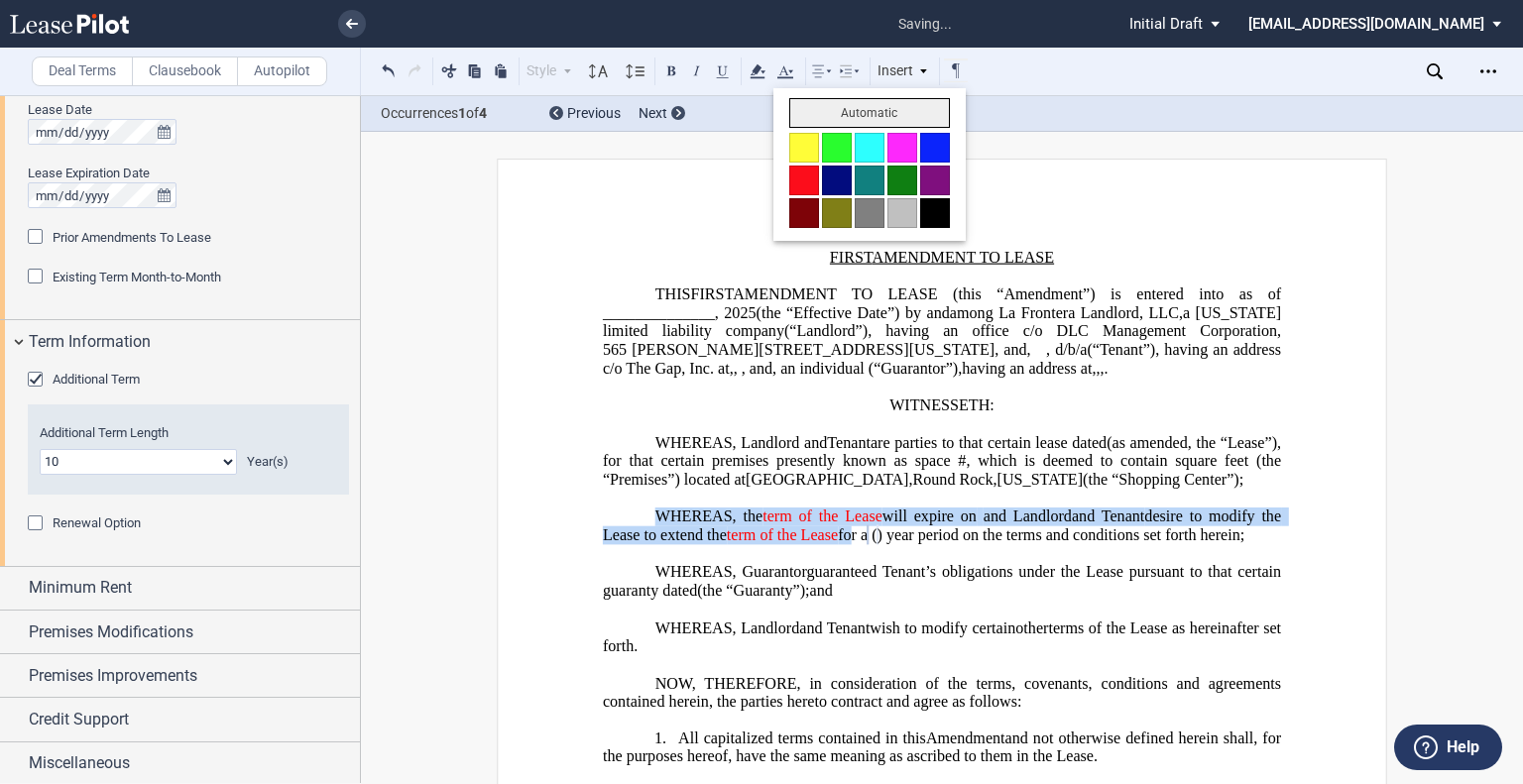 click on "Automatic" at bounding box center [870, 113] 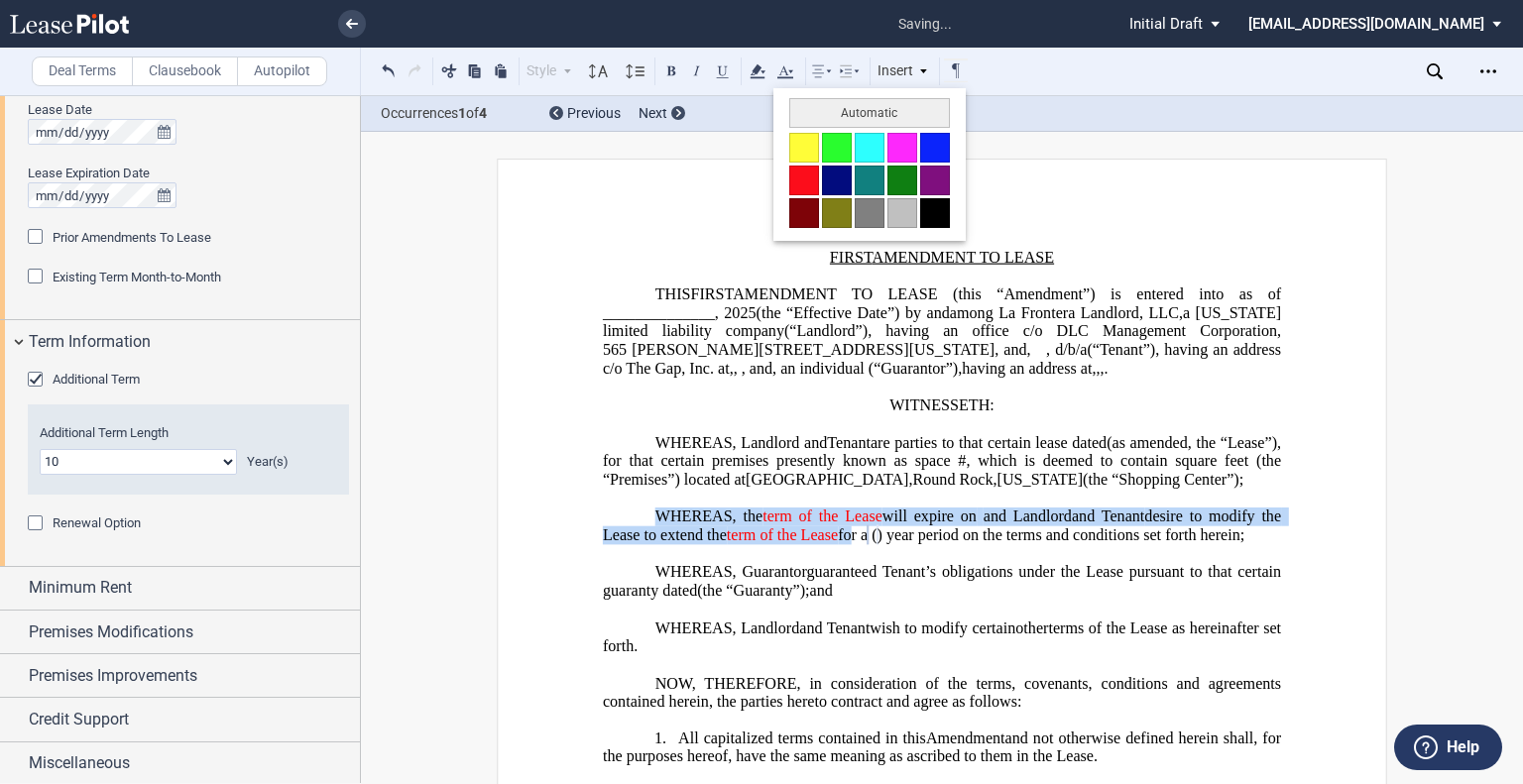 type 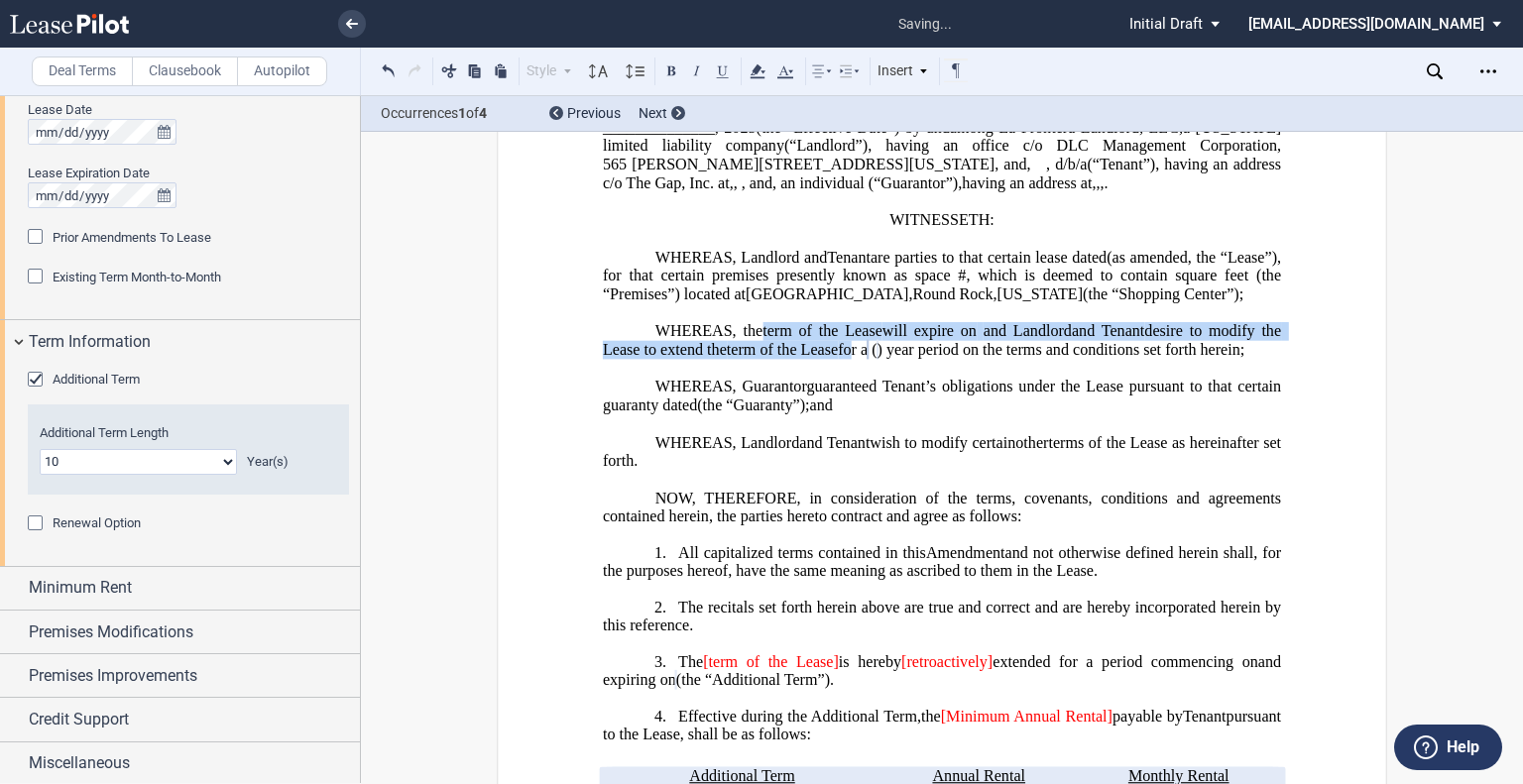 scroll, scrollTop: 198, scrollLeft: 0, axis: vertical 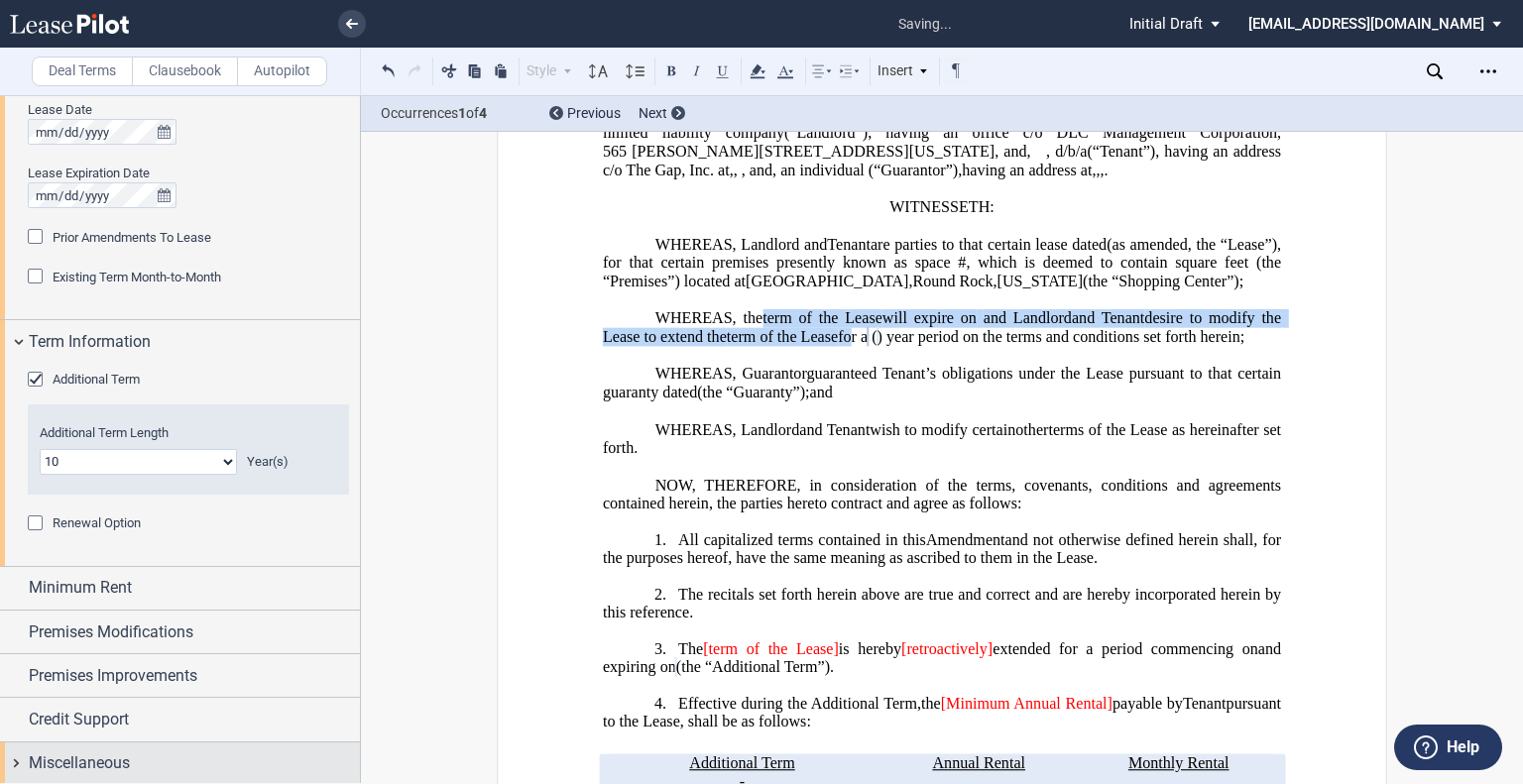 click on "Miscellaneous" at bounding box center (179, 763) 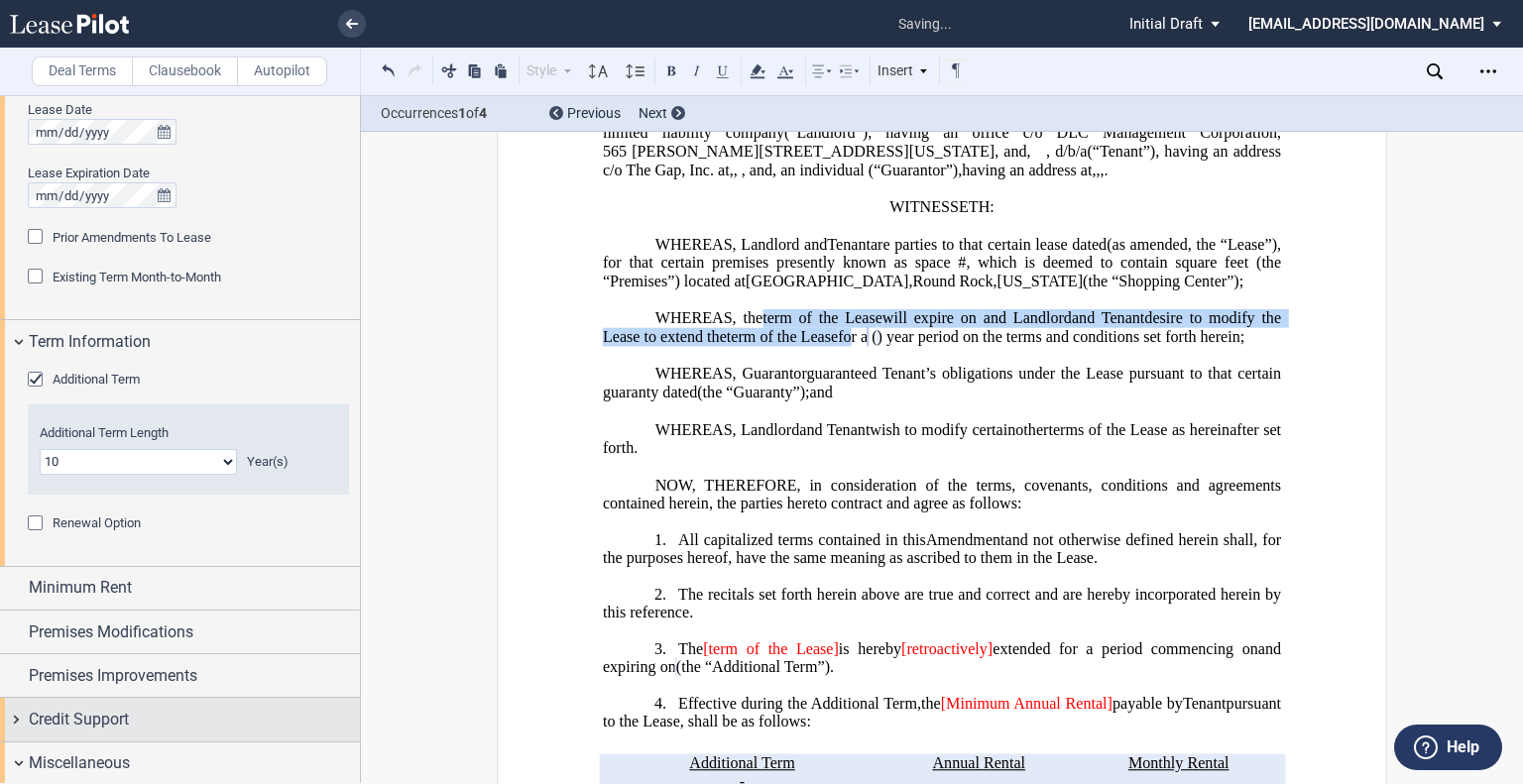 click on "Credit Support" at bounding box center (194, 720) 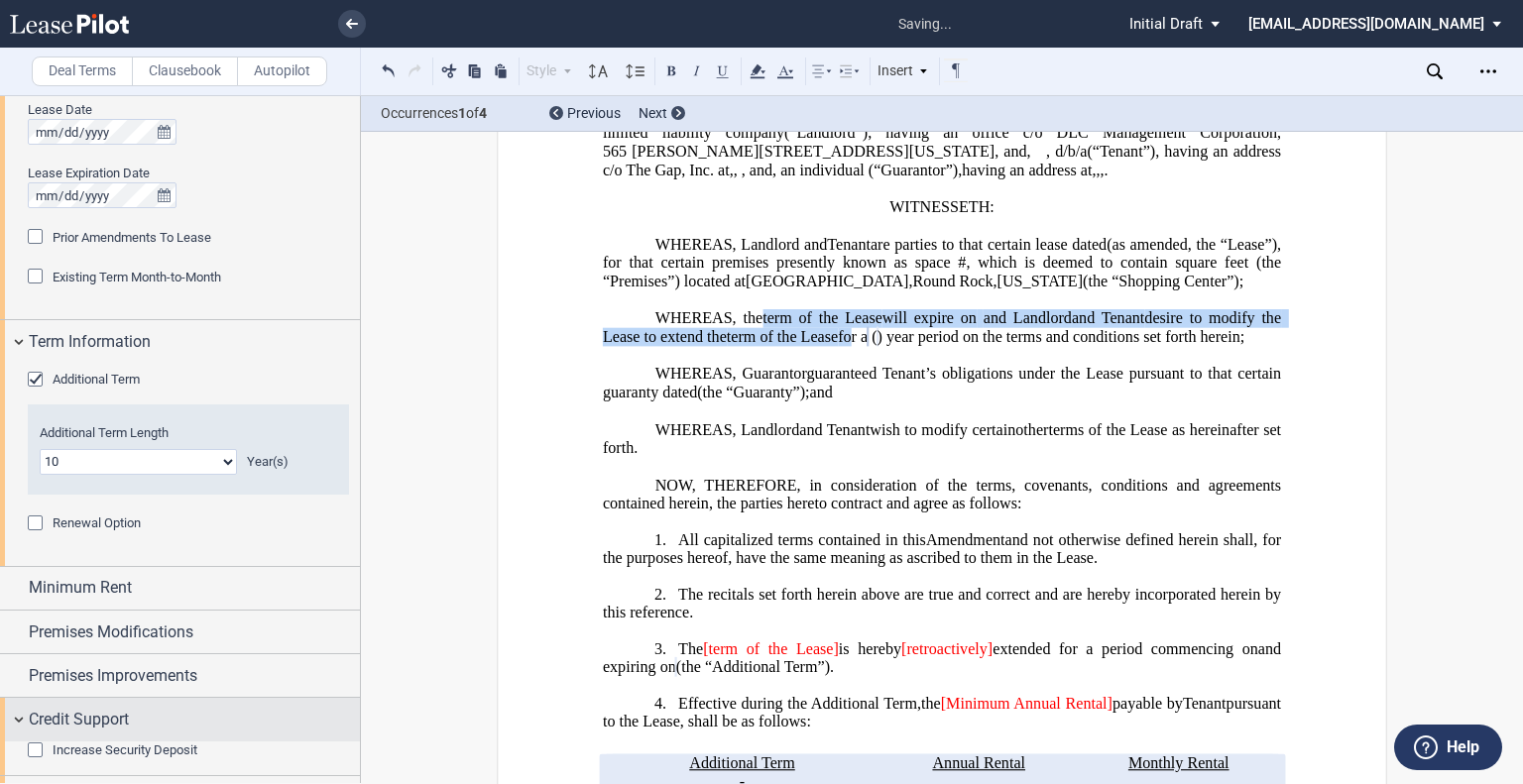 scroll, scrollTop: 1116, scrollLeft: 0, axis: vertical 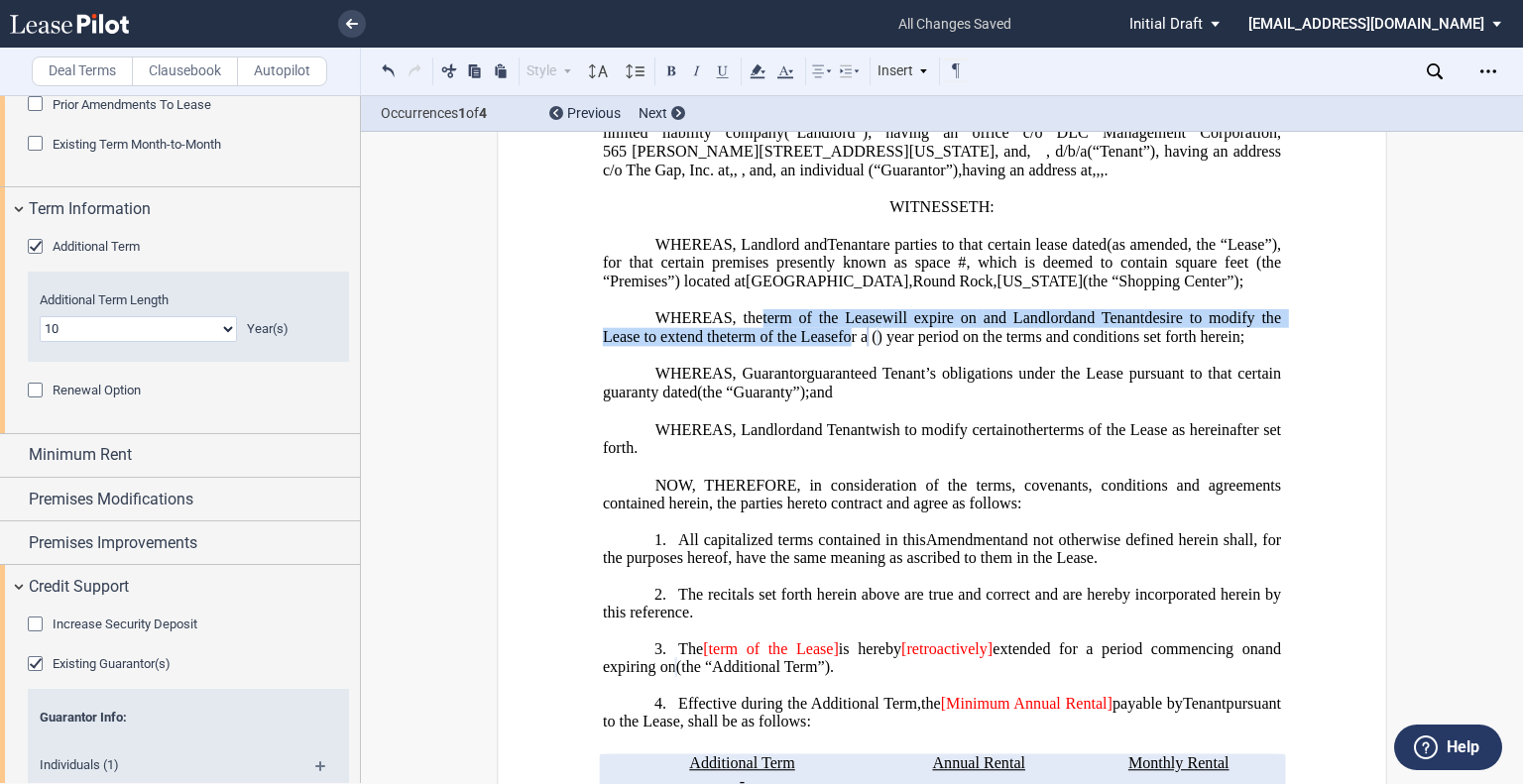 click 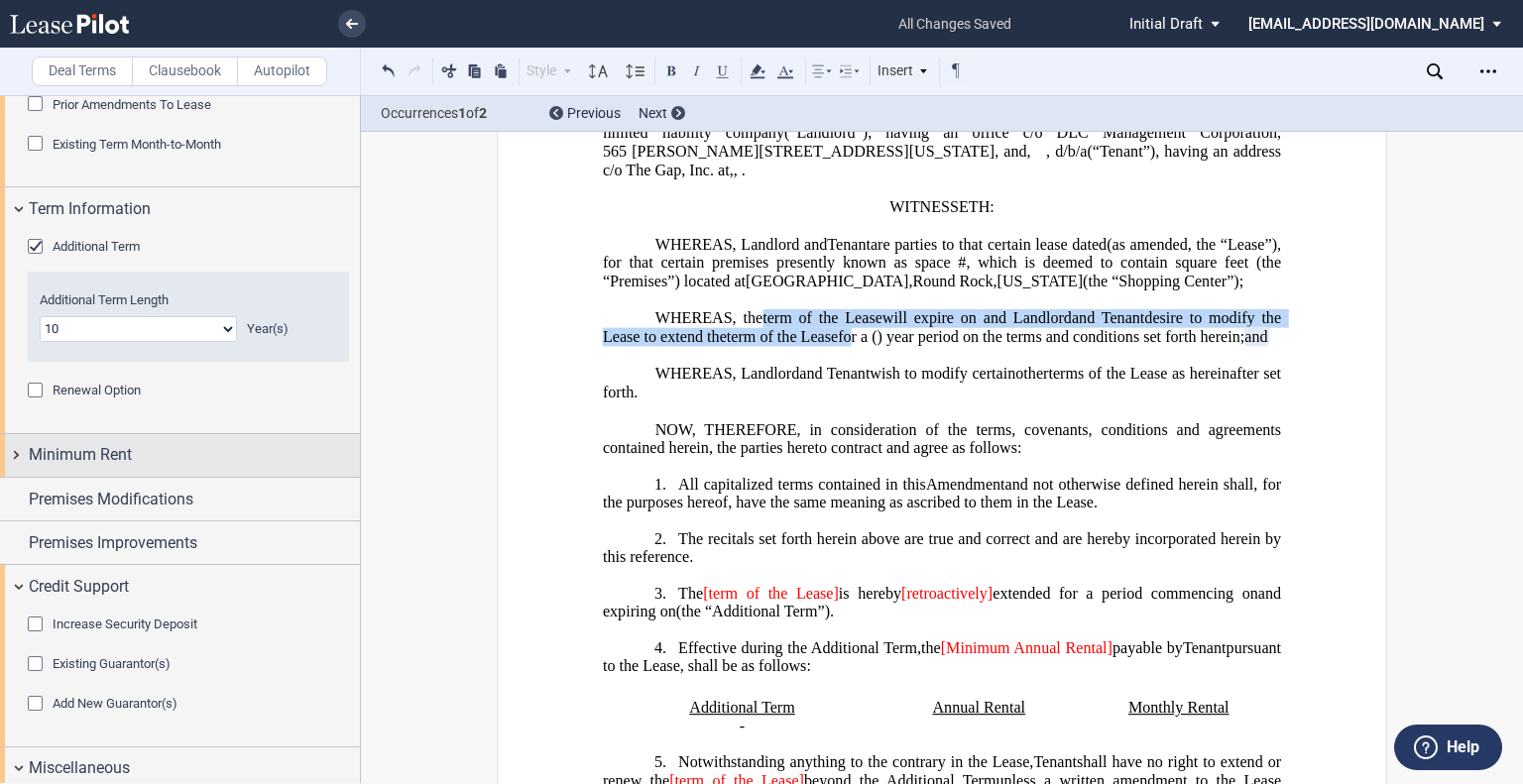click on "Minimum Rent" at bounding box center (80, 455) 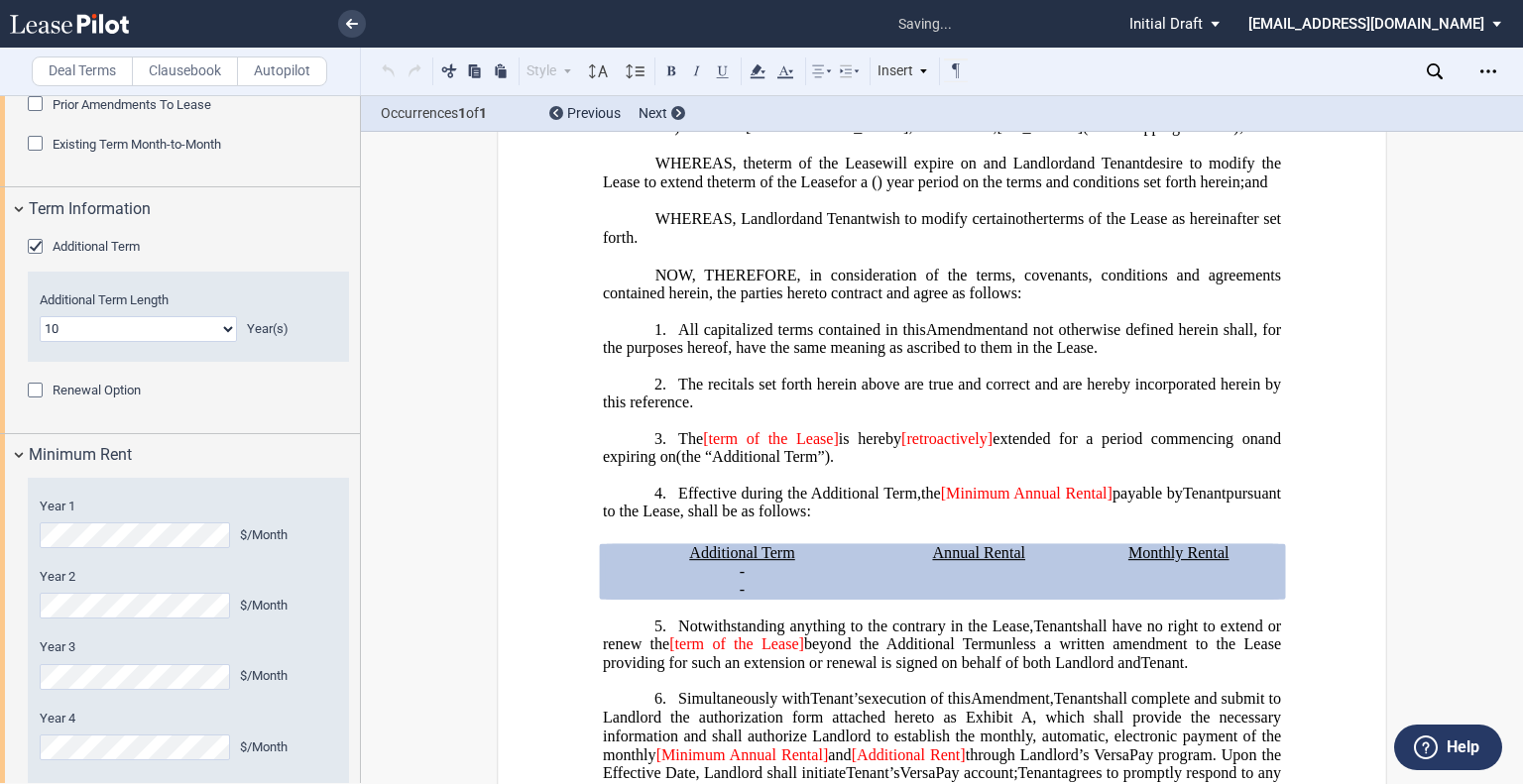 scroll, scrollTop: 593, scrollLeft: 0, axis: vertical 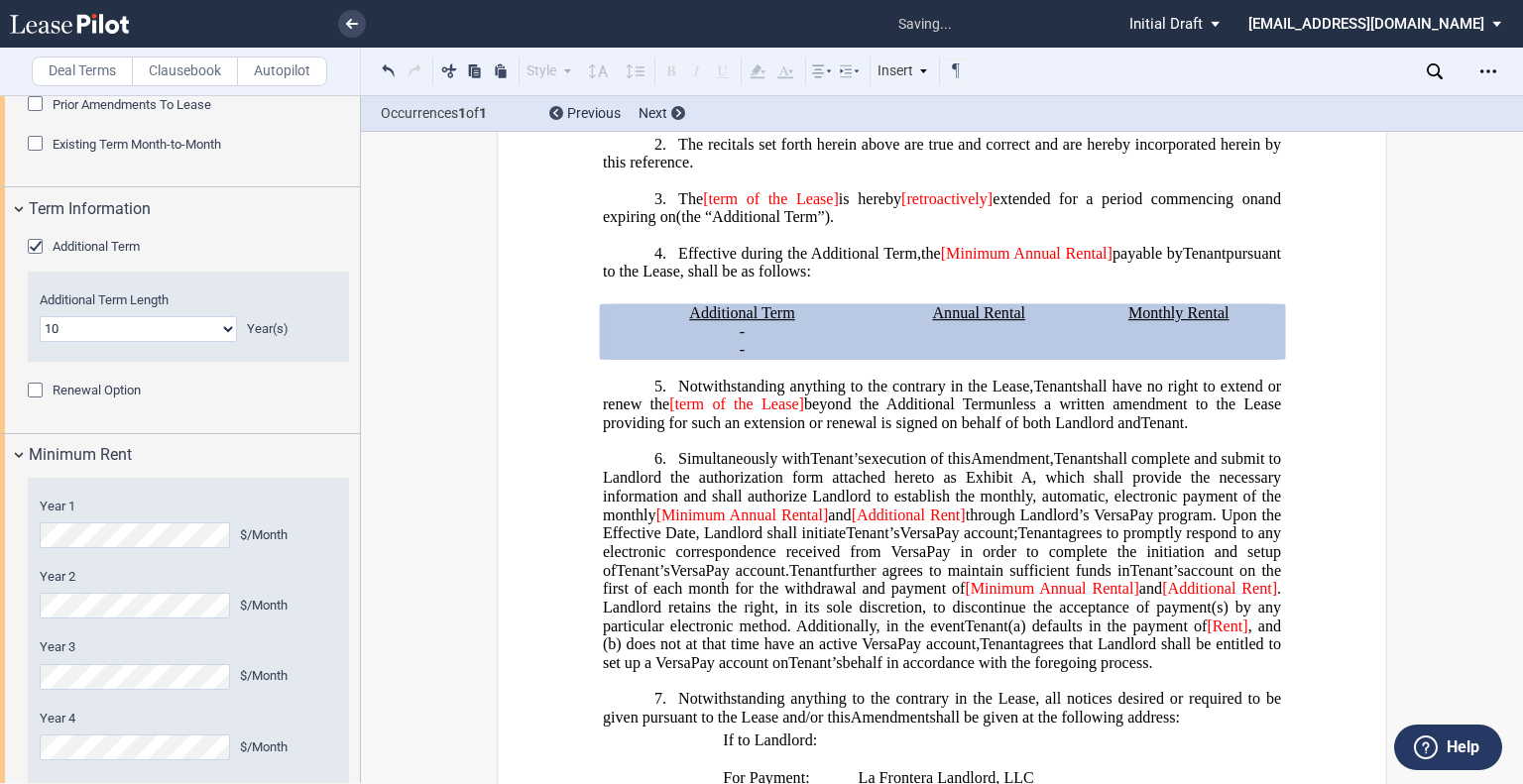 click on "Year 1
$/Sf
Year 2
$/Sf
Year 3
$/Sf
Year 4
$/Sf
Year 5
$/Sf
Year 6
$/Sf
Year 7
$/Sf" at bounding box center (179, 909) 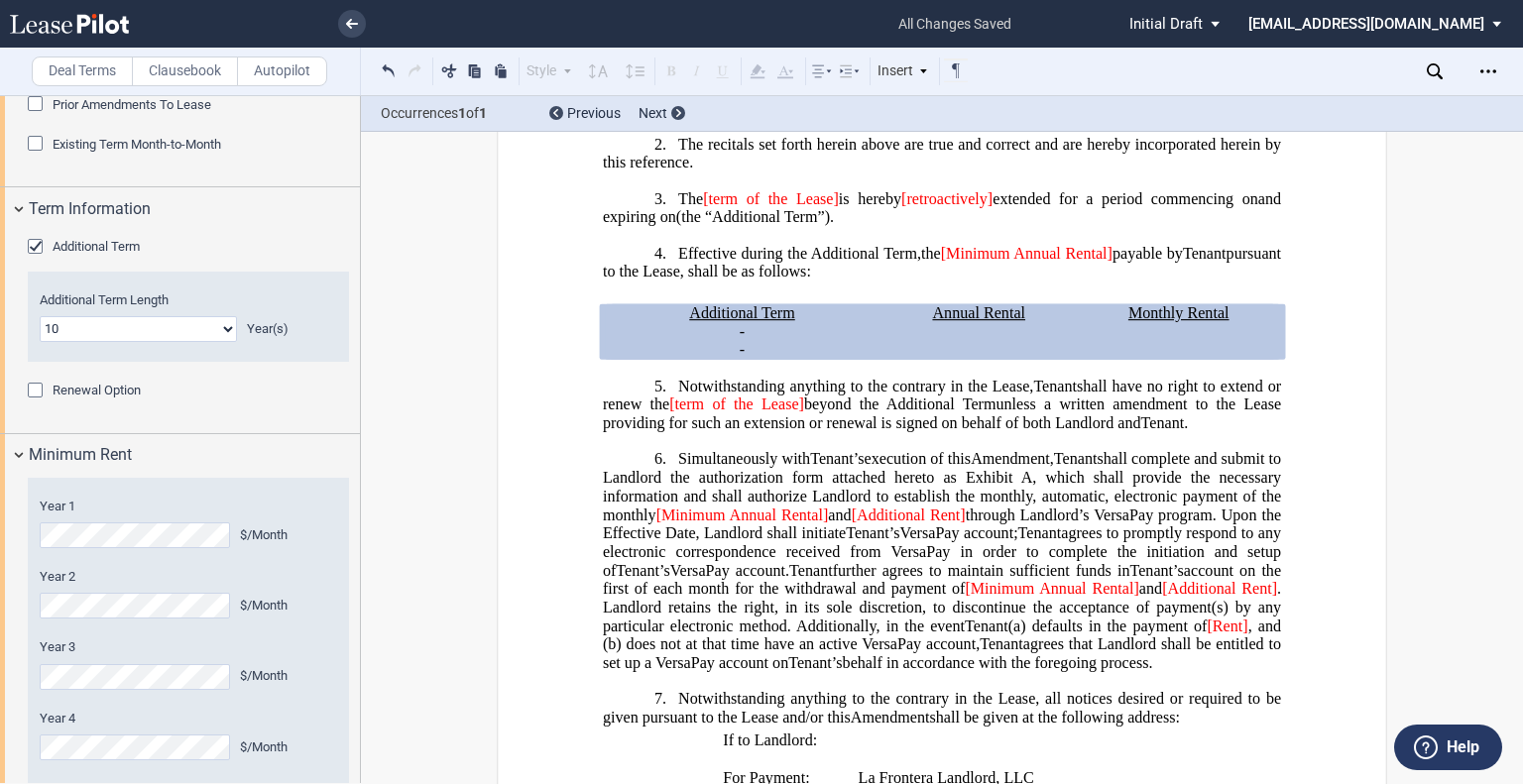 click on "Year 2
$/Month" 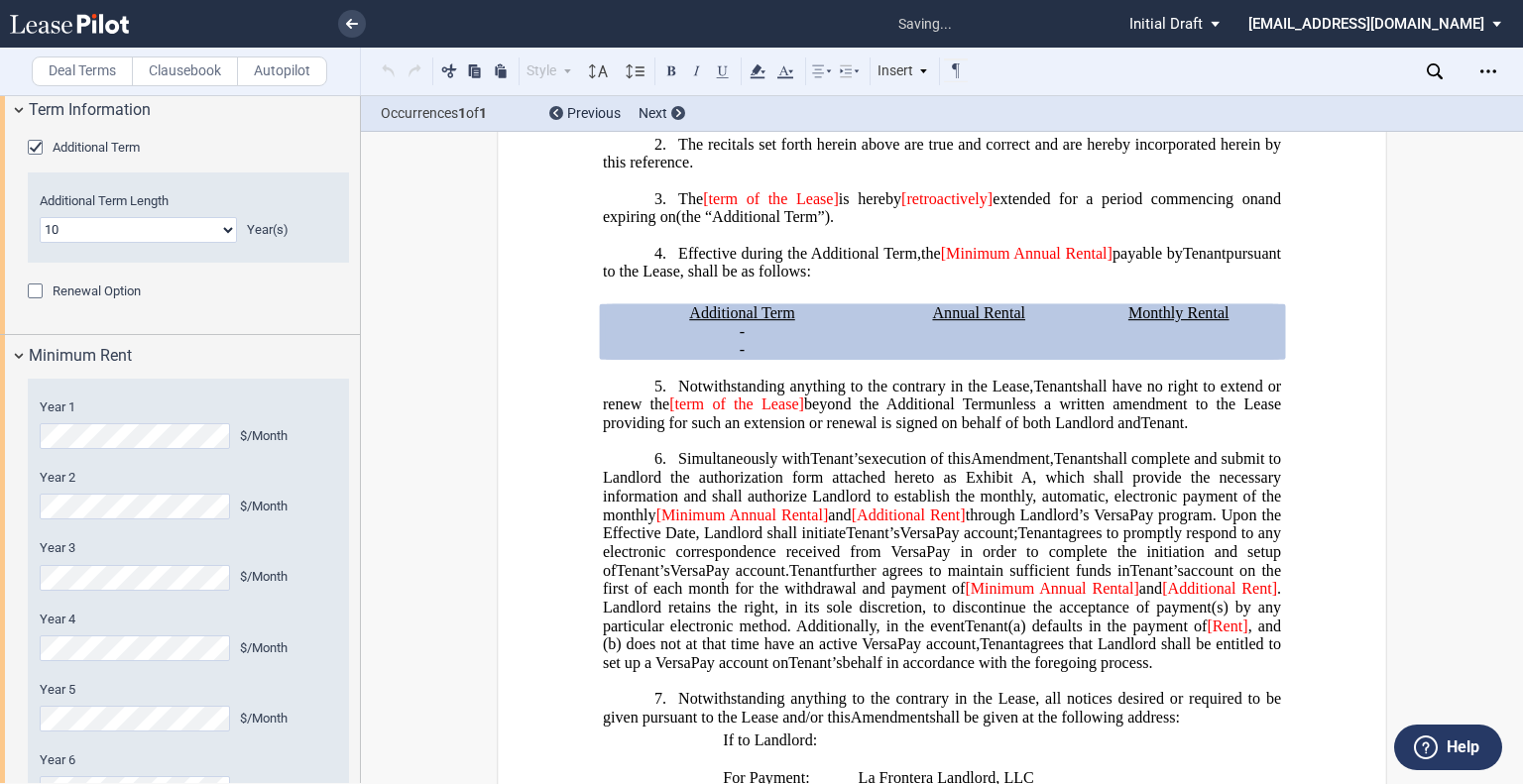 scroll, scrollTop: 1314, scrollLeft: 0, axis: vertical 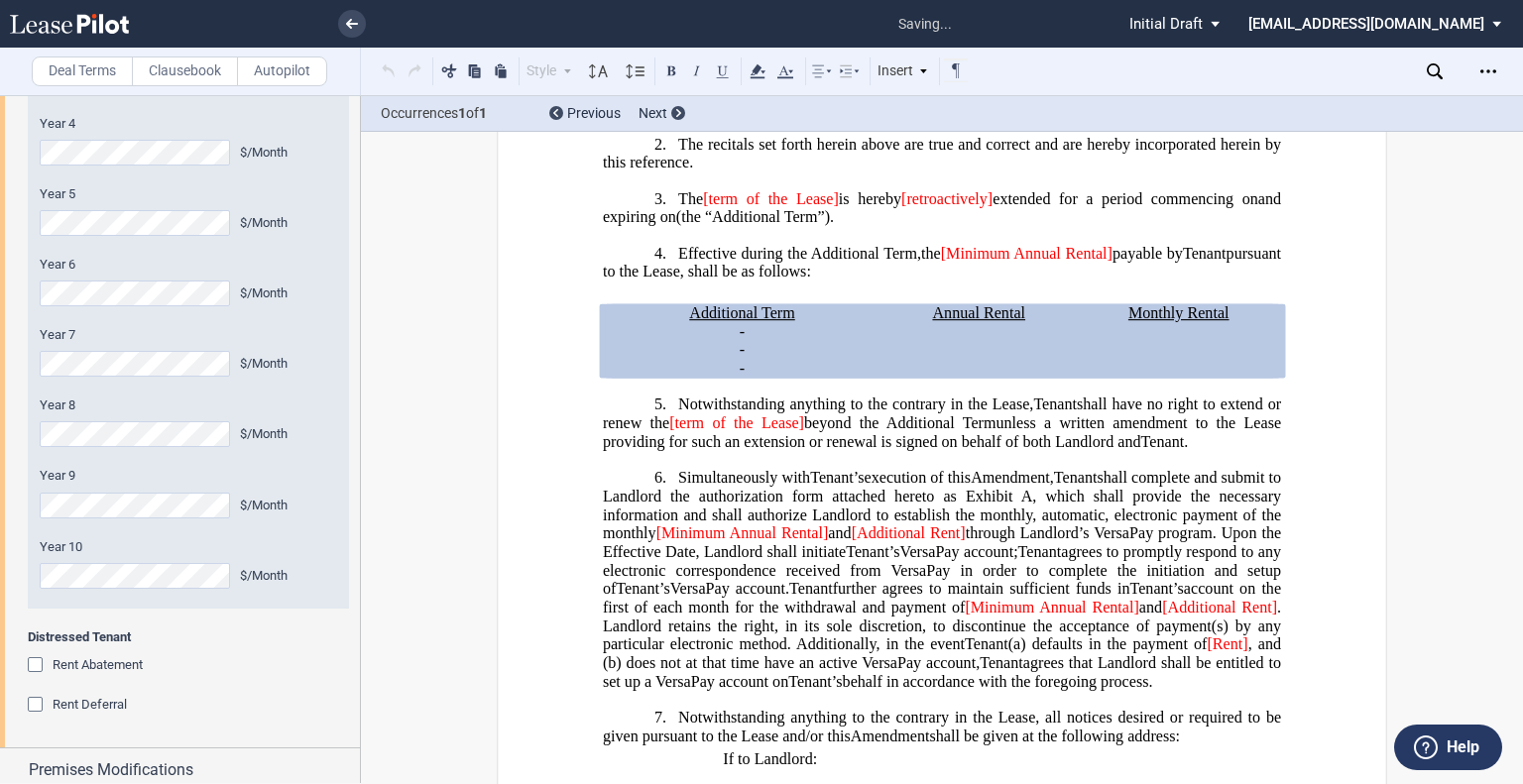 drag, startPoint x: 115, startPoint y: 277, endPoint x: 0, endPoint y: 278, distance: 115.00435 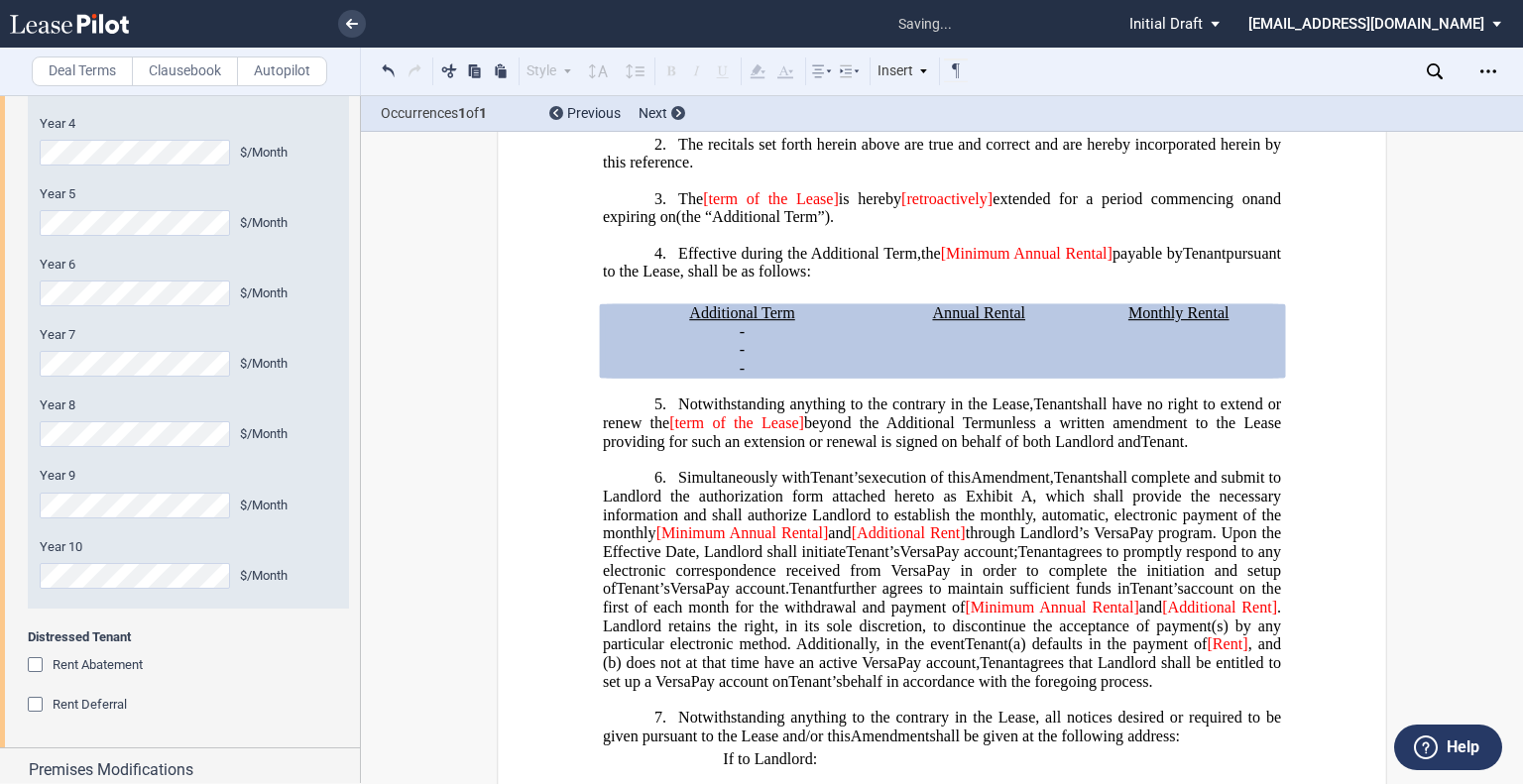 click on "Year 1
$/Sf
Year 2
$/Sf
Year 3
$/Sf
Year 4
$/Sf
Year 5
$/Sf
Year 6
$/Sf
Year 7
$/Sf" at bounding box center [179, 314] 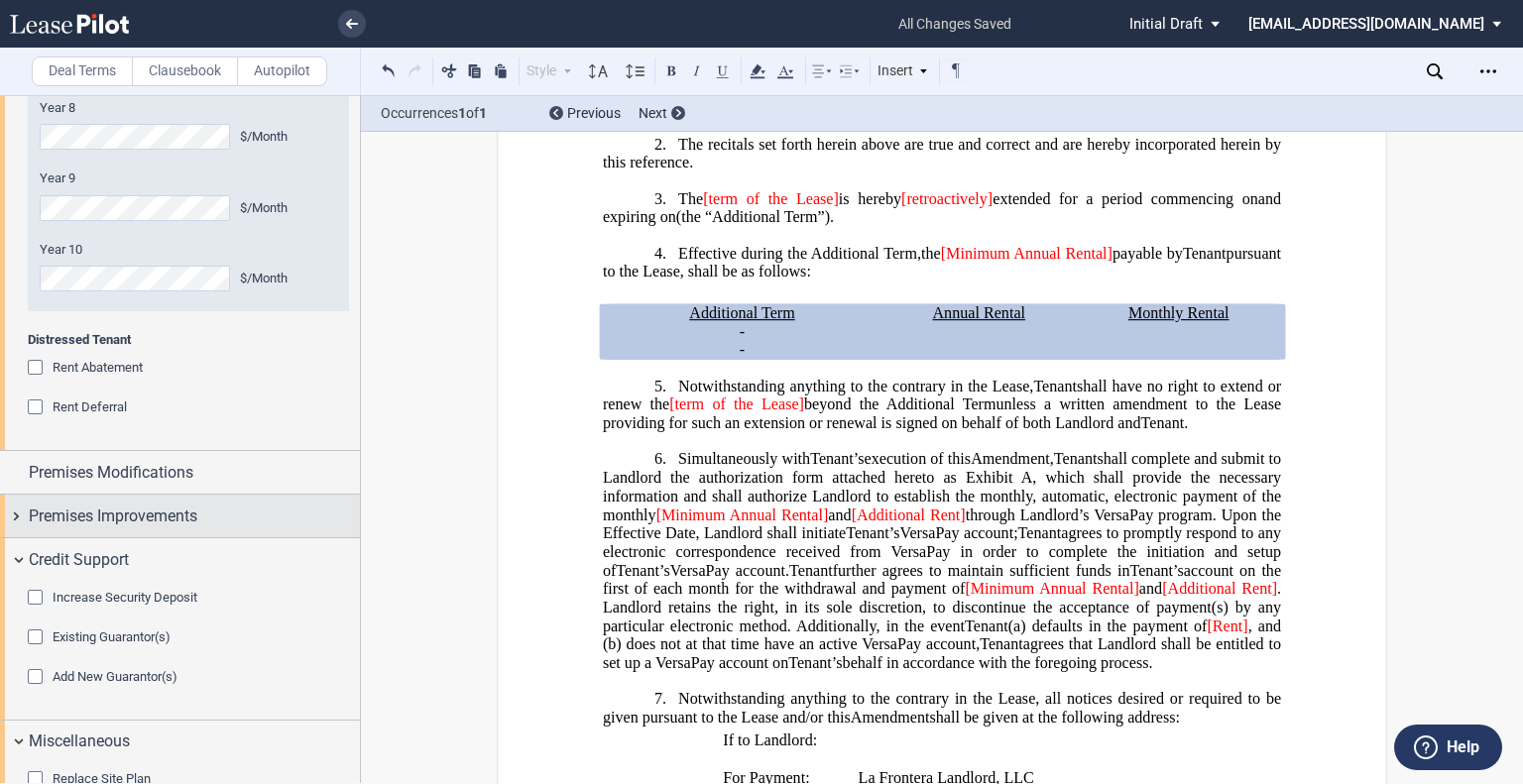 scroll, scrollTop: 2085, scrollLeft: 0, axis: vertical 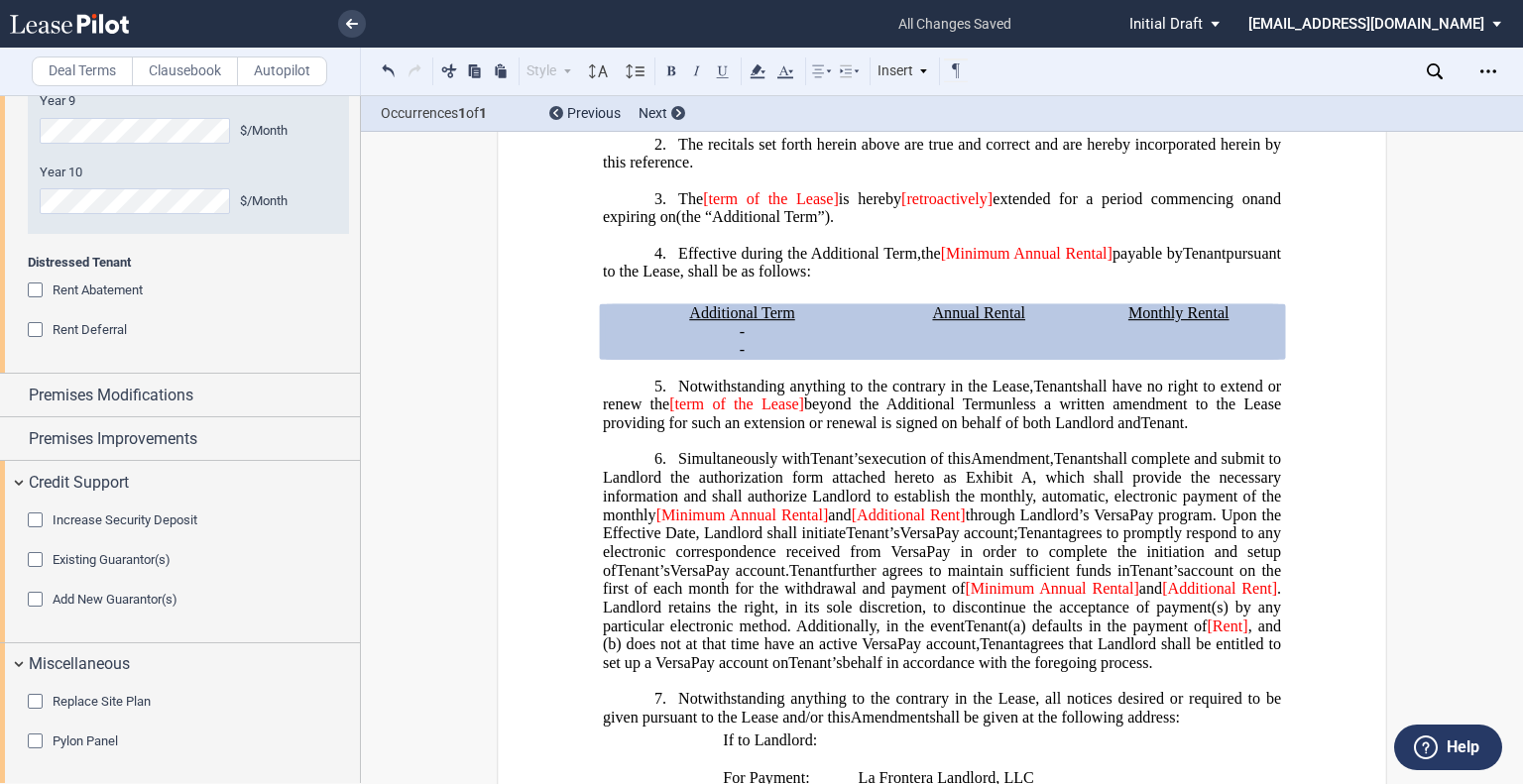 click on "is hereby" 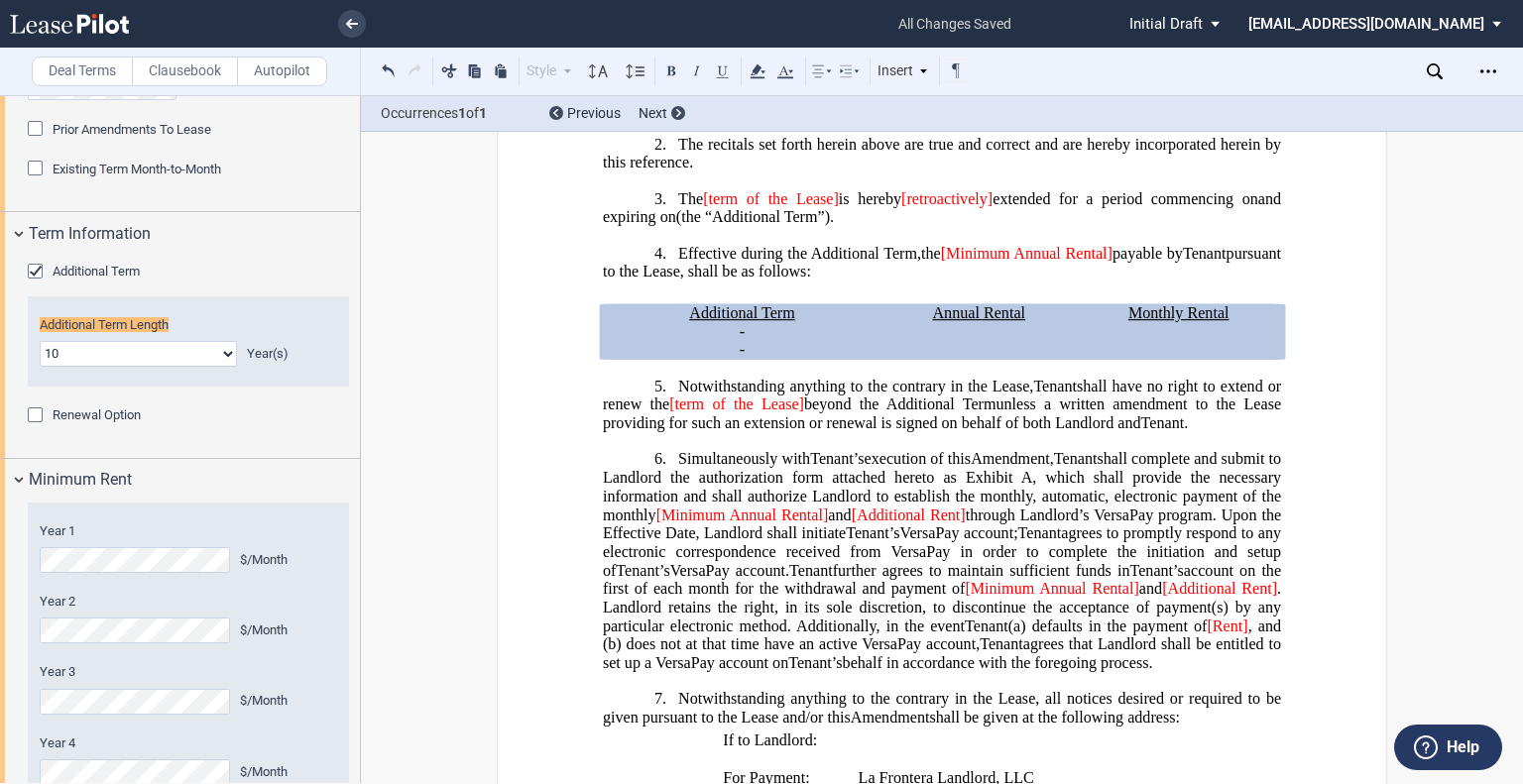 scroll, scrollTop: 975, scrollLeft: 0, axis: vertical 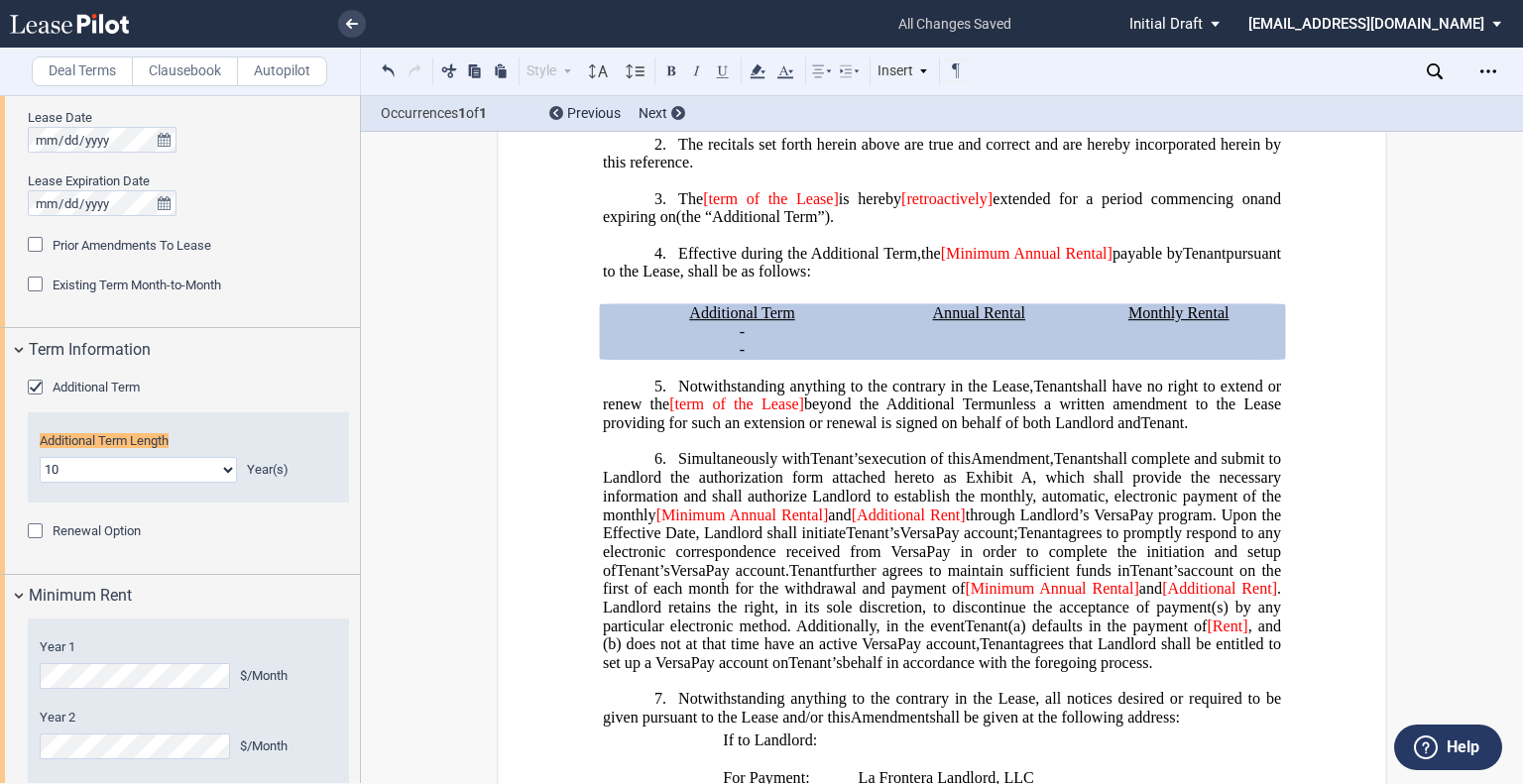 type 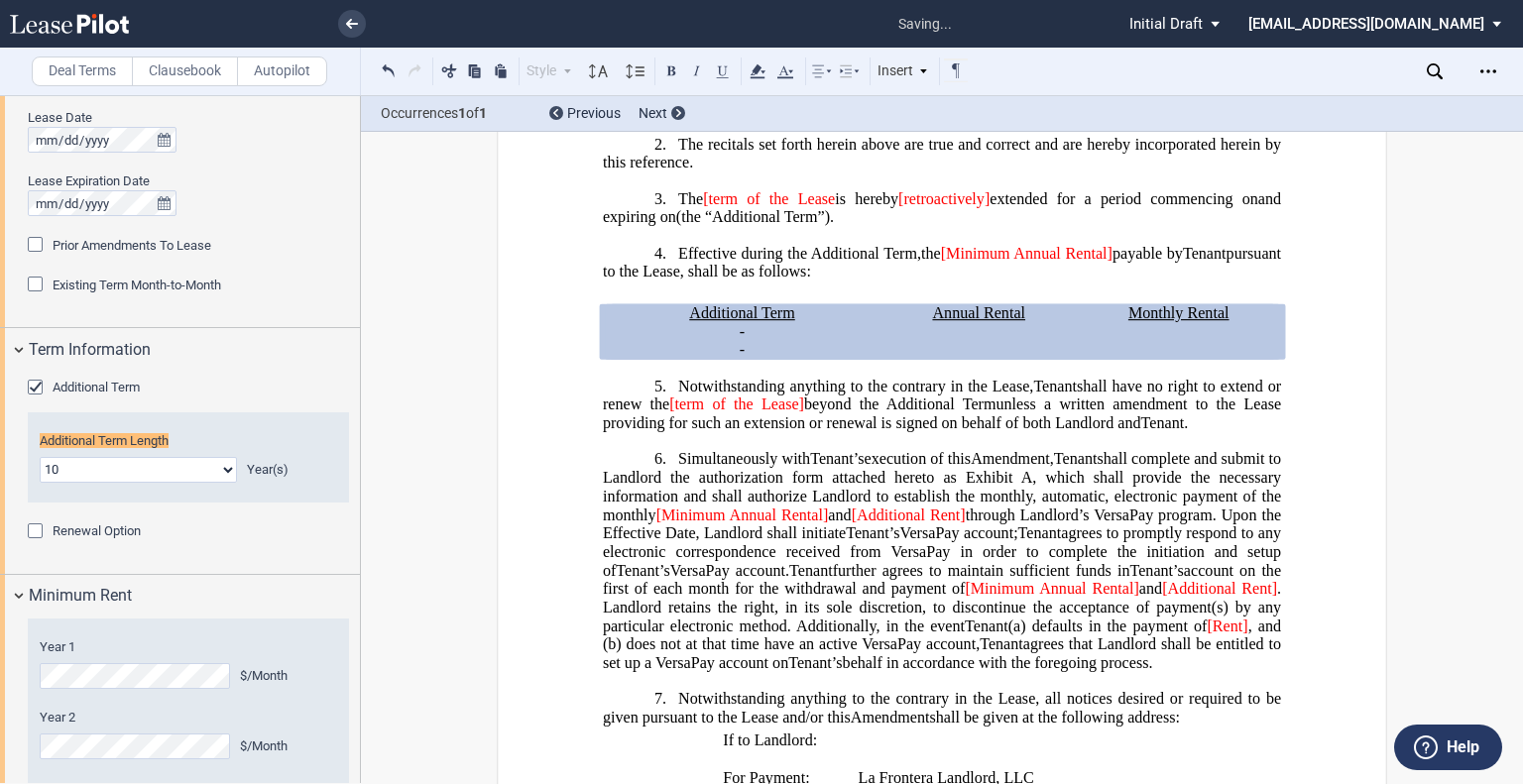 click on "[term of the Lease" 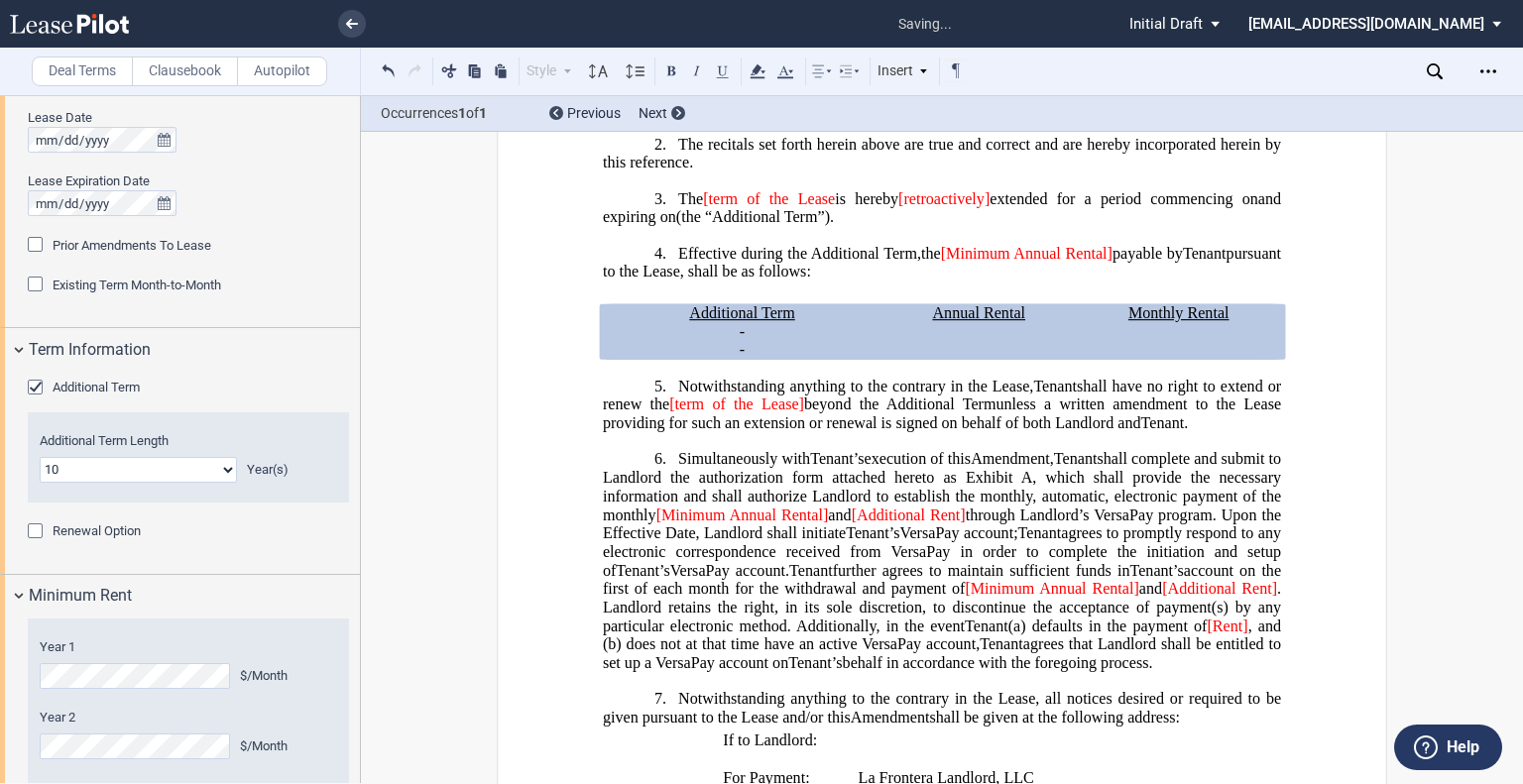 click on "[term of the Lease" 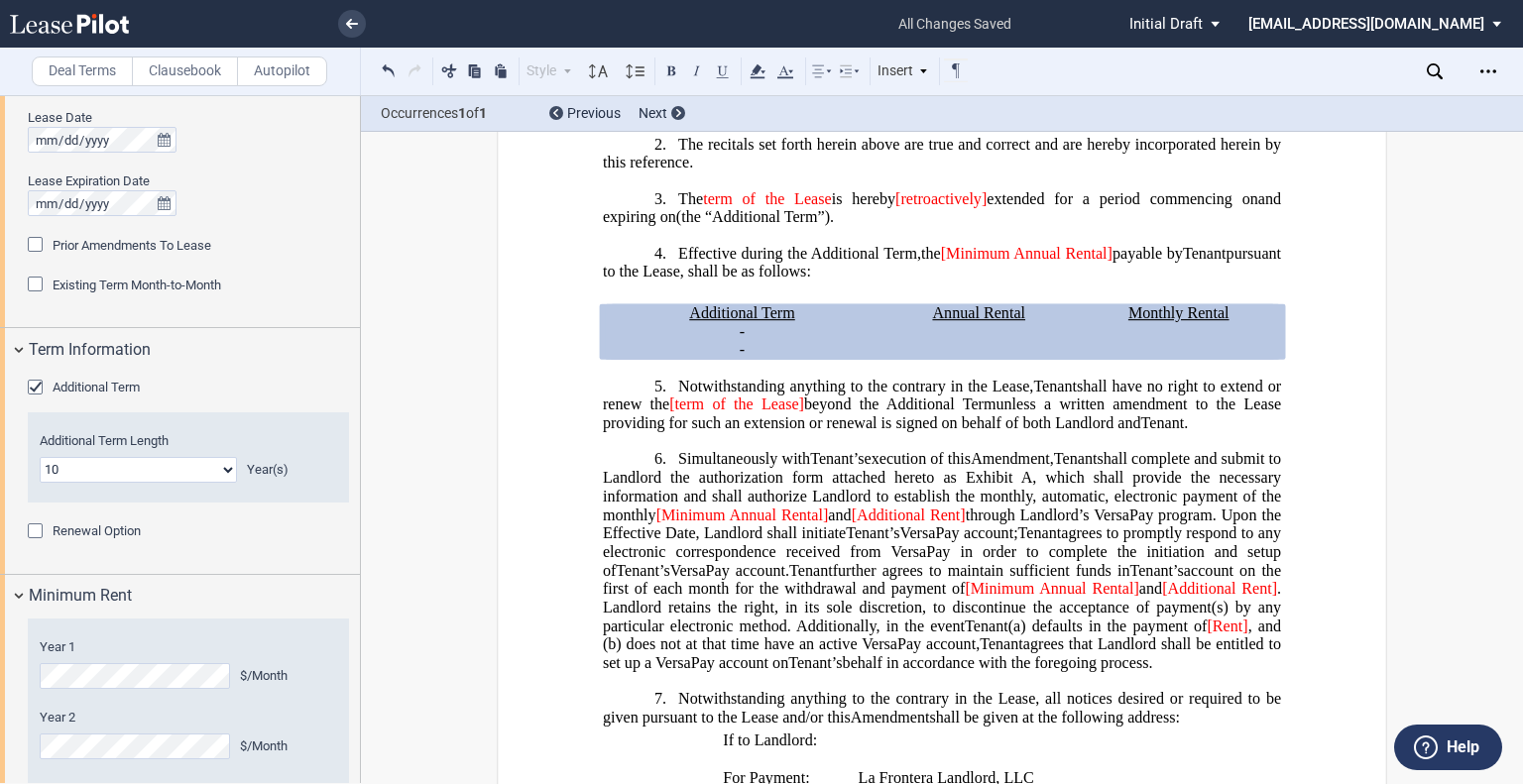drag, startPoint x: 1009, startPoint y: 246, endPoint x: 924, endPoint y: 244, distance: 85.023526 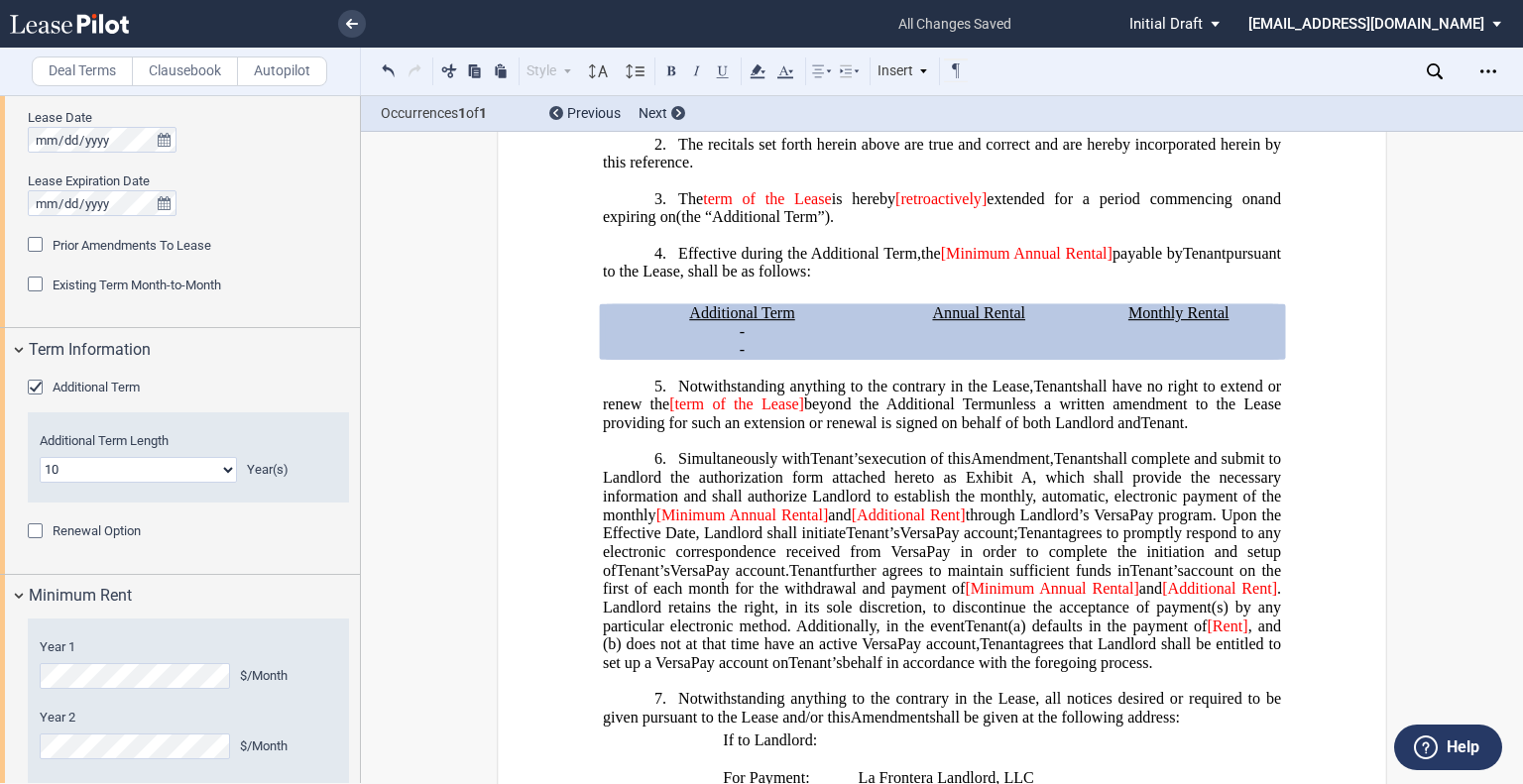 click on "[retroactively]" 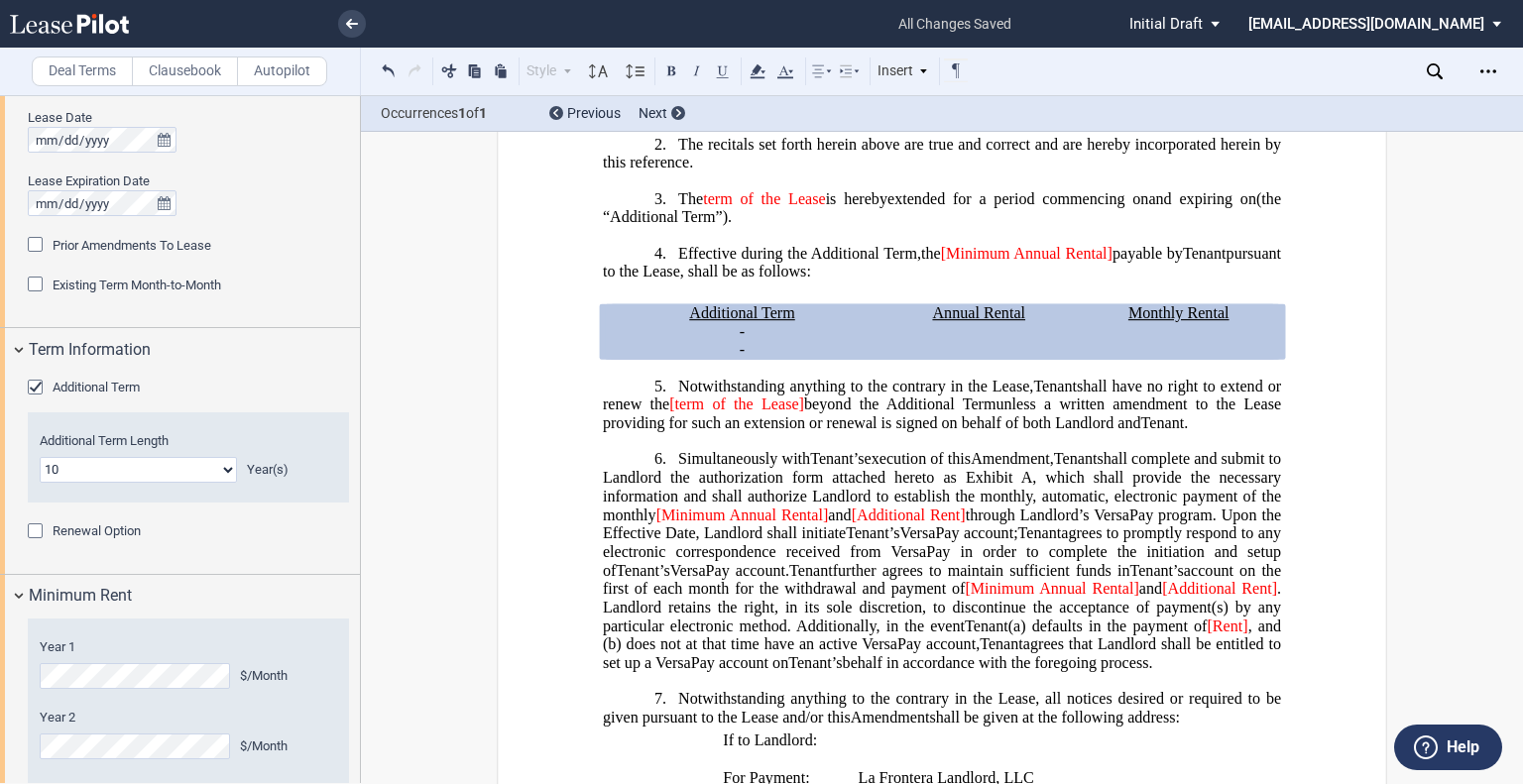 click on "[Minimum Annual Rental]" 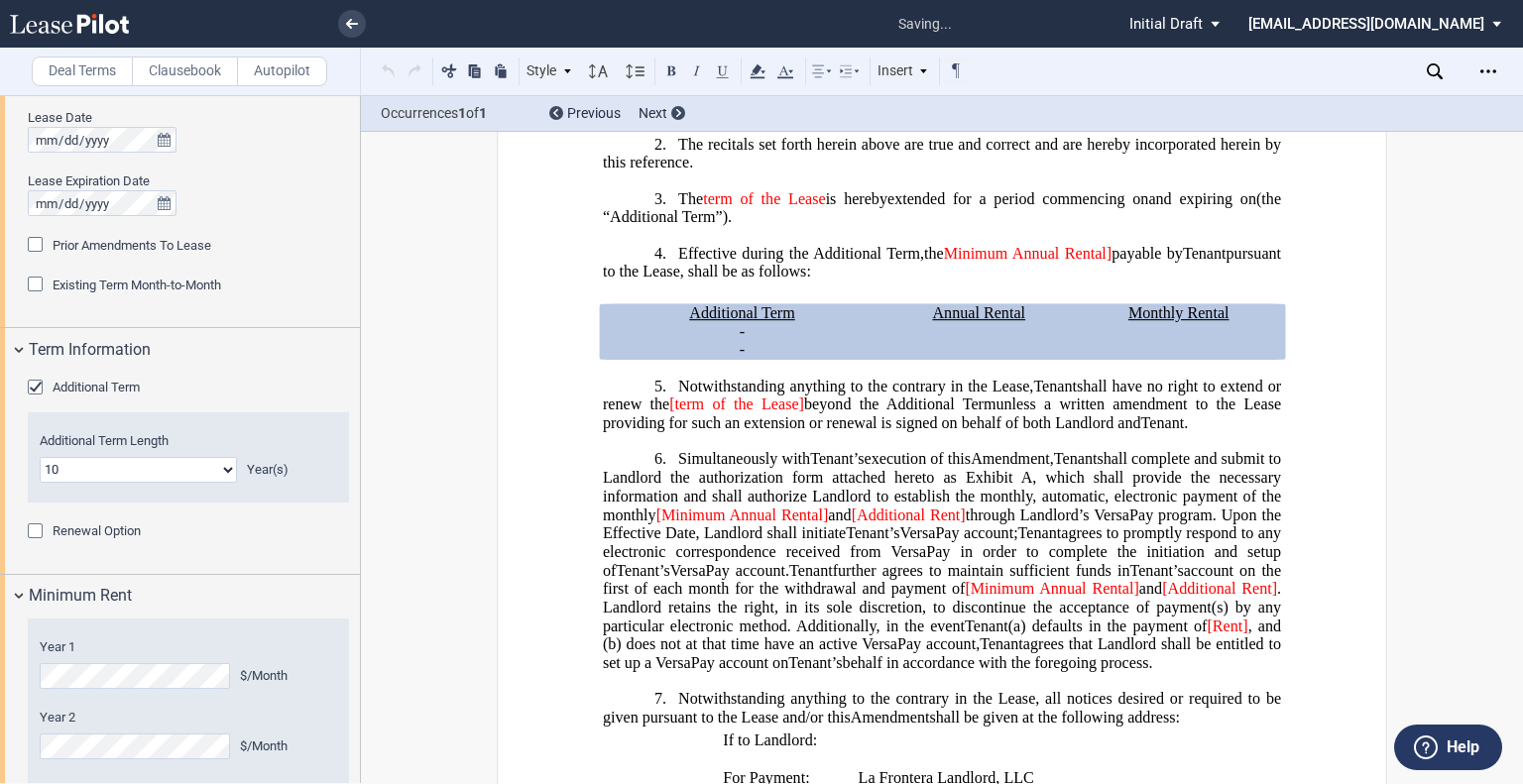 click on "payable by" 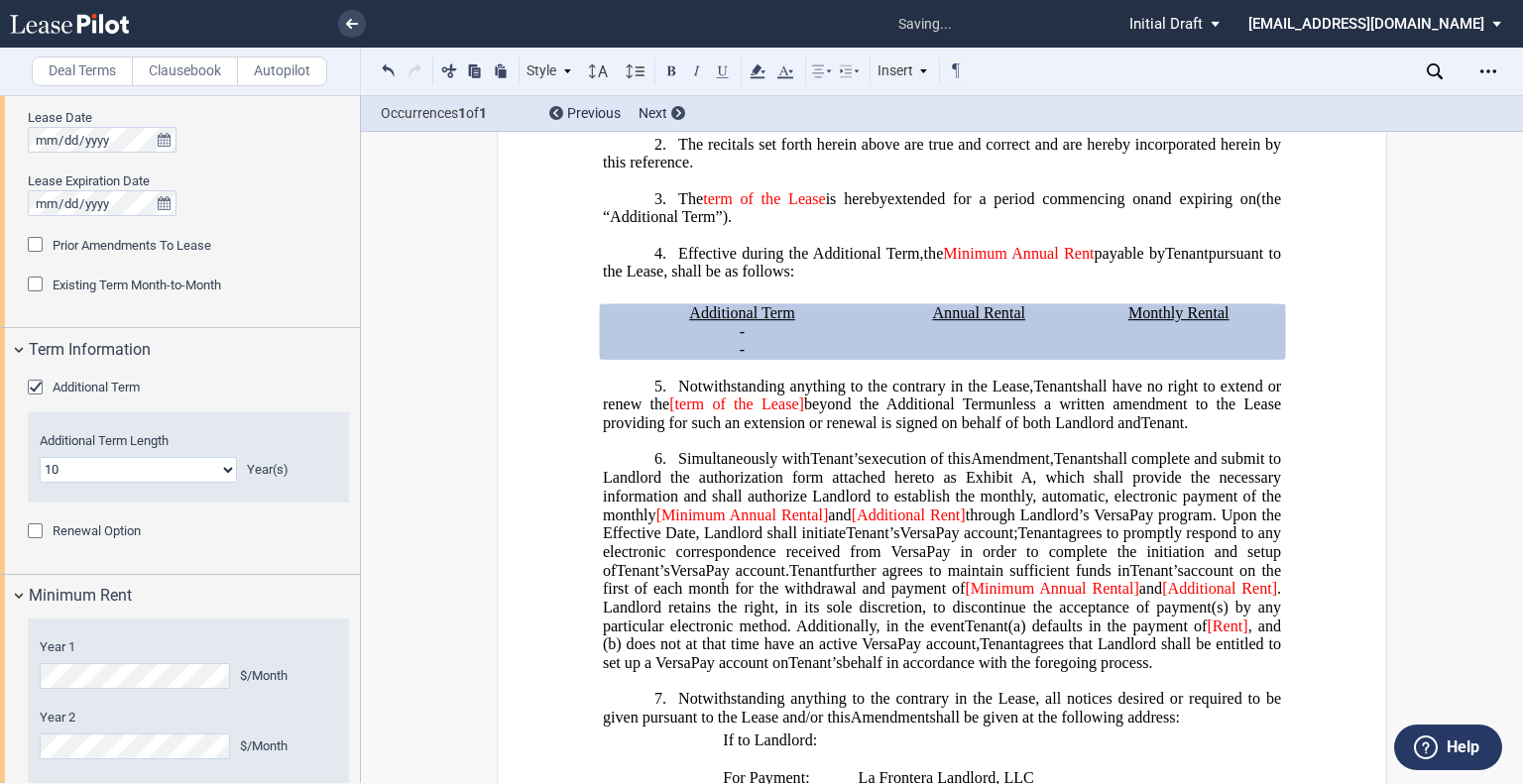 click on "Minimum Annual Rent" 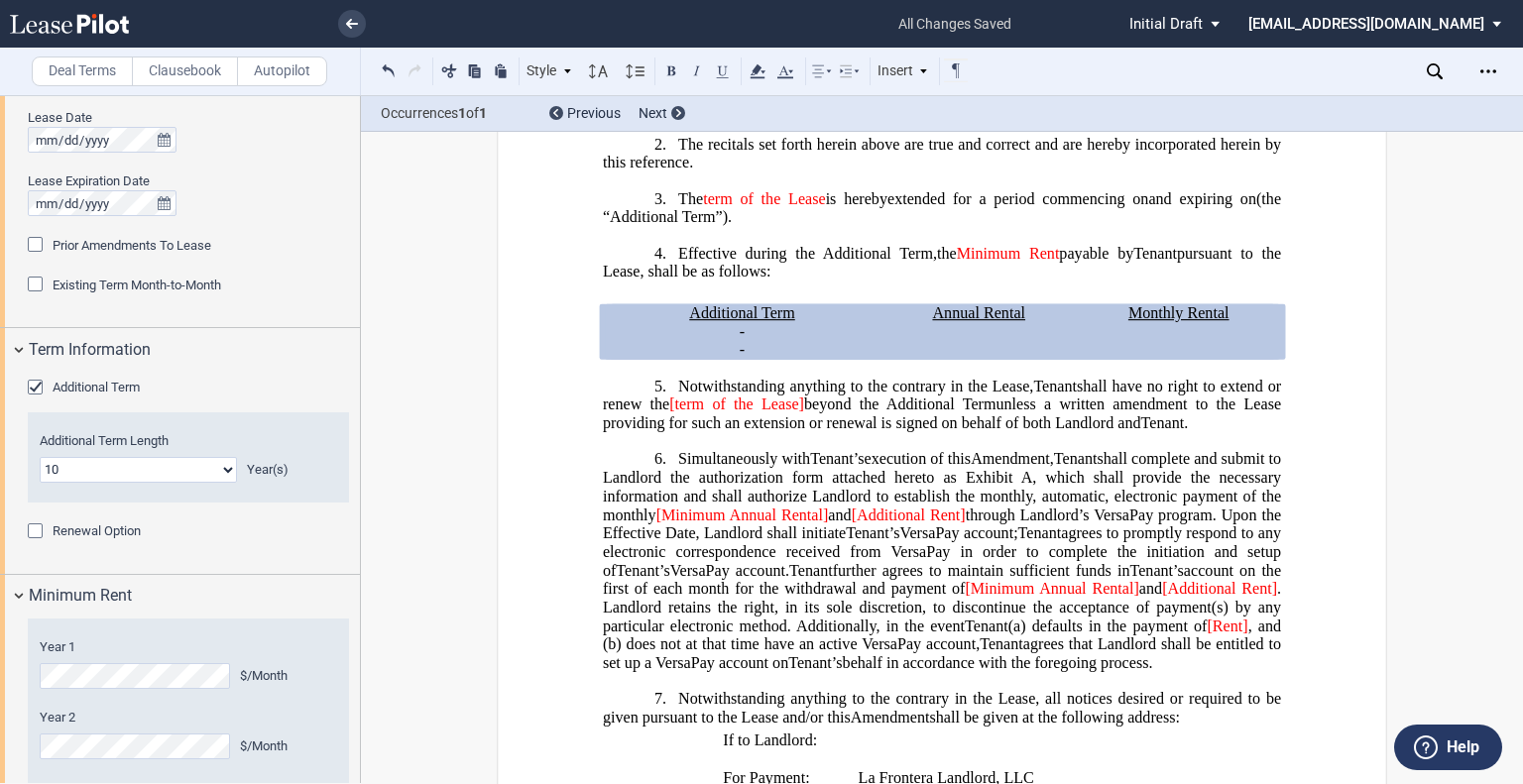 click on "[term of the Lease]" 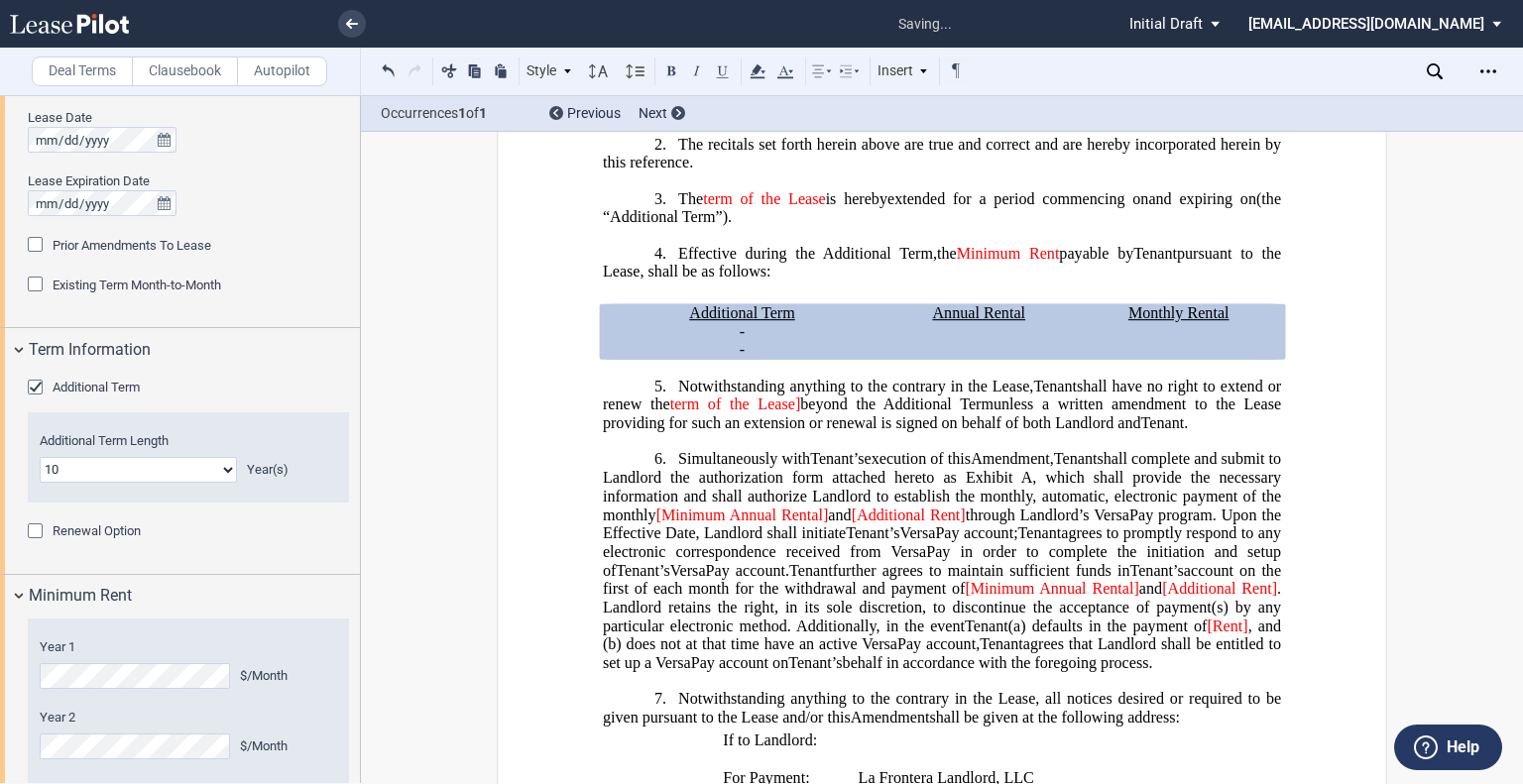 click on "beyond the Additional Term" 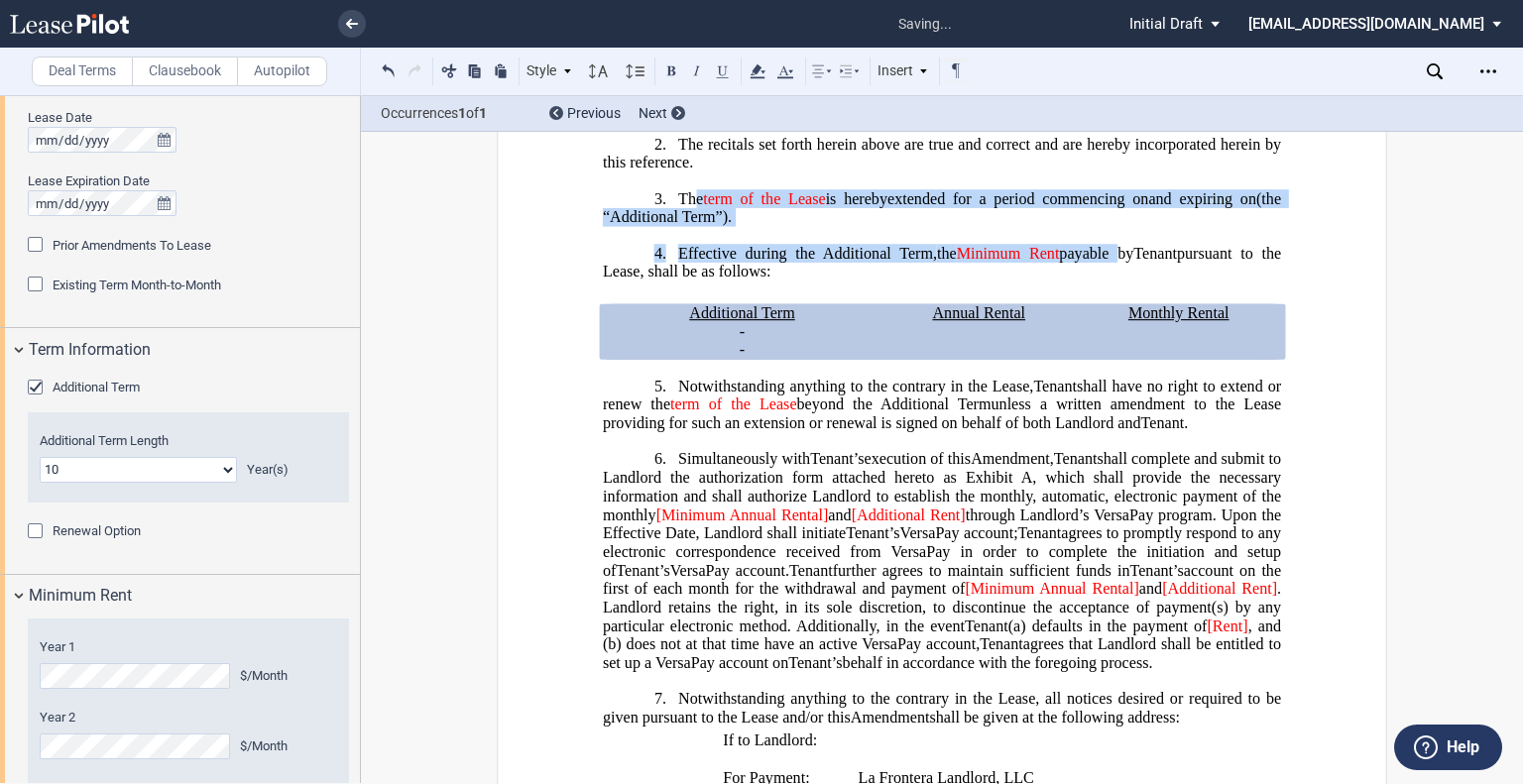 drag, startPoint x: 1088, startPoint y: 307, endPoint x: 690, endPoint y: 248, distance: 402.34935 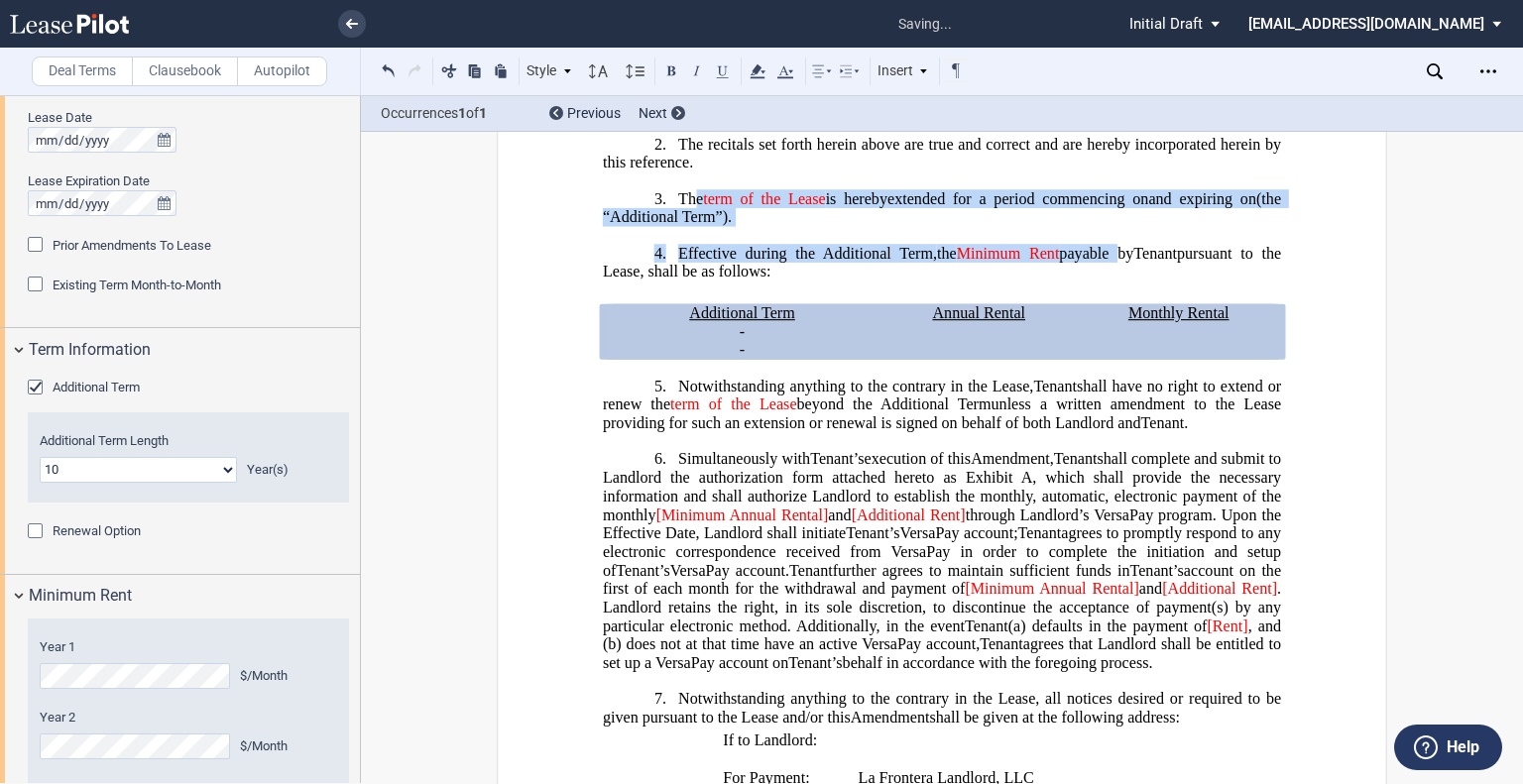 click on "﻿
﻿ ﻿ FIRST  AMENDMENT TO LEASE
ASSIGNMENT AND ASSUMPTION  AND   ﻿ ﻿  FIRST  AMENDMENT  OF LEASE AGREEMENT
﻿
THIS   ﻿ ﻿  FIRST  AMENDMENT TO LEASE (this “Amendment”) is entered into as of ______________,   2025  (the “Effective Date”) by and  among  between   La Frontera Landlord, LLC ,  a   Delaware   limited liability company  (“Landlord”), having an office c/o DLC Management Corporation, 565   Taxter Road, Elmsford, New York 10523, and  ﻿ ﻿ ,  an individual   ﻿ ﻿   ﻿ ﻿   ﻿ ﻿ , d/b/a  ﻿ ﻿  (“Tenant”), having an address c/o The Gap, Inc. at  ﻿ ﻿ ,  ﻿ ﻿ ,  ﻿ ﻿   ﻿ ﻿ , and  ,   and  ,   and  ﻿ ﻿ , an individual , individuals , and    (“Guarantor”), (“Guarantor  ﻿ ﻿ ”), , jointly and severally (individually and collectively,  “Guarantor” “Guarantor  ﻿ ﻿ ” ),  each  having an address at  ﻿ ﻿ ,  ﻿ ﻿ ,  ﻿ ﻿" at bounding box center [942, 1641] 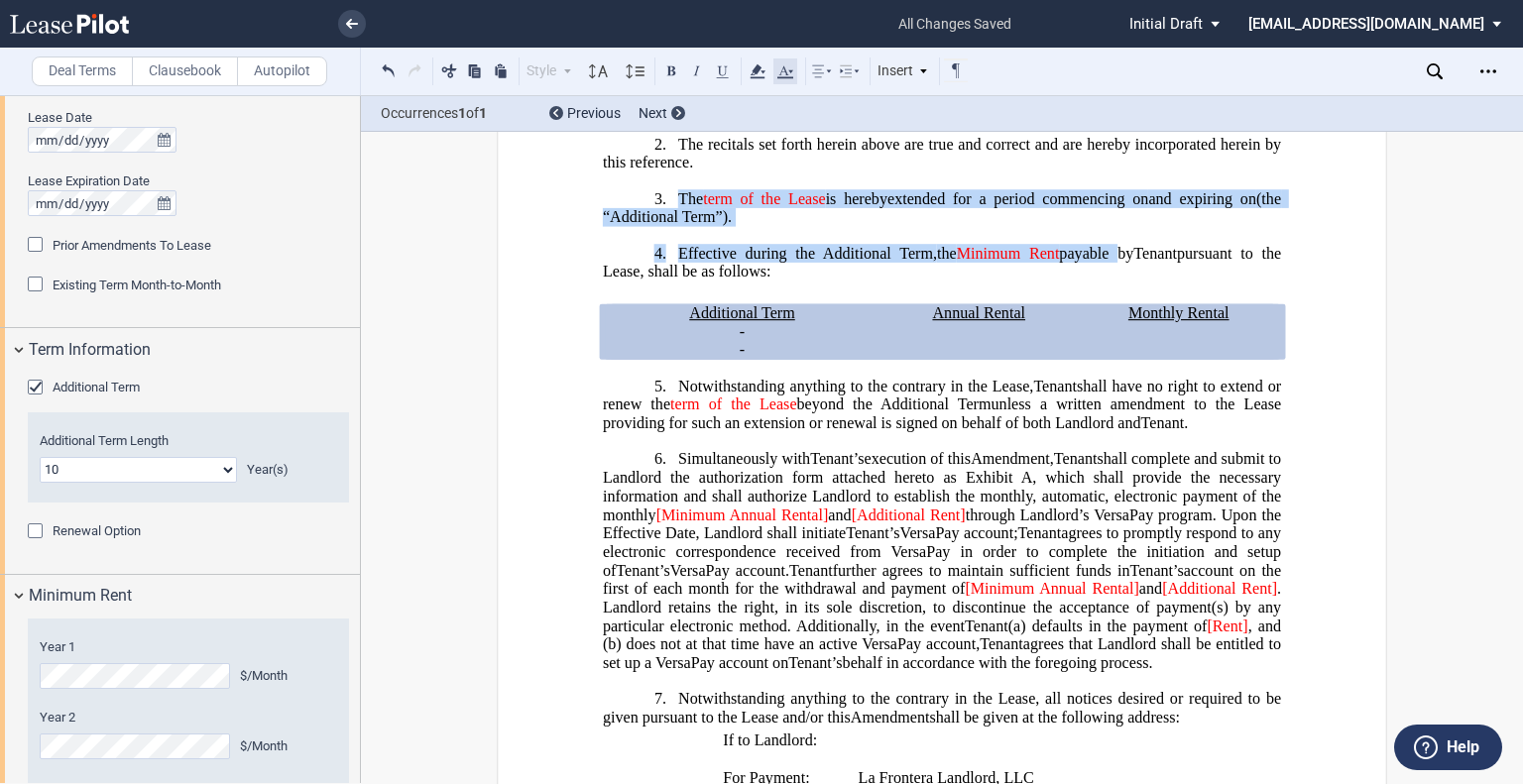 click 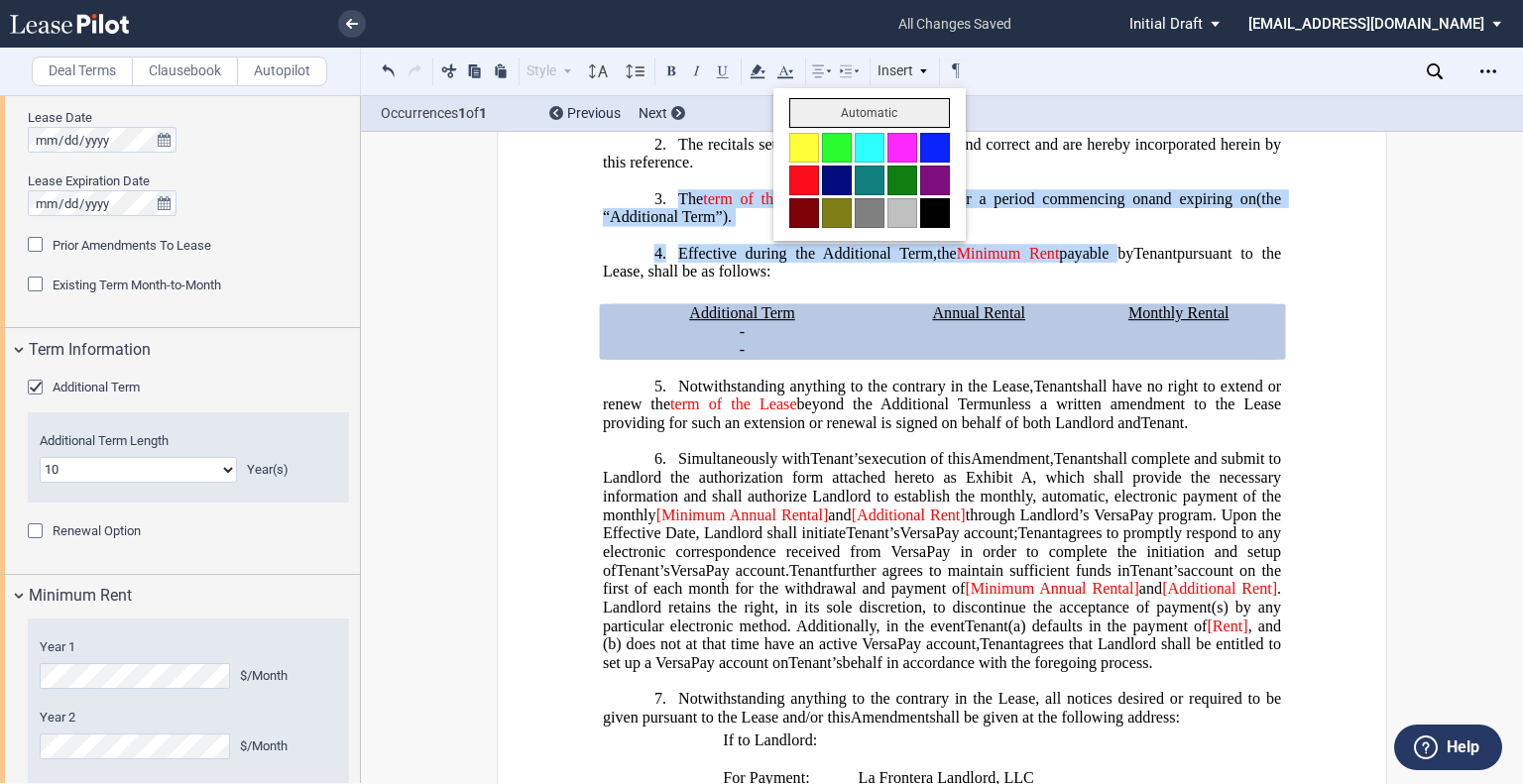 click on "Automatic" at bounding box center [870, 113] 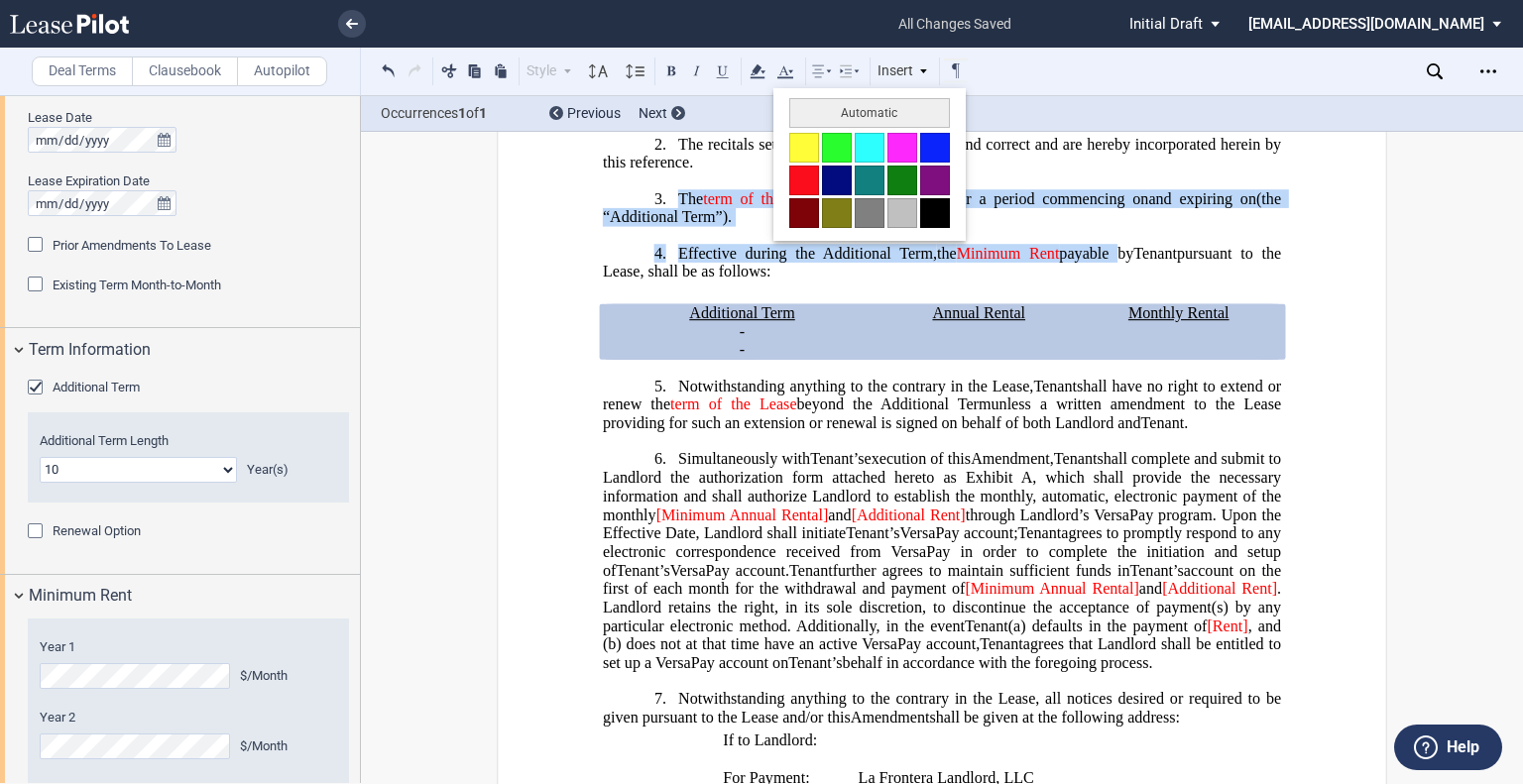 type 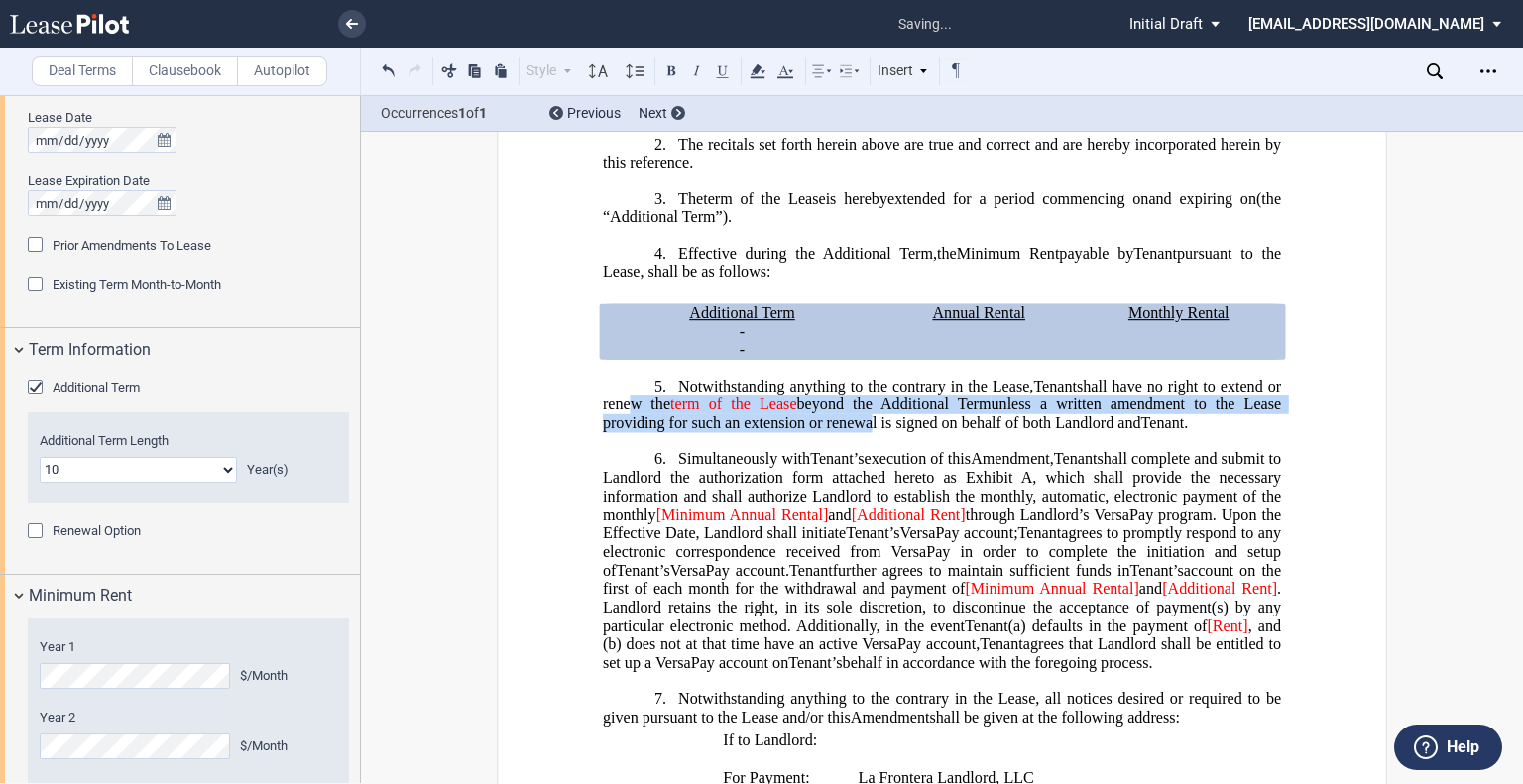 drag, startPoint x: 841, startPoint y: 470, endPoint x: 617, endPoint y: 455, distance: 224.50167 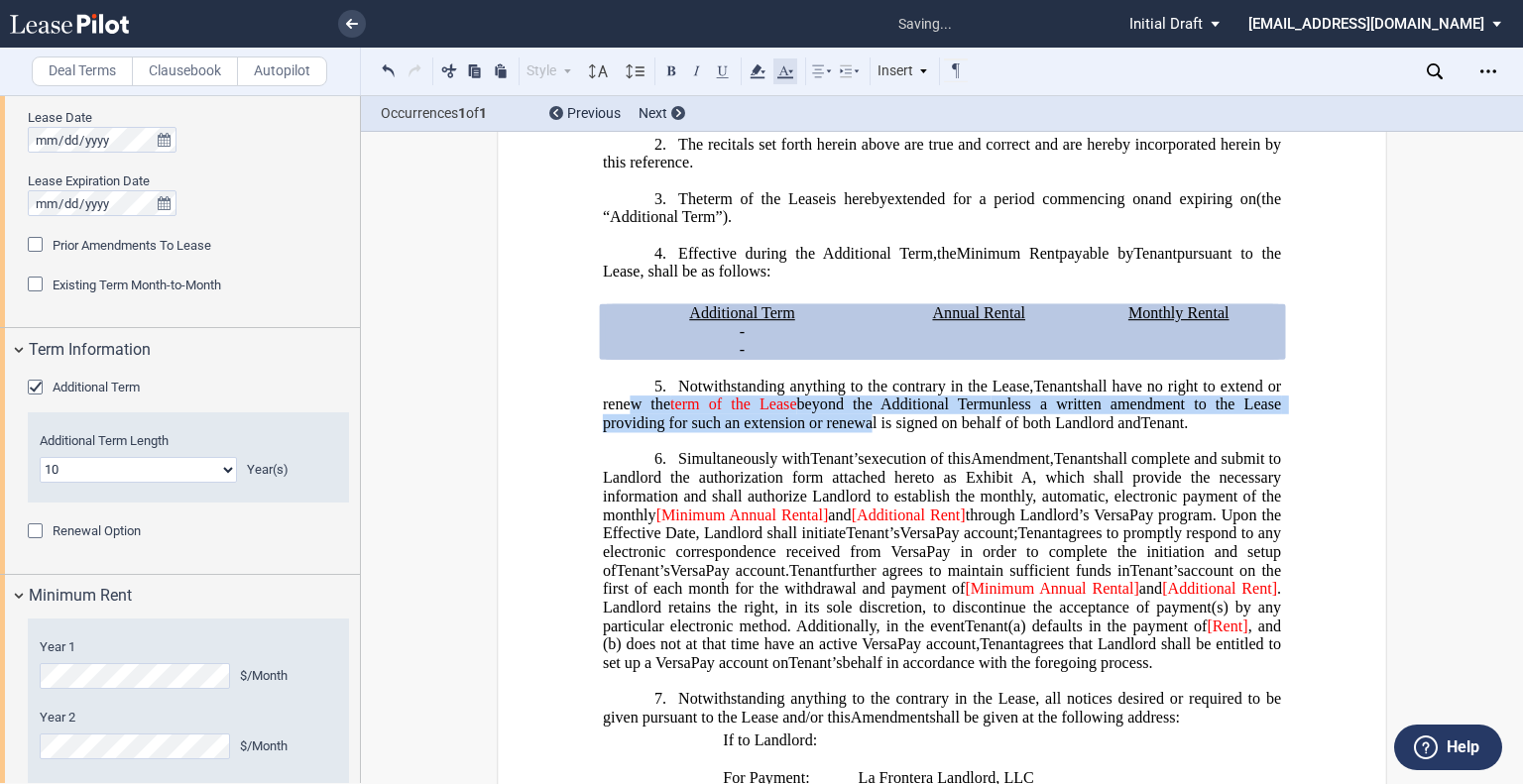 click 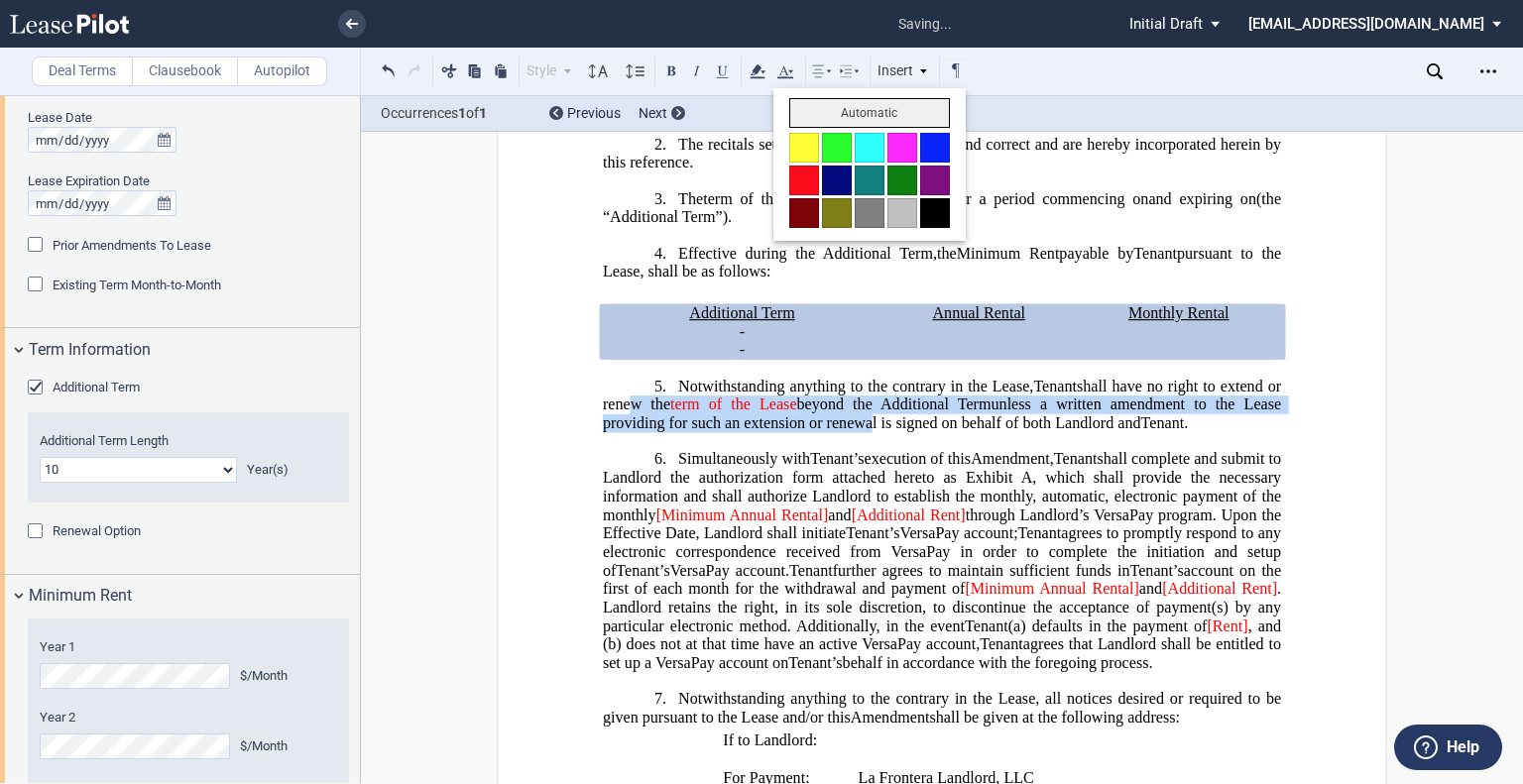 click on "Automatic" at bounding box center (870, 113) 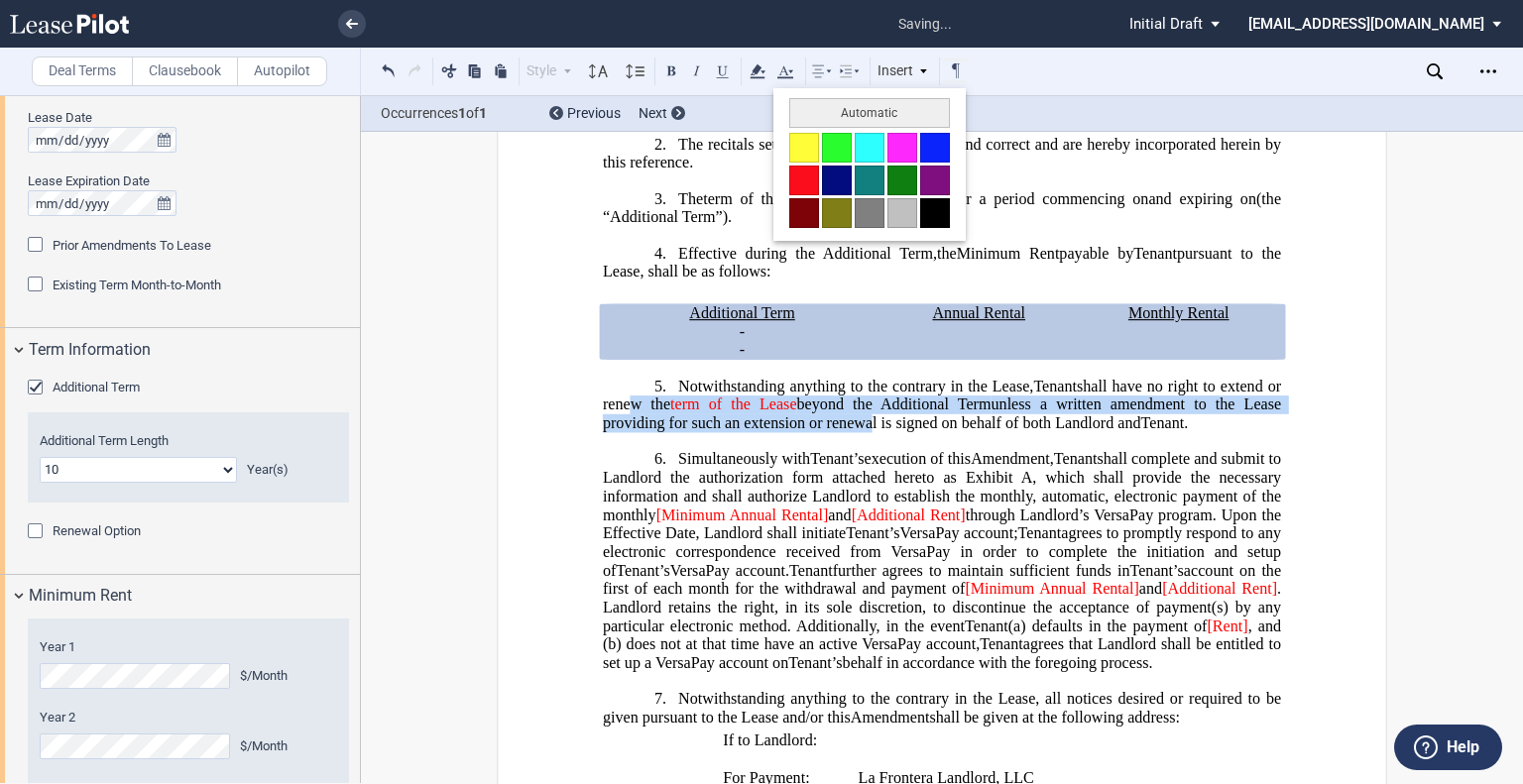 type 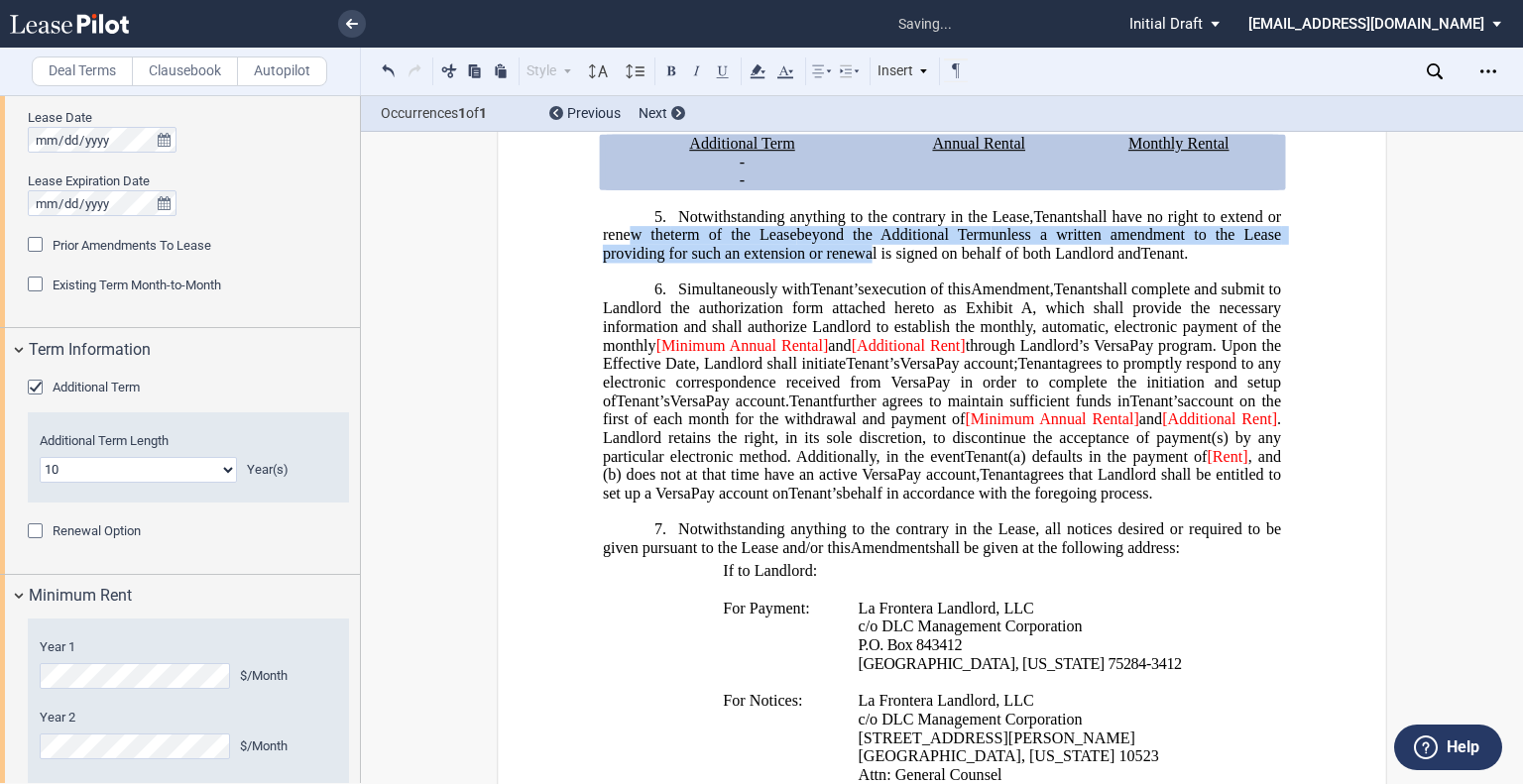 scroll, scrollTop: 890, scrollLeft: 0, axis: vertical 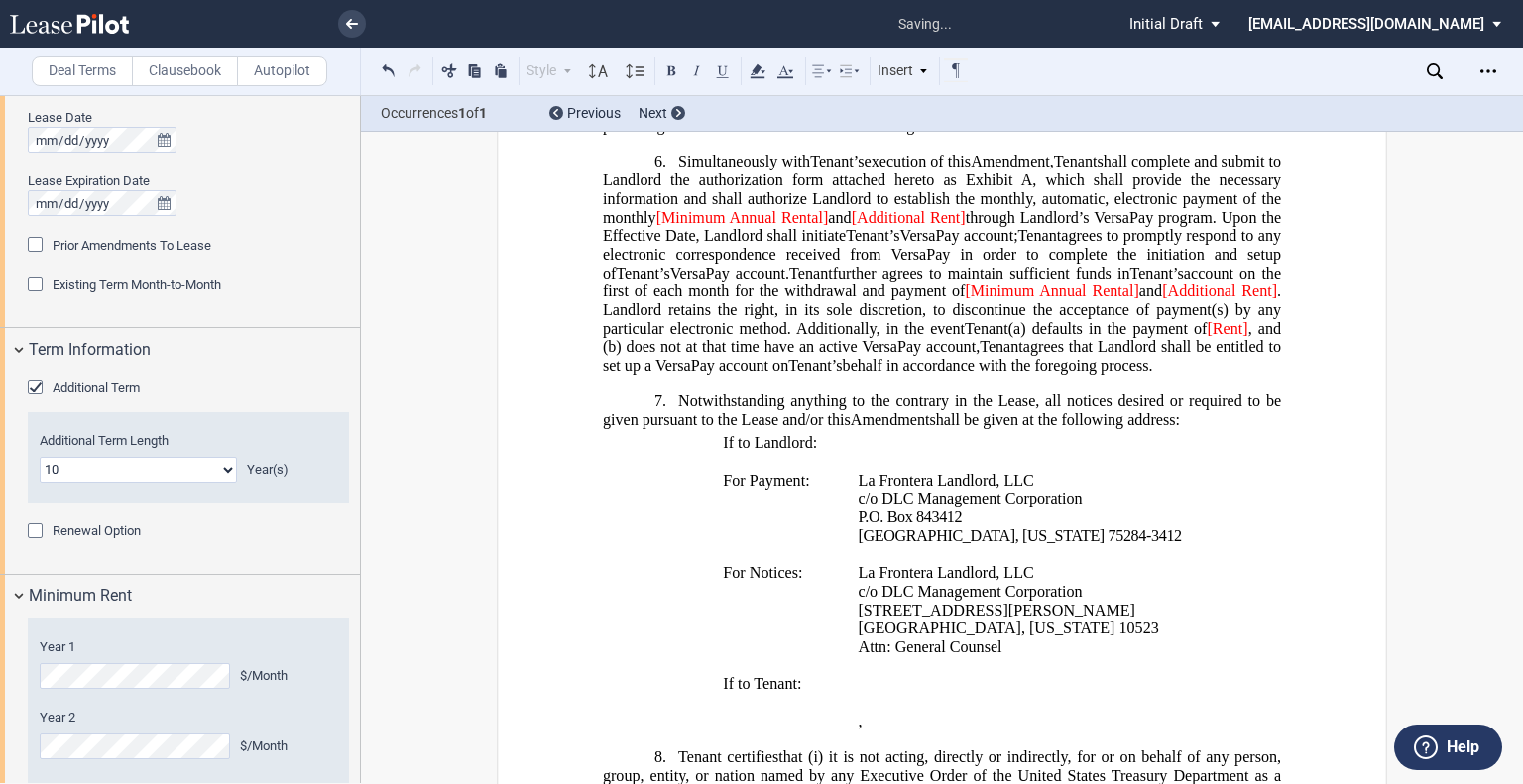 click on "6.                  Simultaneously with  Tenant’s  Assignee’s  execution of this  Amendment  Assignment ,  Tenant  Assignee  shall complete and submit to Landlord the authorization form attached hereto as Exhibit   ﻿ A ﻿ , which shall provide the necessary information and shall authorize Landlord to establish the monthly, automatic, electronic payment of the monthly  [Minimum Annual Rental]  and  [Additional Rent]  through Landlord’s VersaPay program. Upon the Effective Date, Landlord shall initiate  Tenant’s  Assignee’s  VersaPay account;  Tenant  Assignee  agrees to promptly respond to any electronic correspondence received from VersaPay in order to complete the initiation and setup of  Tenant’s  Assignee’s  VersaPay account.  Tenant  Assignee  further agrees to maintain sufficient funds in  Tenant’s  Assignee’s  account on the first of each month for the withdrawal and payment of  [Minimum Annual Rental]  and  [Additional Rent]  Tenant  Assignee  (a)   [Rent]" at bounding box center (942, 264) 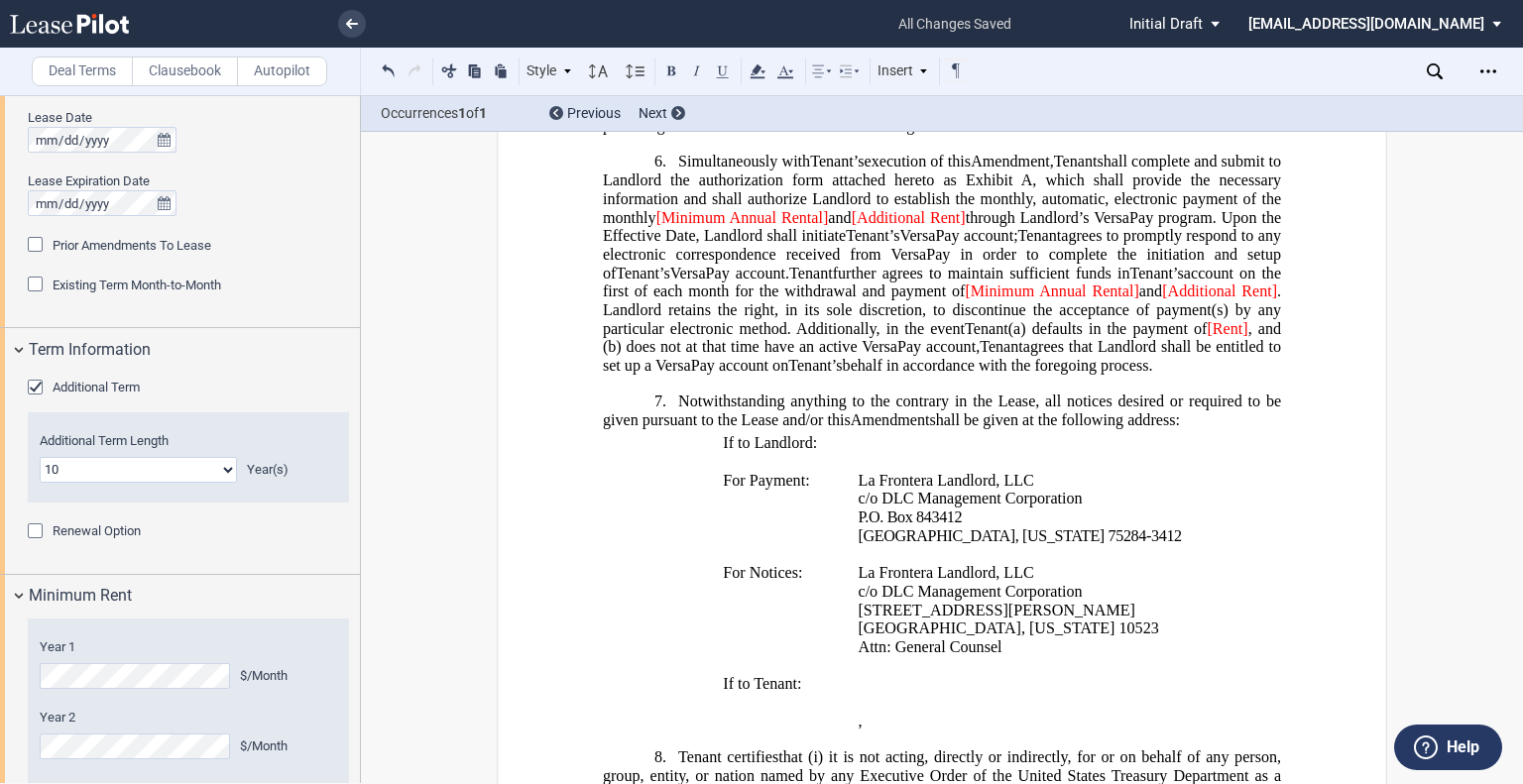 drag, startPoint x: 1157, startPoint y: 402, endPoint x: 583, endPoint y: 211, distance: 604.9438 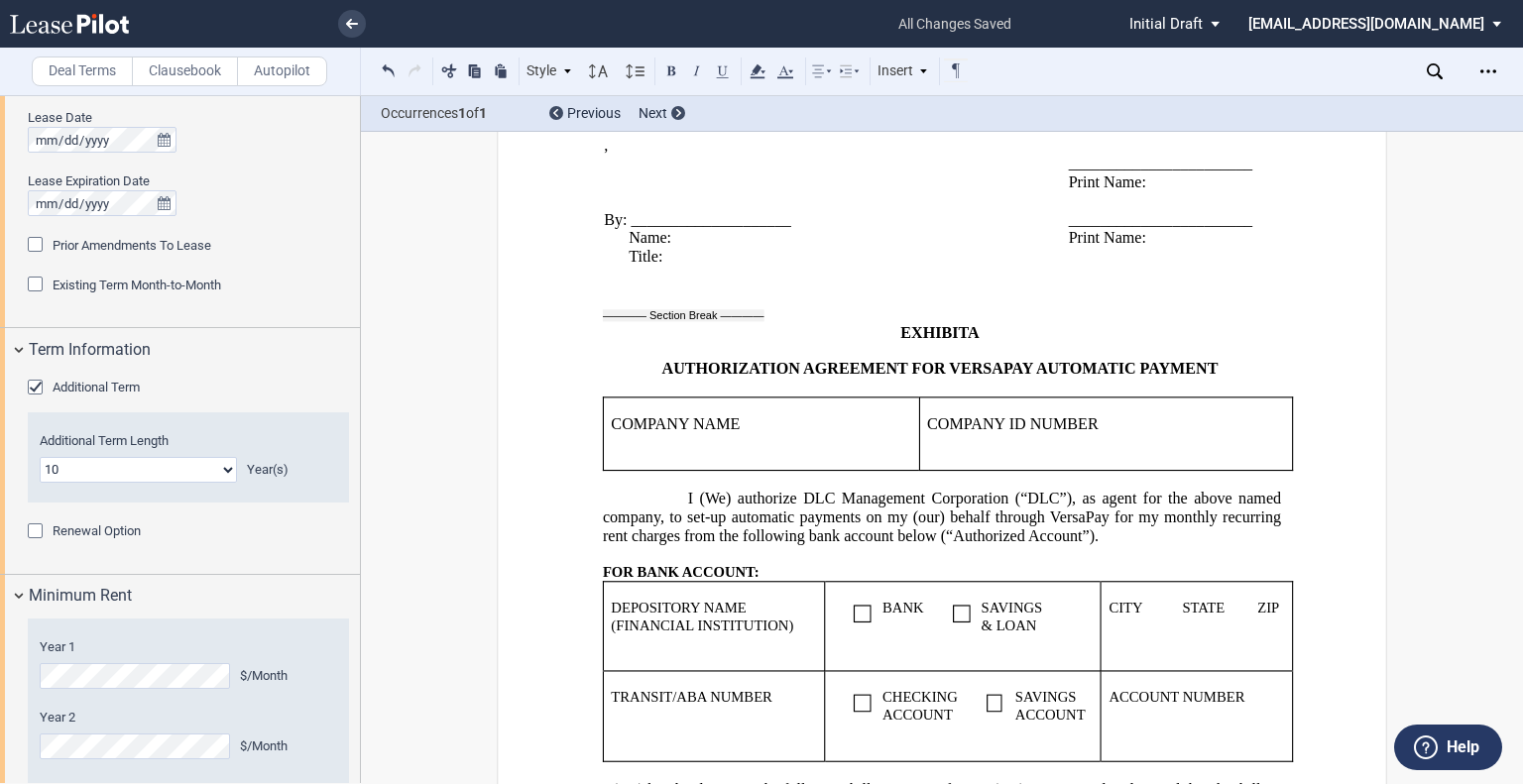 scroll, scrollTop: 3303, scrollLeft: 0, axis: vertical 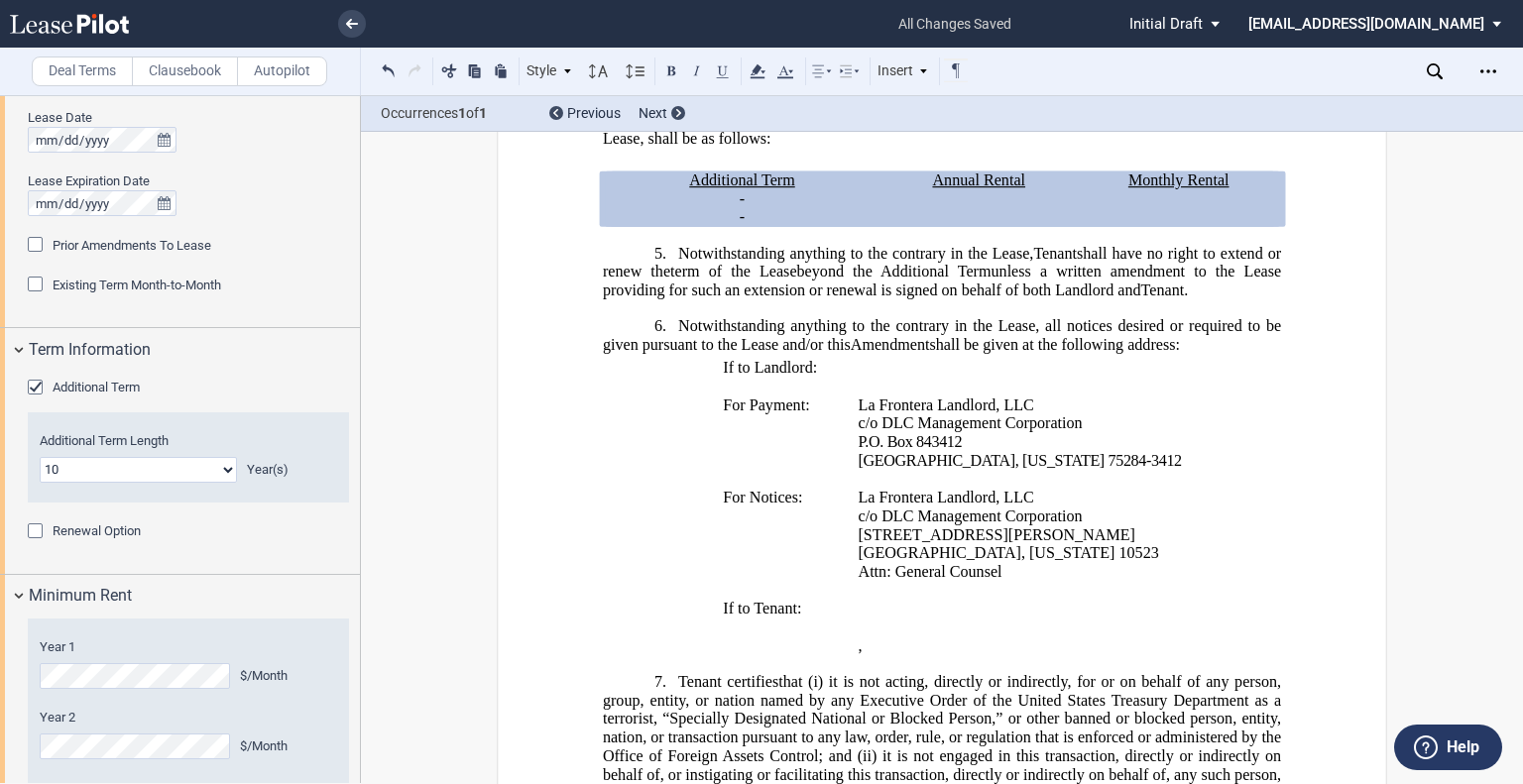 click on "﻿
﻿ ﻿ FIRST  AMENDMENT TO LEASE
ASSIGNMENT AND ASSUMPTION  AND   ﻿ ﻿  FIRST  AMENDMENT  OF LEASE AGREEMENT
﻿
THIS   ﻿ ﻿  FIRST  AMENDMENT TO LEASE (this “Amendment”) is entered into as of ______________,   2025  (the “Effective Date”) by and  among  between   La Frontera Landlord, LLC ,  a   Delaware   limited liability company  (“Landlord”), having an office c/o DLC Management Corporation, 565   Taxter Road, Elmsford, New York 10523, and  ﻿ ﻿ ,  an individual   ﻿ ﻿   ﻿ ﻿   ﻿ ﻿ , d/b/a  ﻿ ﻿  (“Tenant”), having an address c/o The Gap, Inc. at  ﻿ ﻿ ,  ﻿ ﻿ ,  ﻿ ﻿   ﻿ ﻿ , and  ,   and  ,   and  ﻿ ﻿ , an individual , individuals , and    (“Guarantor”), (“Guarantor  ﻿ ﻿ ”), , jointly and severally (individually and collectively,  “Guarantor” “Guarantor  ﻿ ﻿ ” ),  each  having an address at  ﻿ ﻿ ,  ﻿ ﻿ ,  ﻿ ﻿" at bounding box center (942, 1389) 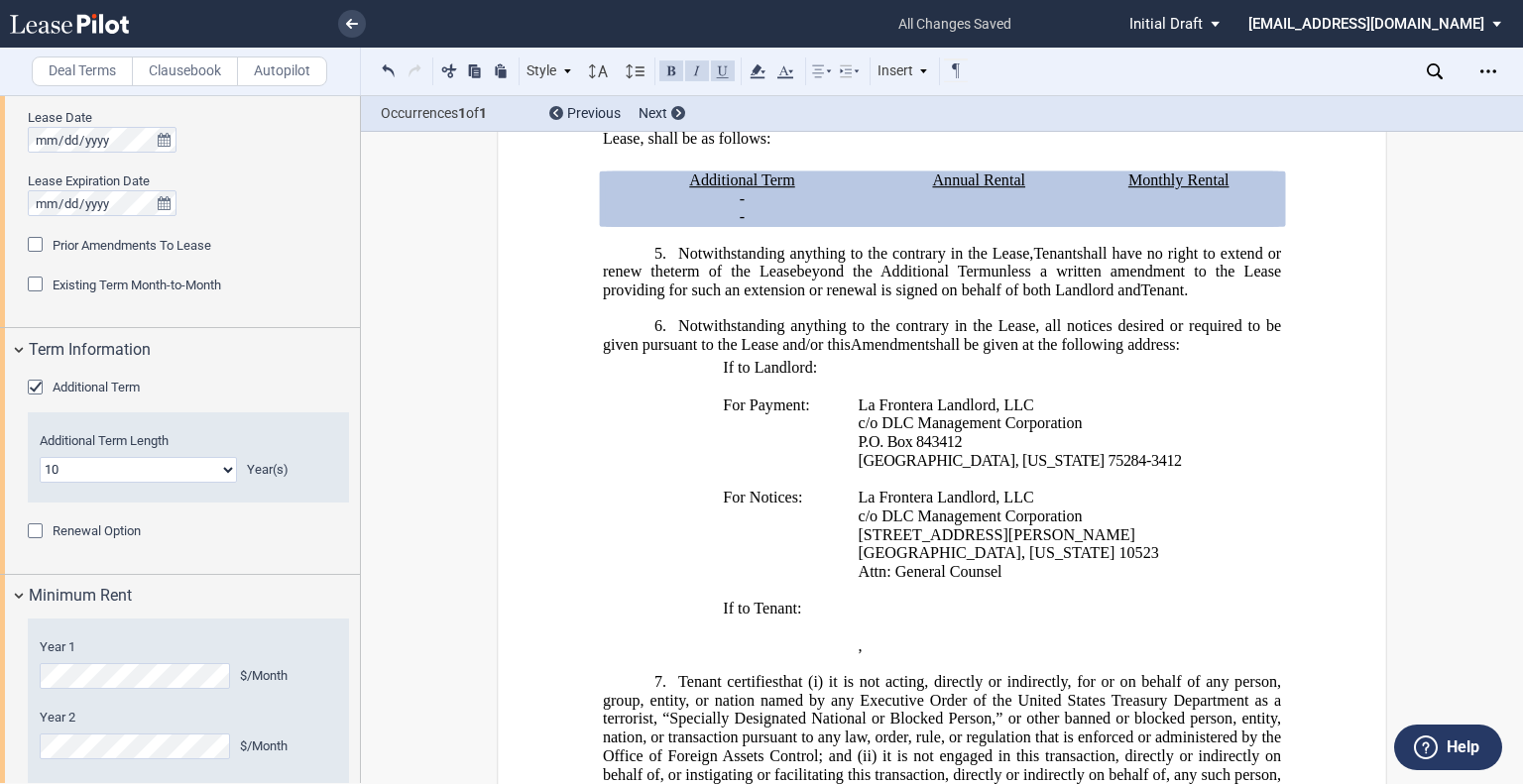 click on "6.                  Notwithstanding anything to the contrary in the Lease, all notices desired or required to be given pursuant to the Lease and/or this  Amendment  Assignment  shall be given at the following address:" at bounding box center (942, 335) 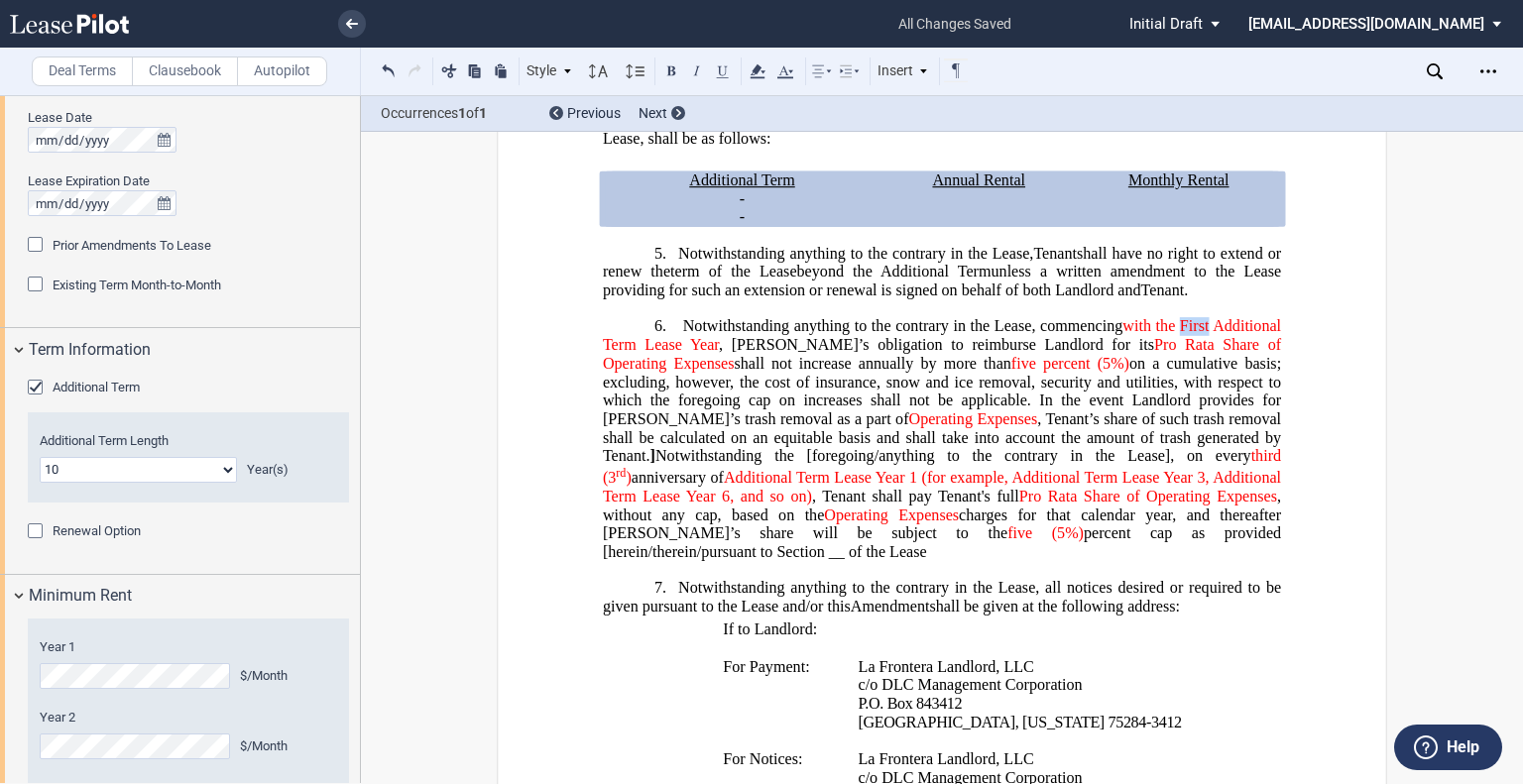 drag, startPoint x: 1178, startPoint y: 372, endPoint x: 1206, endPoint y: 369, distance: 28.160256 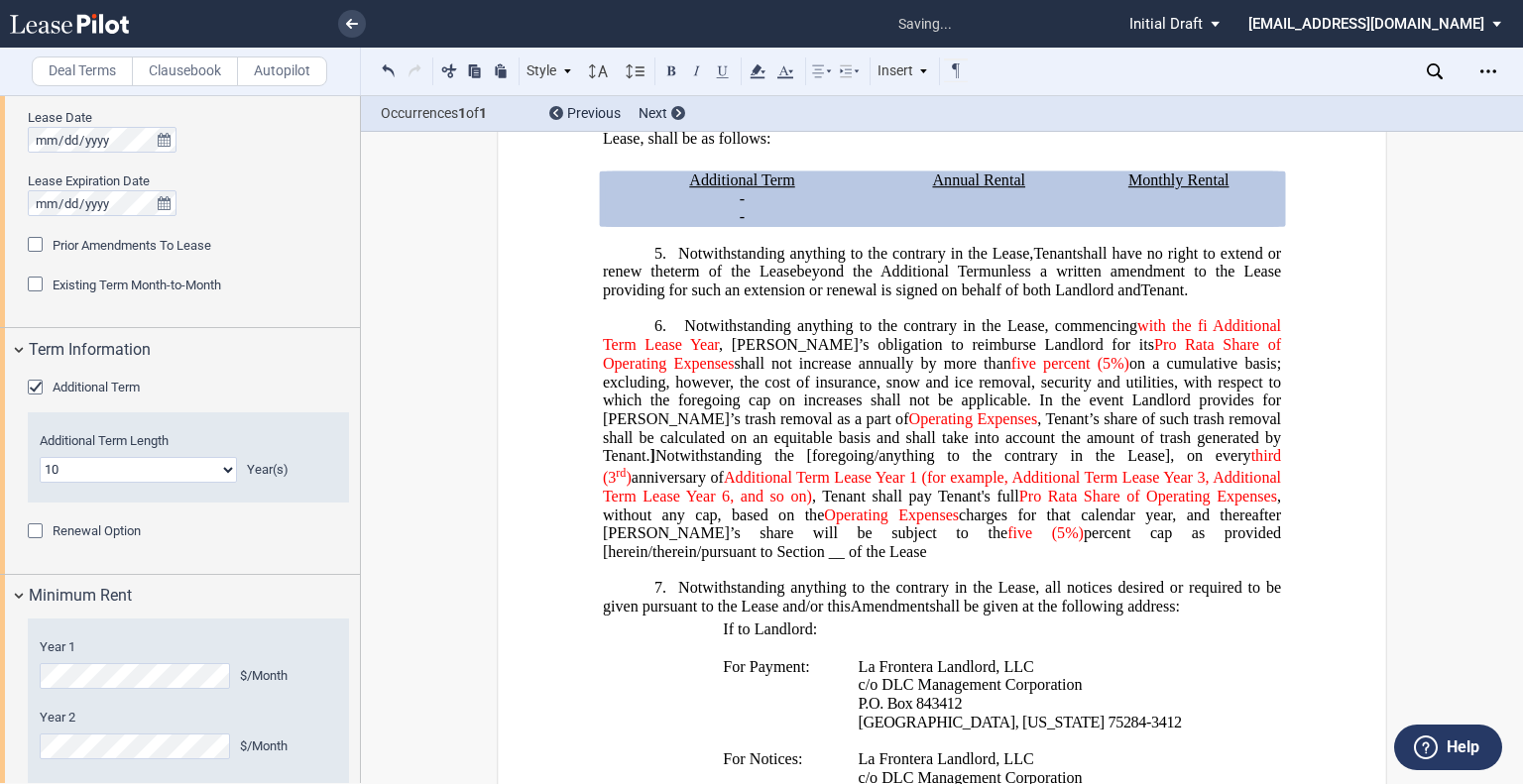 type 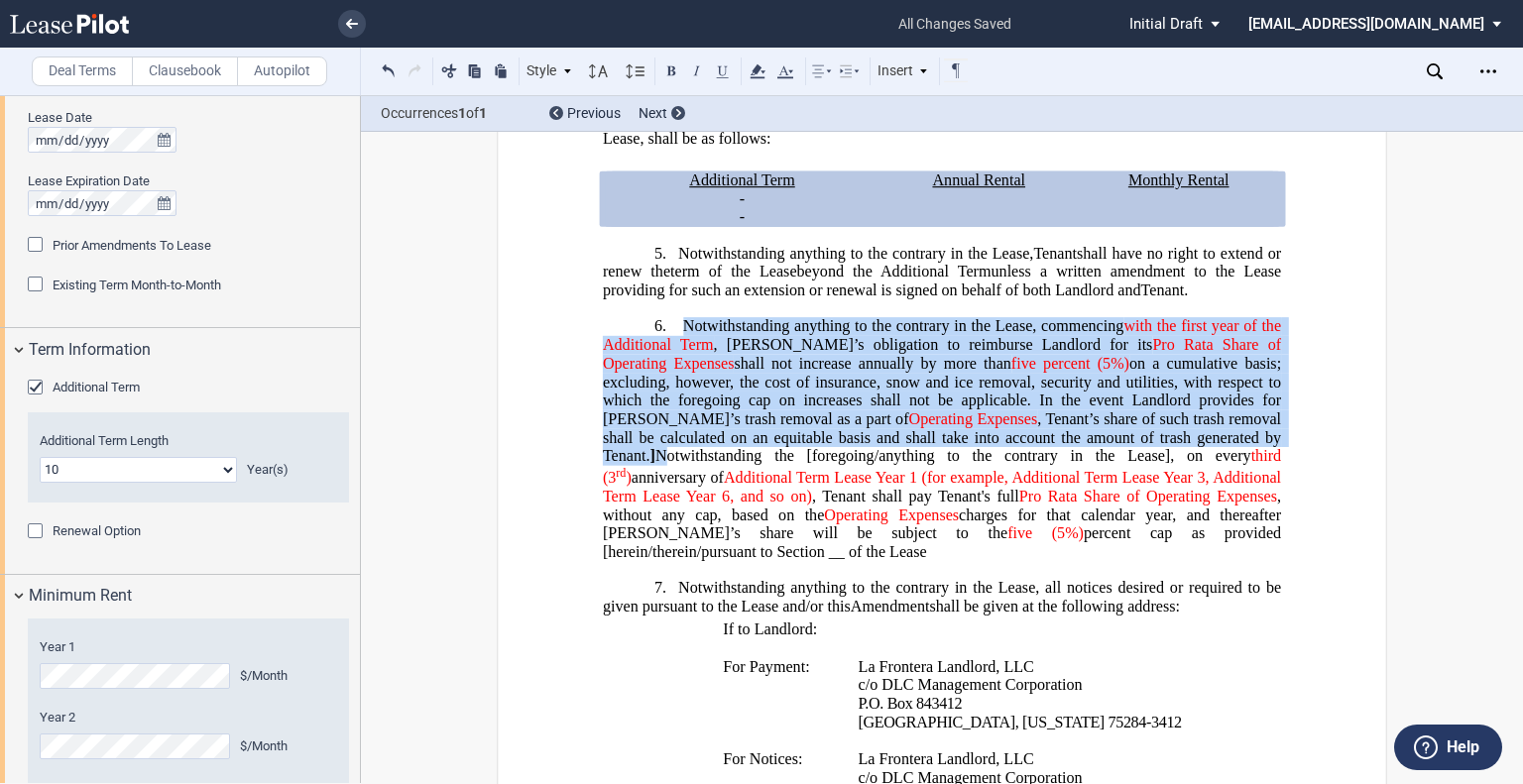 drag, startPoint x: 678, startPoint y: 371, endPoint x: 1128, endPoint y: 485, distance: 464.21547 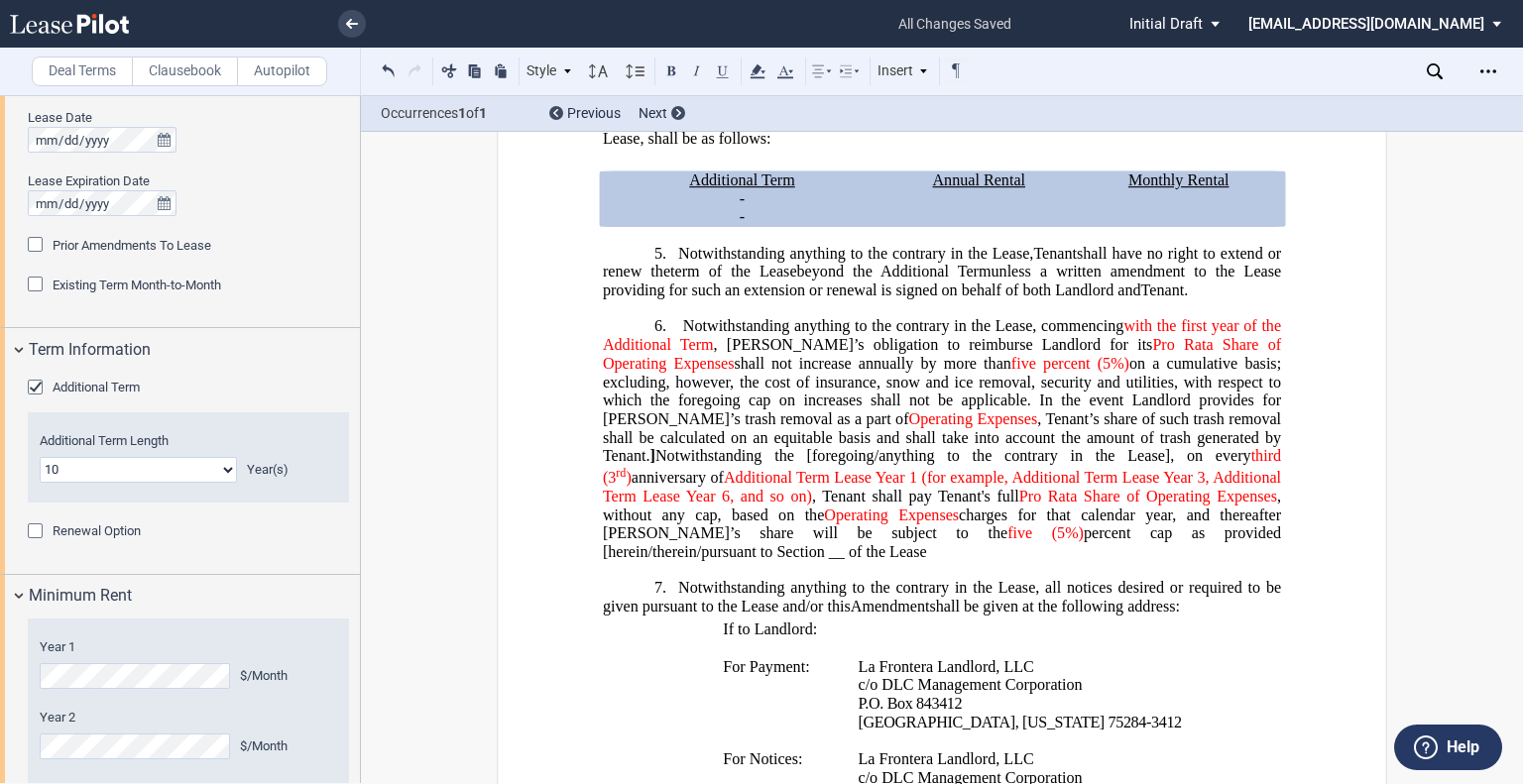 click on "6.
Notwithstanding anything to the contrary in the Lease, commencing  with the first year of the Additional Term , Tenant’s obligation to reimburse Landlord for its  Pro Rata Share of Operating Expenses  shall not increase annually by more than  five percent (5%)  on a cumulative basis; excluding, however, the cost of insurance, snow and ice removal, security and utilities, with respect to which the foregoing cap on increases shall not be applicable. In the event Landlord provides for Tenant’s trash removal as a part of  Operating Expenses , Tenant’s share of such trash removal shall be calculated on an equitable basis and shall take into account the amount of trash generated by Tenant. ]  Notwithstanding the [foregoing/anything to the contrary in the Lease], on every  third (3 rd )  anniversary of  Additional Term Lease Year 1 (for example, Additional Term Lease Year 3, Additional Term Lease Year 6, and so on) , Tenant shall pay Tenant's full  five (5%)  ﻿" at bounding box center [942, 439] 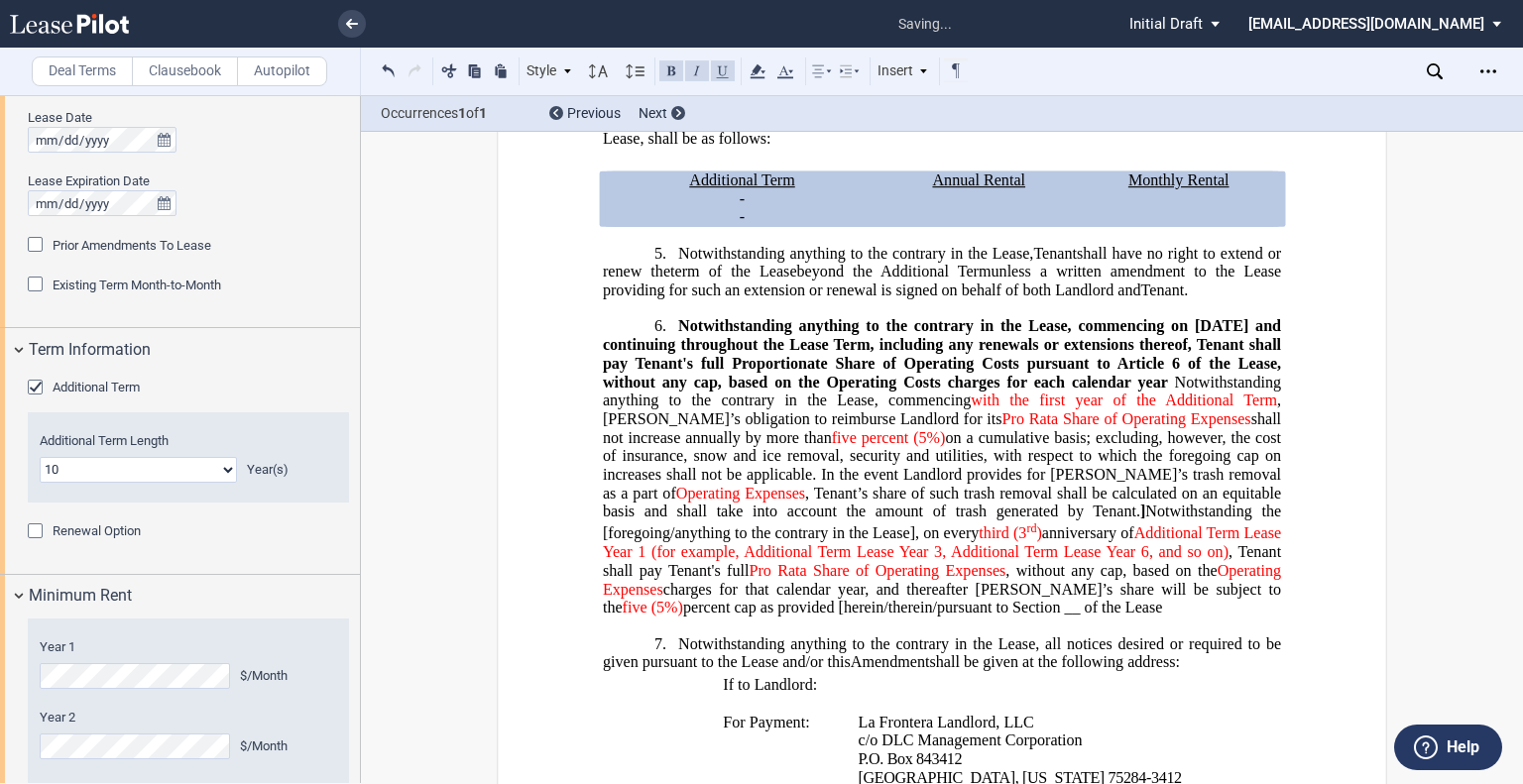 drag, startPoint x: 706, startPoint y: 376, endPoint x: 1162, endPoint y: 423, distance: 458.41575 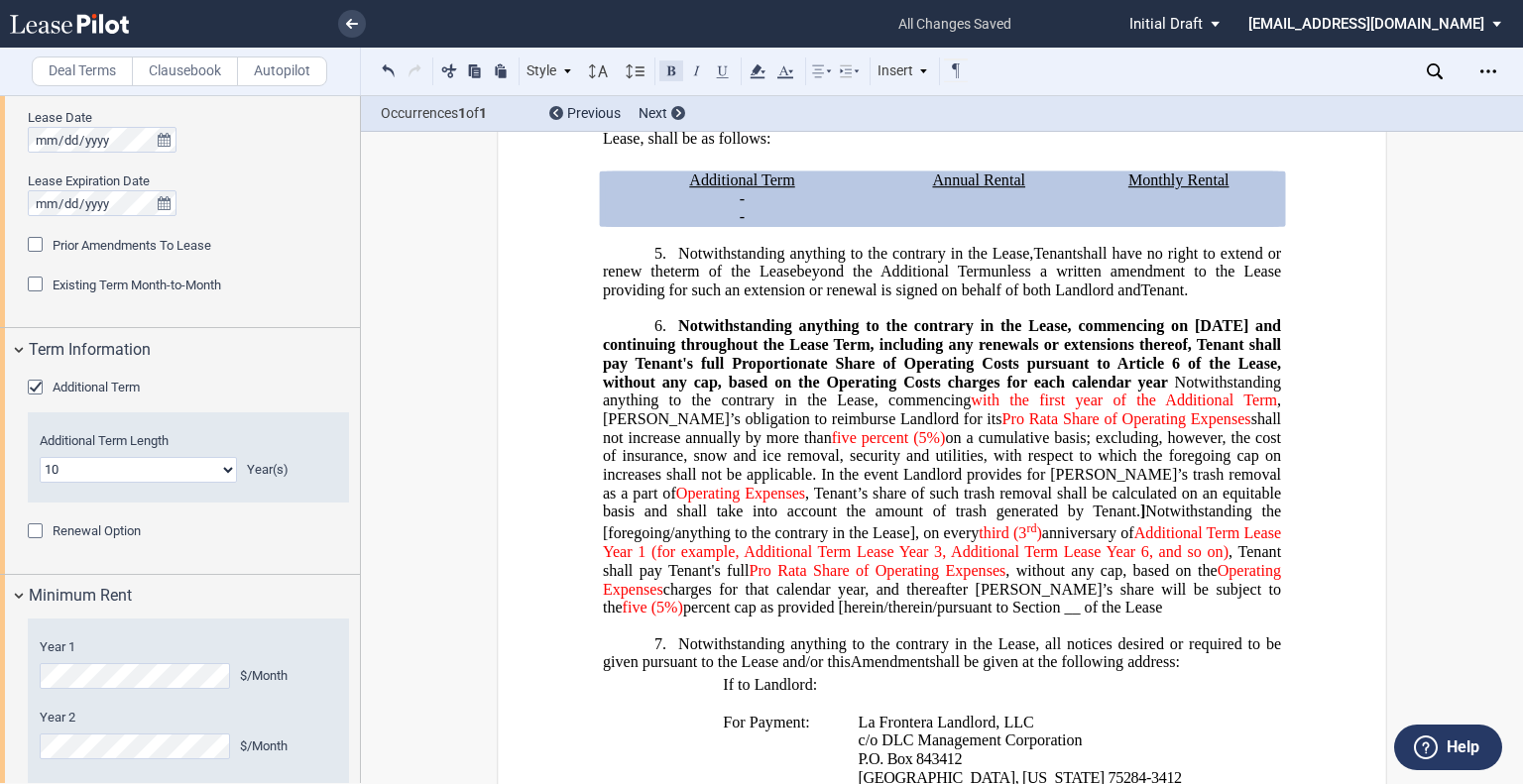 click at bounding box center [671, 70] 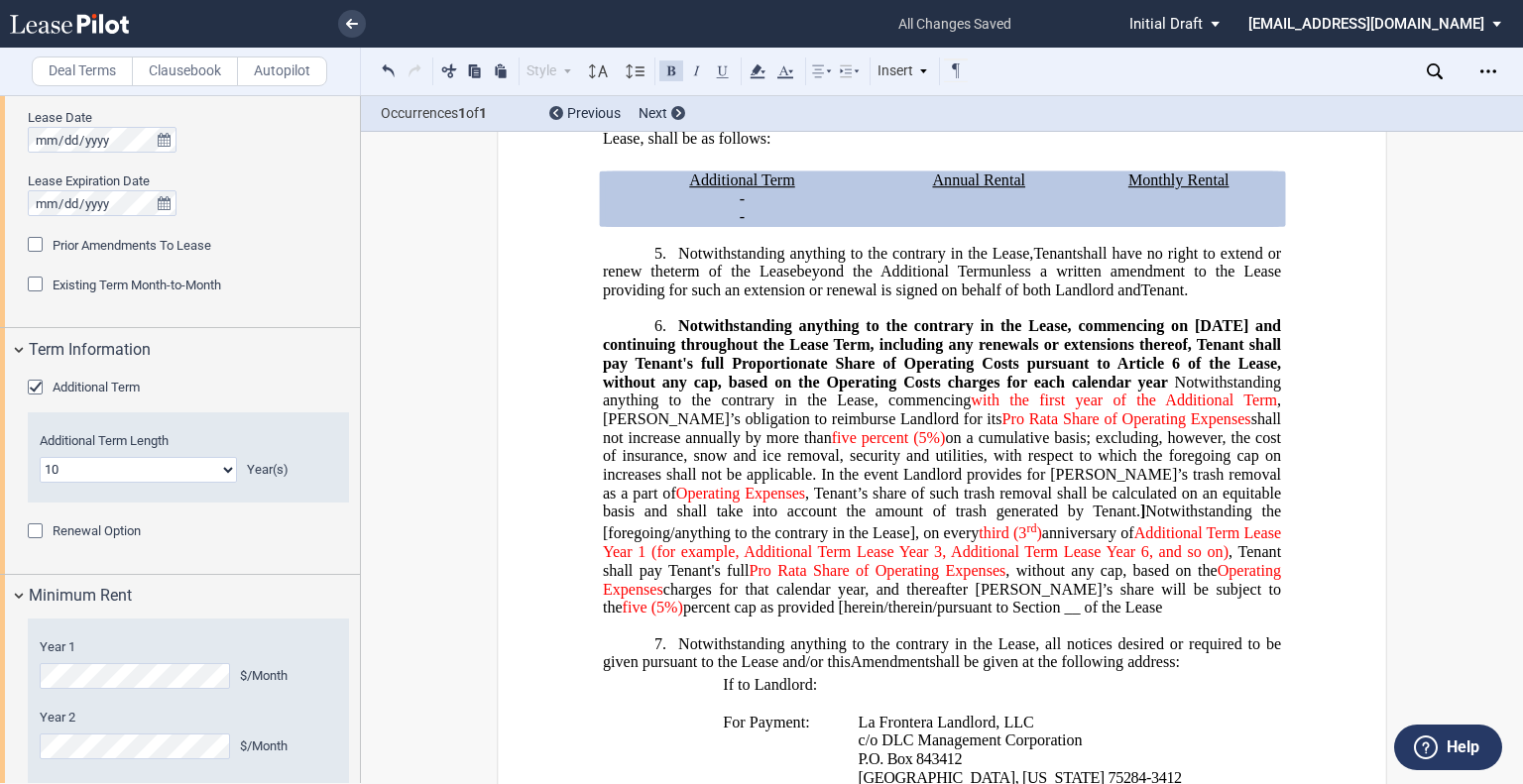 click at bounding box center (671, 70) 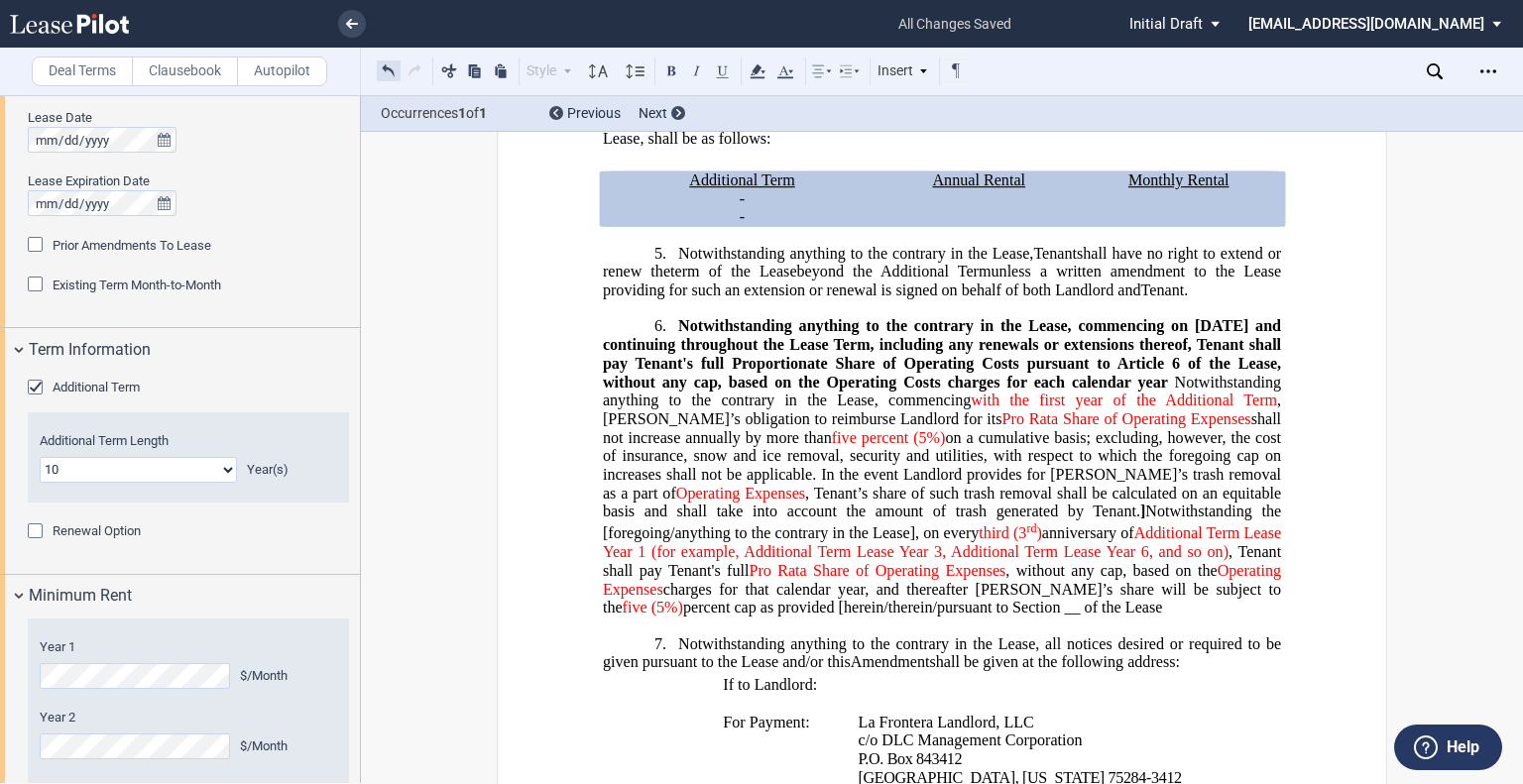 click at bounding box center (389, 70) 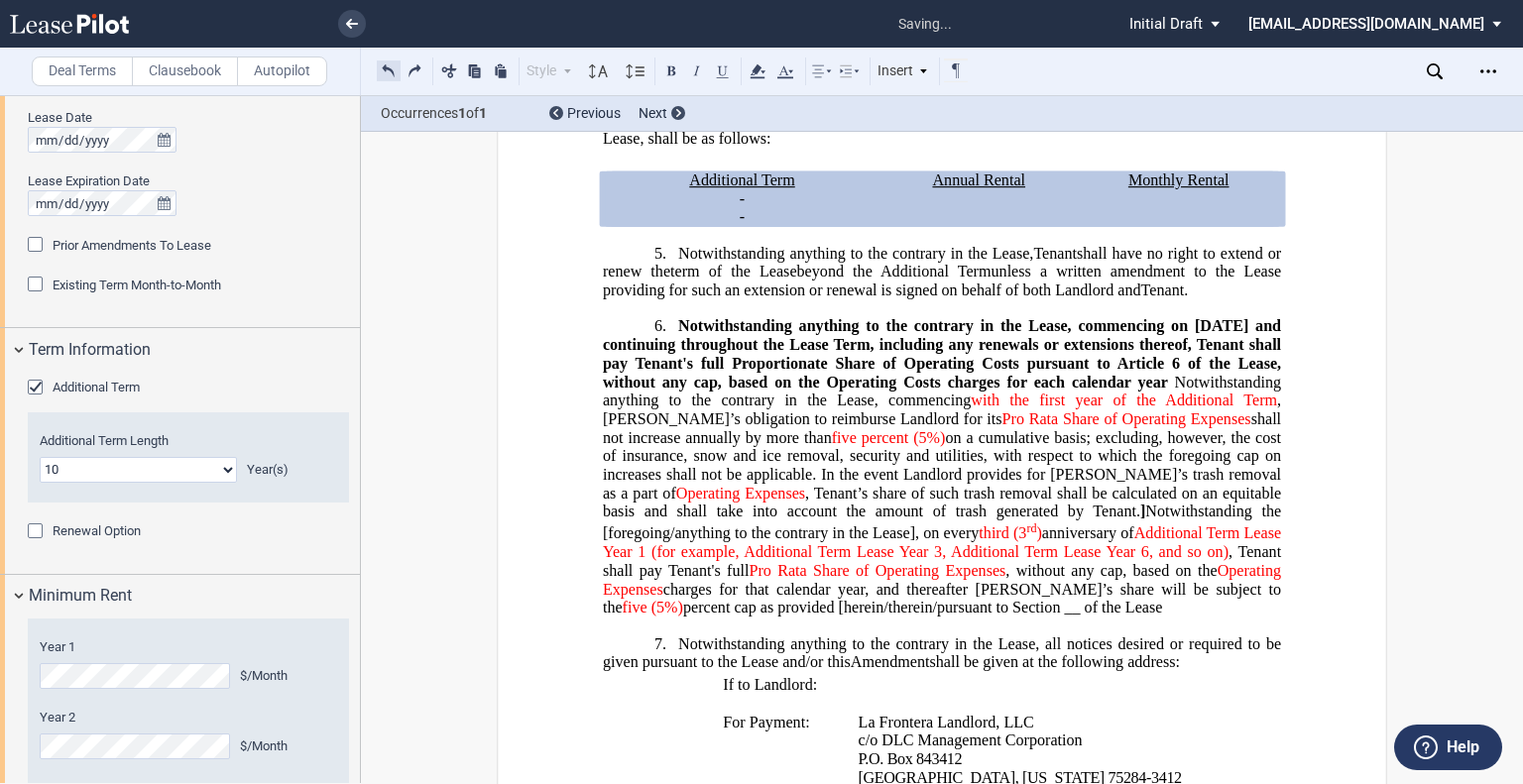 click at bounding box center [389, 70] 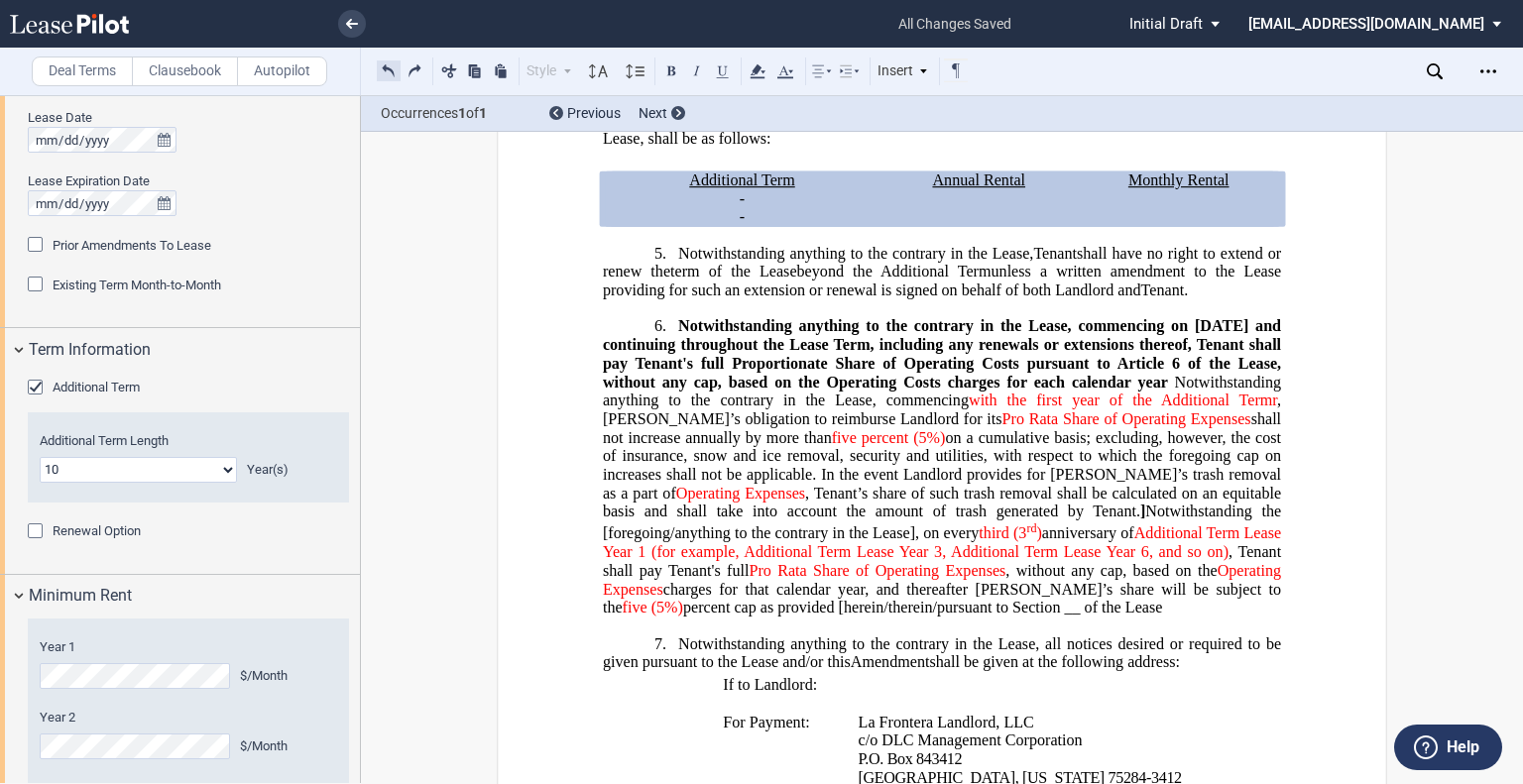 click at bounding box center [389, 70] 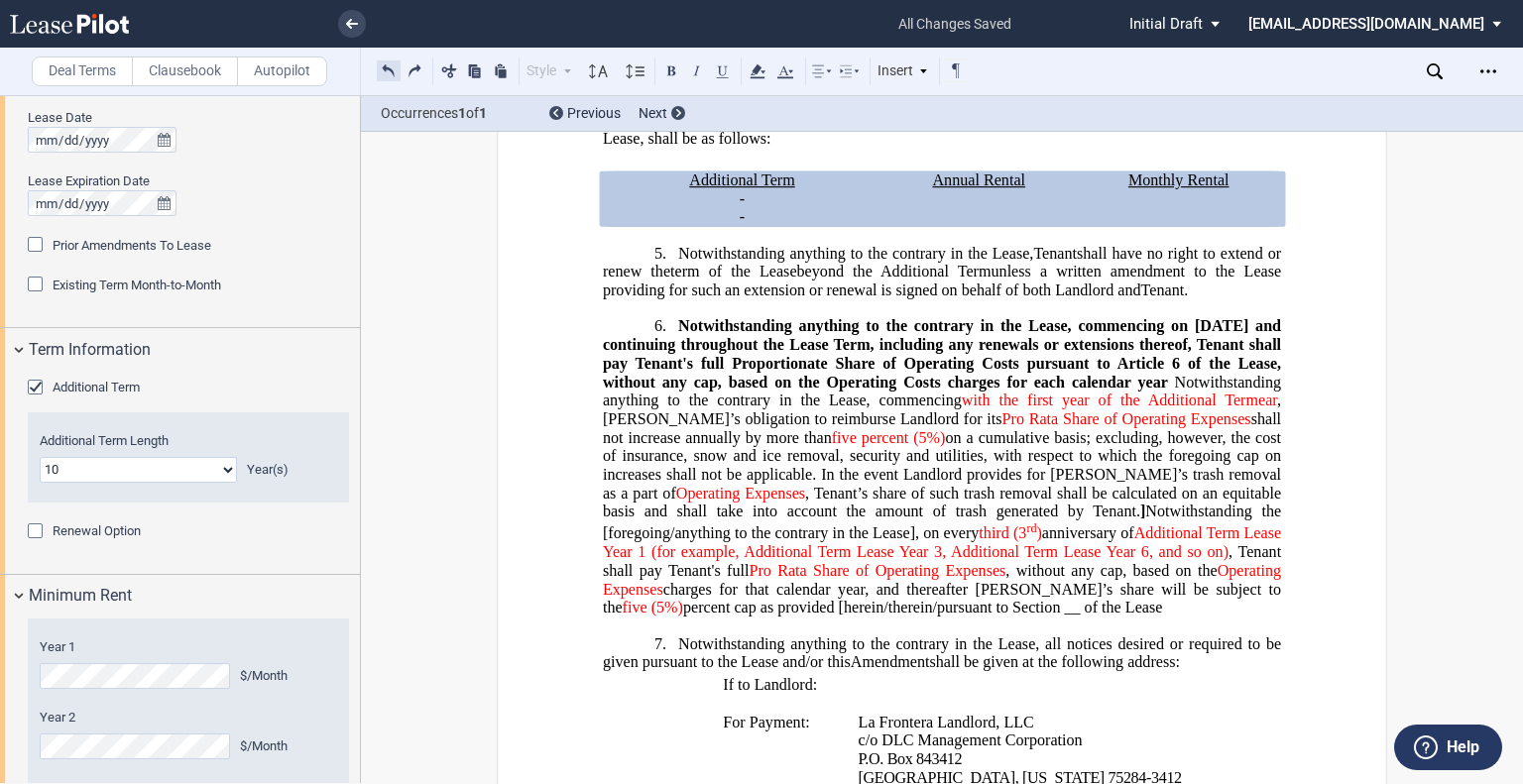 click at bounding box center [389, 70] 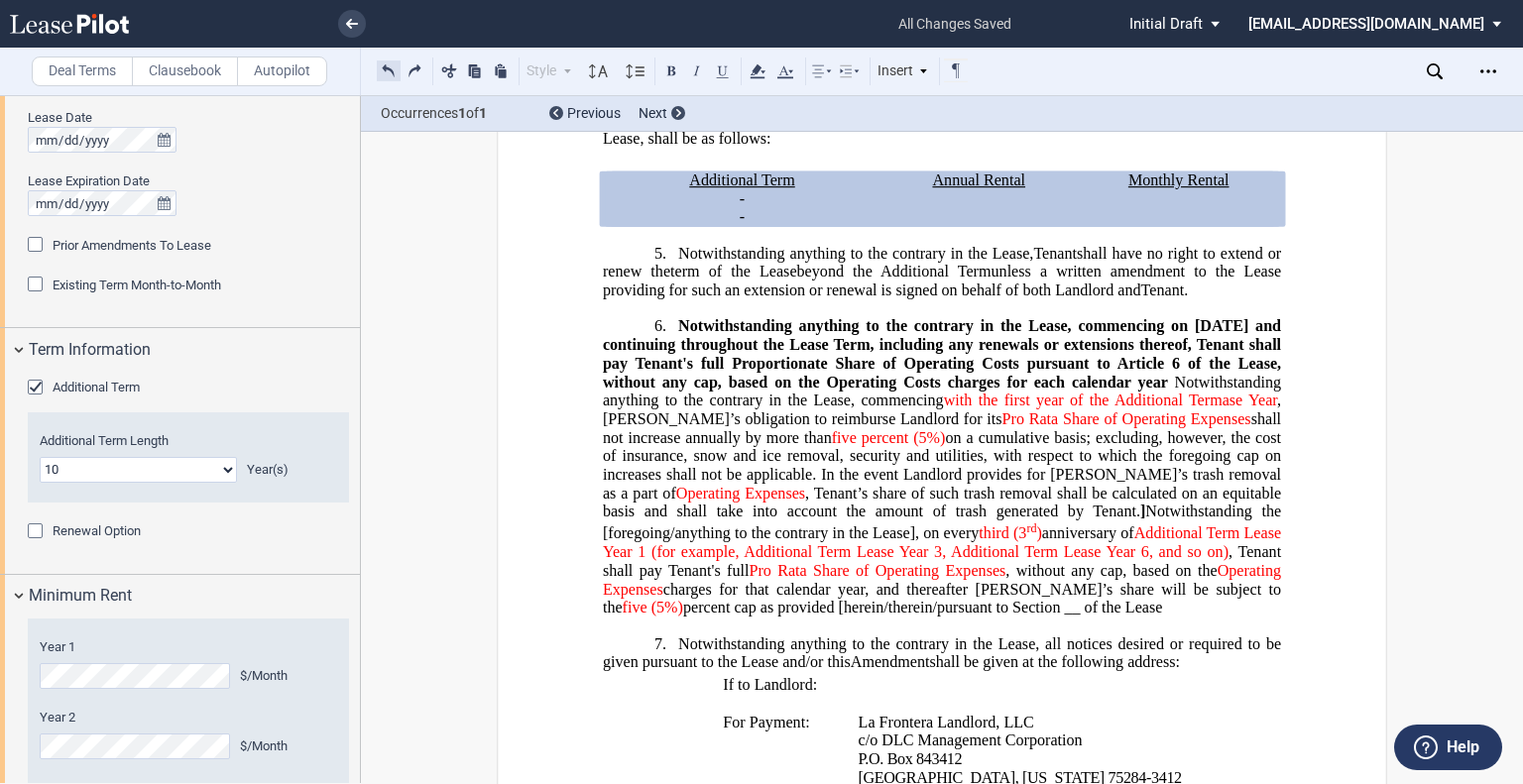 click at bounding box center (389, 70) 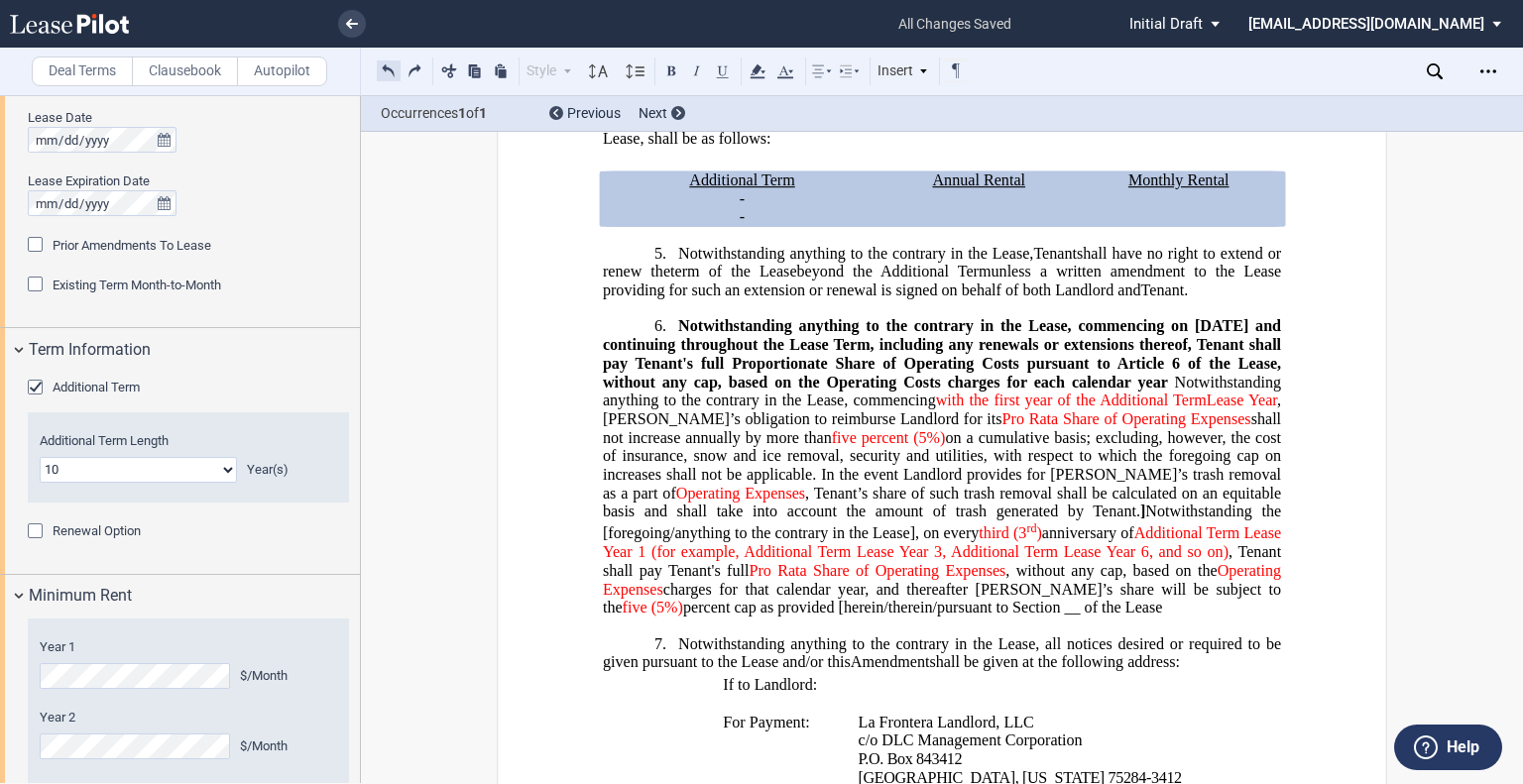 click at bounding box center (389, 70) 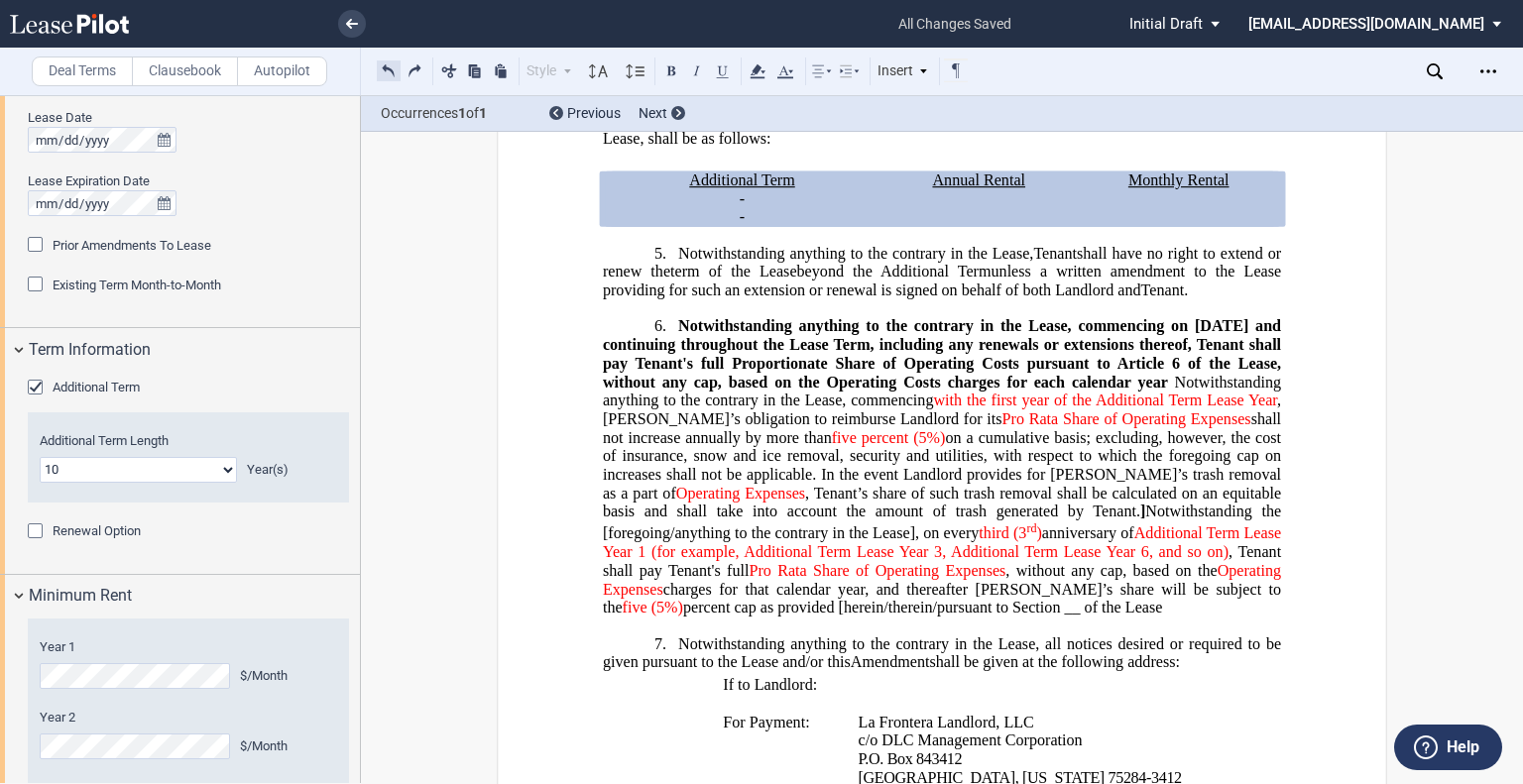click at bounding box center [389, 70] 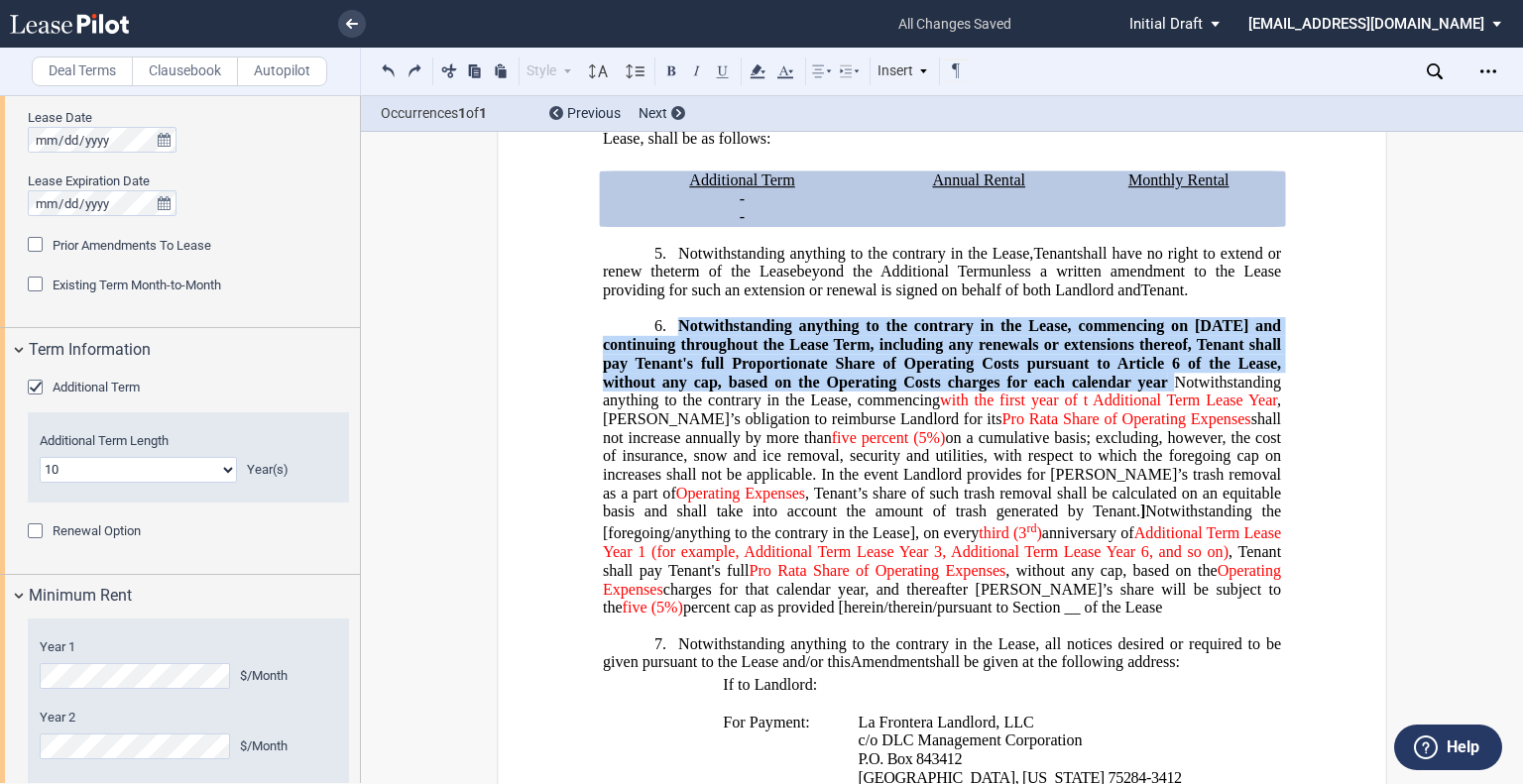 drag, startPoint x: 670, startPoint y: 373, endPoint x: 1171, endPoint y: 427, distance: 503.9018 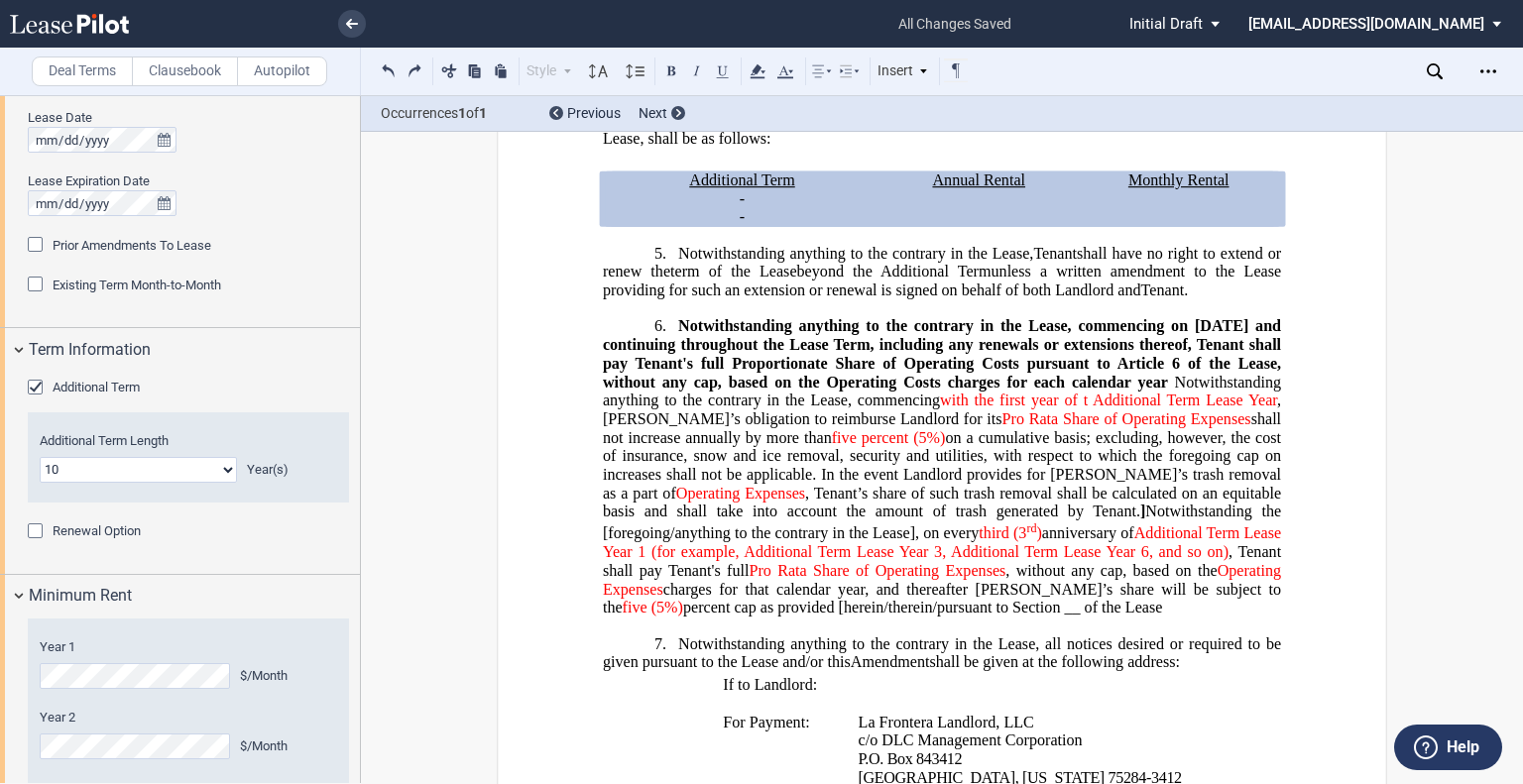 click on "6.                  Notwithstanding anything to the contrary in the Lease, commencing on January 1, 2026 and continuing throughout the Lease Term, including any renewals or extensions thereof, Tenant shall pay Tenant's full Proportionate Share of Operating Costs pursuant to Article 6 of the Lease, without any cap, based on the Operating Costs charges for each calendar year
Notwithstanding anything to the contrary in the Lease, commencing  with the first year of t Additional Term Lease Year , Tenant’s obligation to reimburse Landlord for its  Pro Rata Share of Operating Expenses  shall not increase annually by more than  five percent (5%)  on a cumulative basis; excluding, however, the cost of insurance, snow and ice removal, security and utilities, with respect to which the foregoing cap on increases shall not be applicable. In the event Landlord provides for Tenant’s trash removal as a part of  Operating Expenses ] third (3 rd )  anniversary of  , Tenant shall pay Tenant's full" at bounding box center [942, 467] 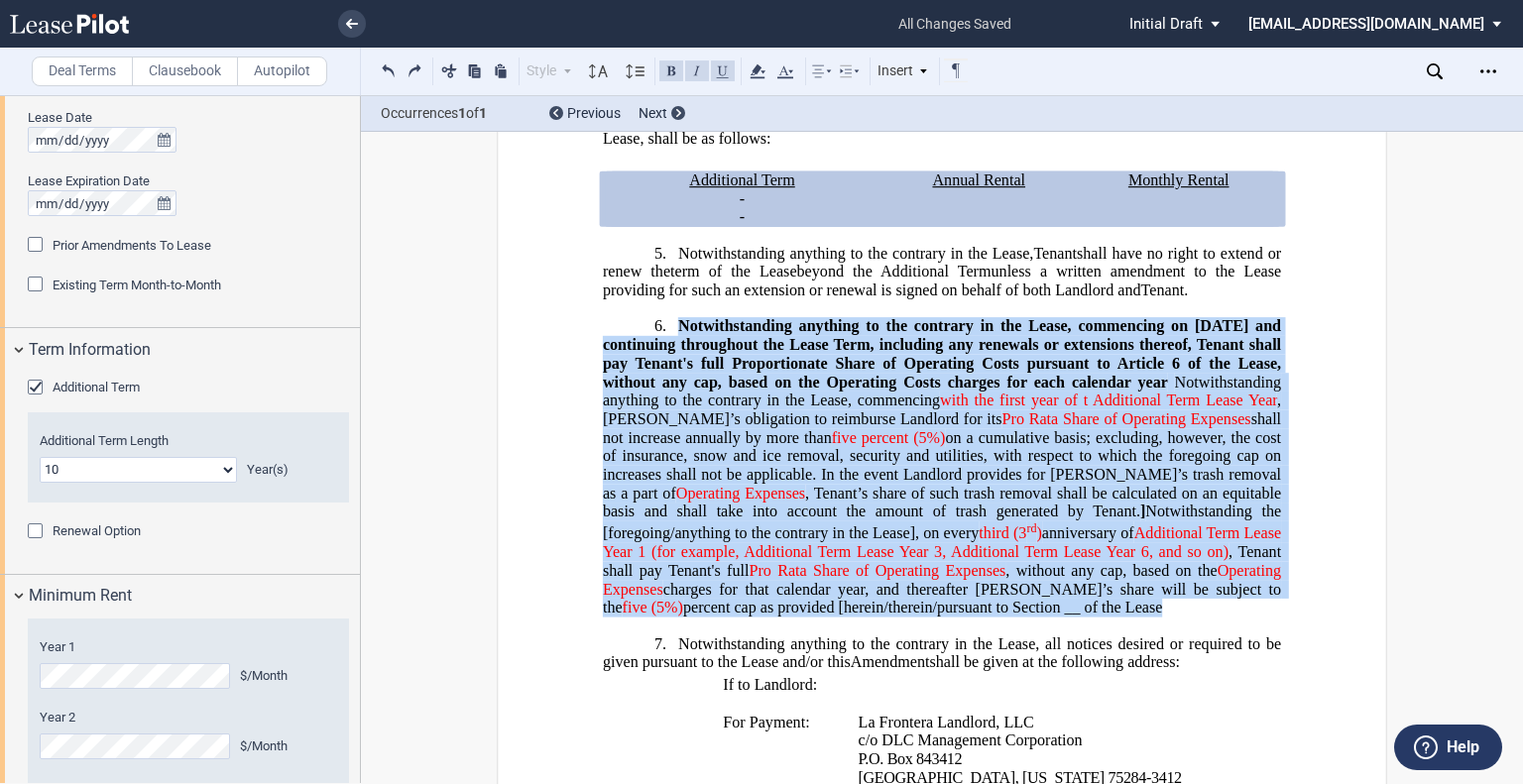 drag, startPoint x: 1126, startPoint y: 647, endPoint x: 675, endPoint y: 372, distance: 528.22912 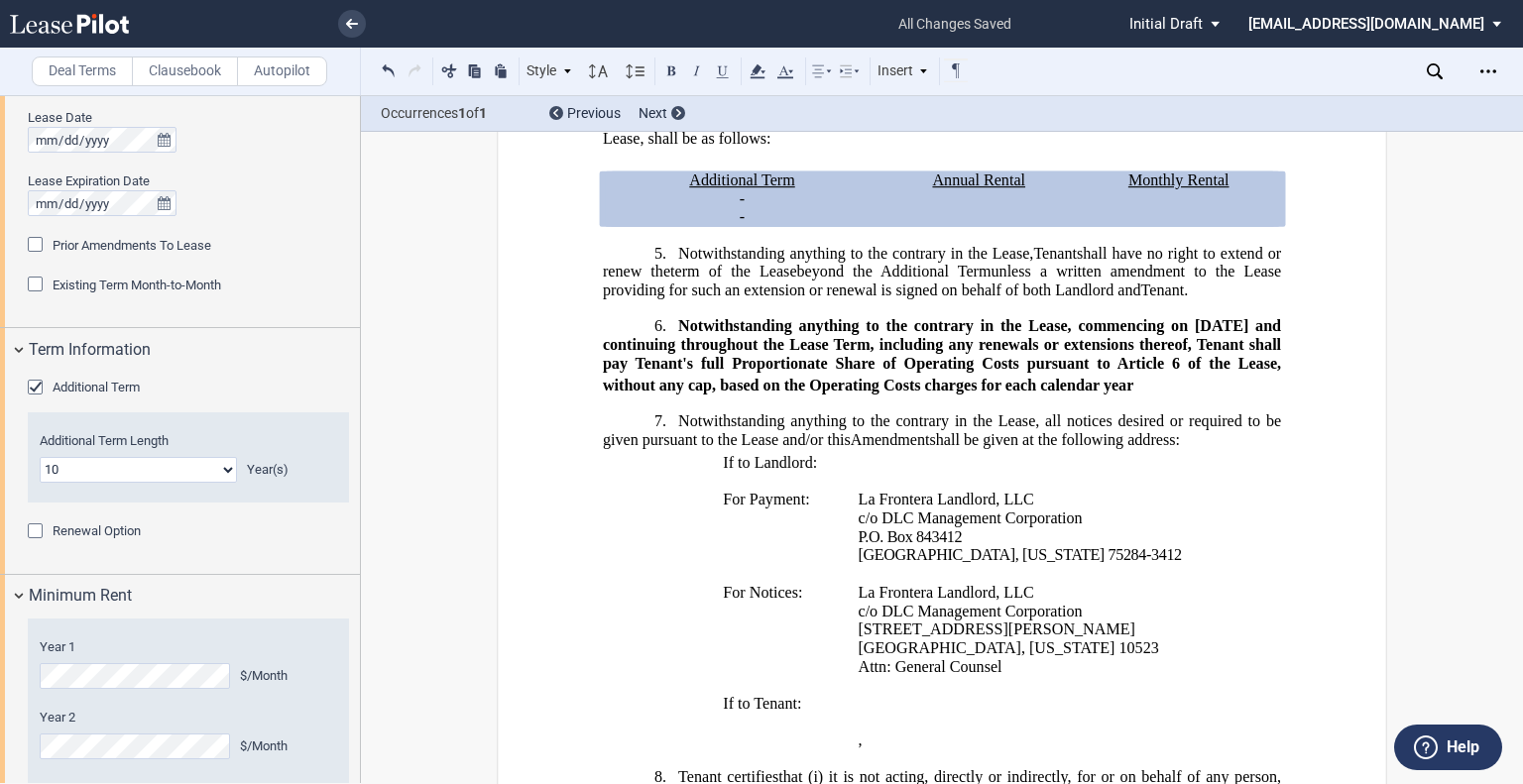 drag, startPoint x: 898, startPoint y: 390, endPoint x: 511, endPoint y: 352, distance: 388.8612 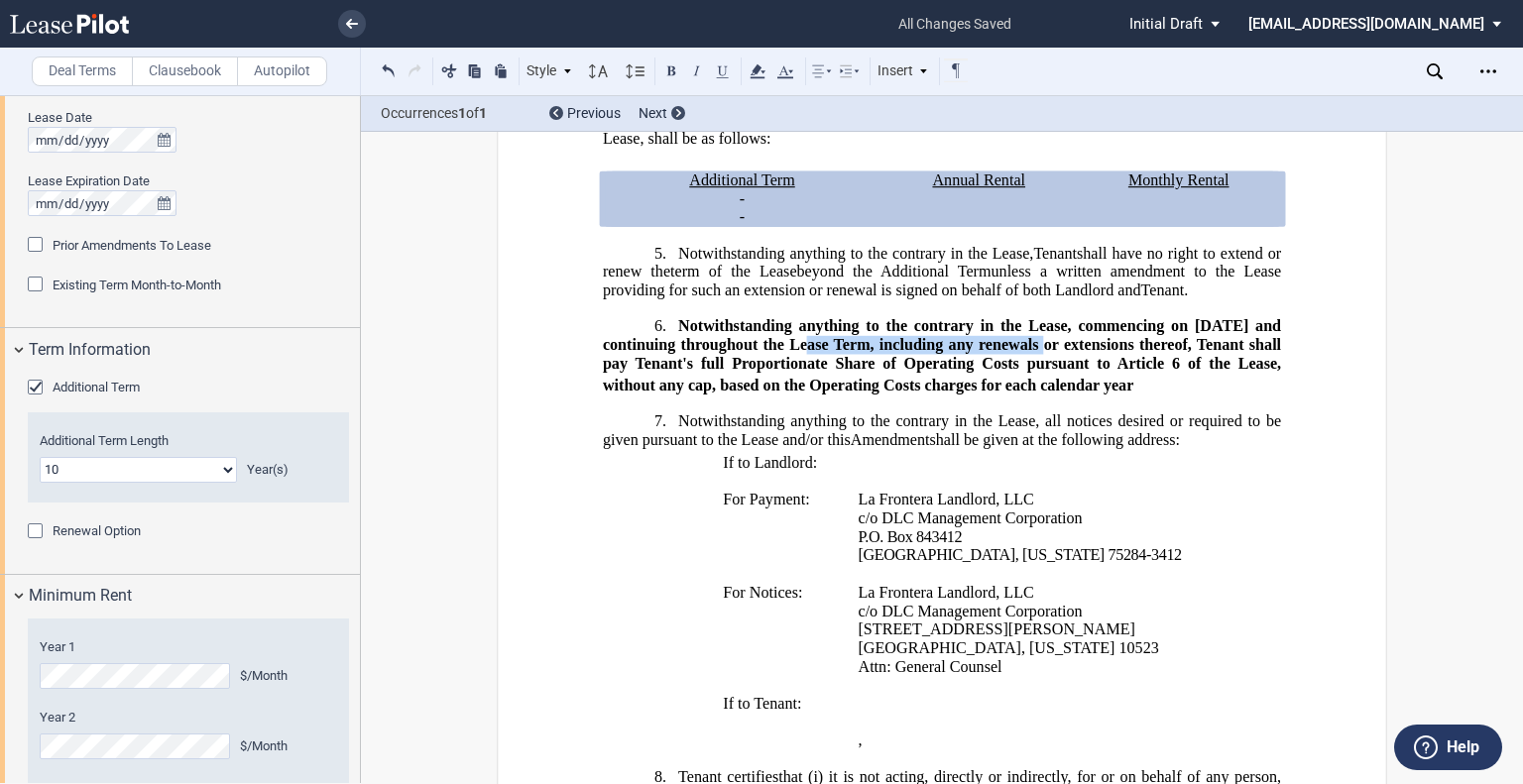 drag, startPoint x: 772, startPoint y: 389, endPoint x: 1006, endPoint y: 399, distance: 234.21358 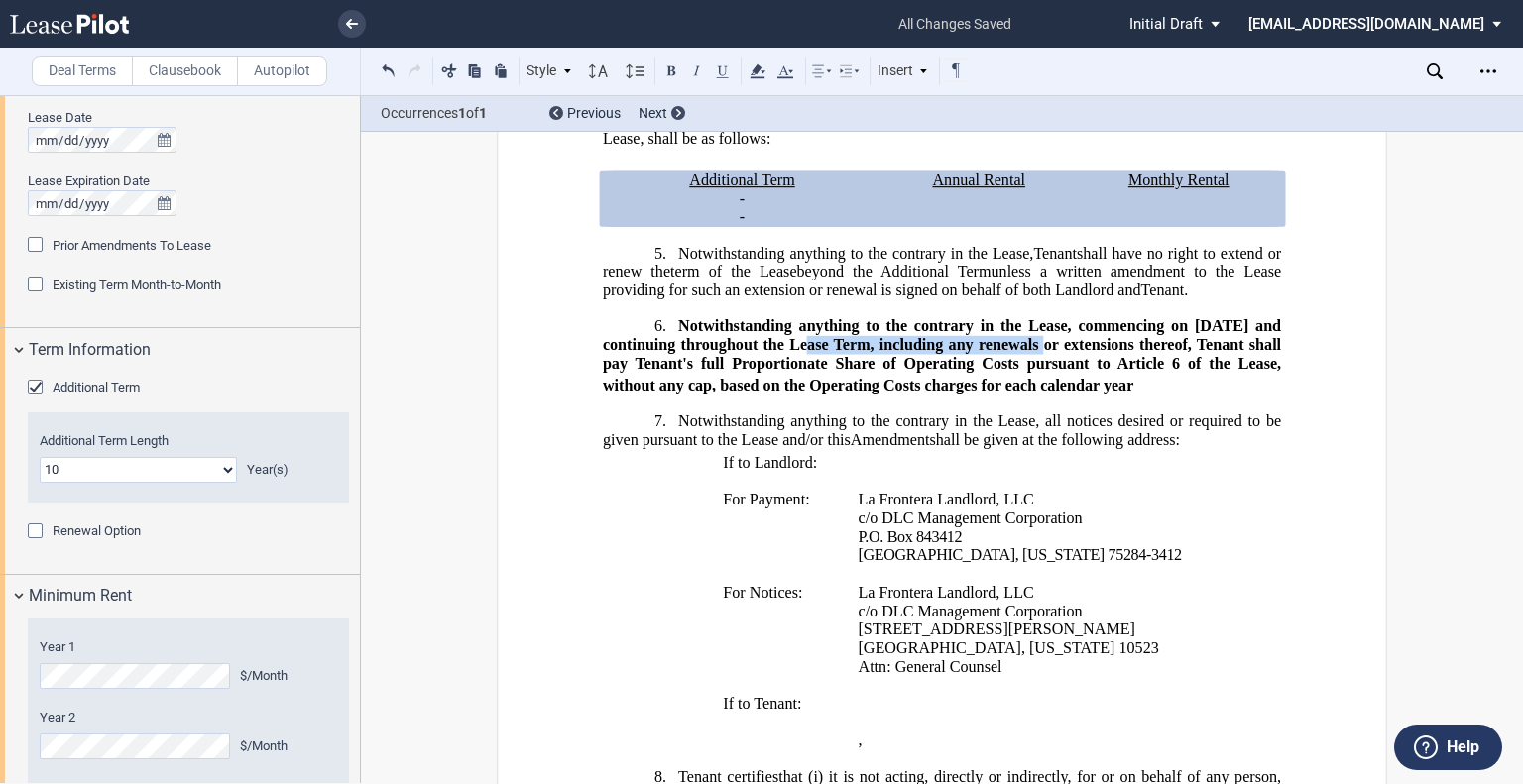 click on "Notwithstanding anything to the contrary in the Lease, commencing on January 1, 2026 and continuing throughout the Lease Term, including any renewals or extensions thereof, Tenant shall pay Tenant's full Proportionate Share of Operating Costs pursuant to Article 6 of the Lease, without any cap, based on the Operating Costs charges for each calendar year" at bounding box center (942, 355) 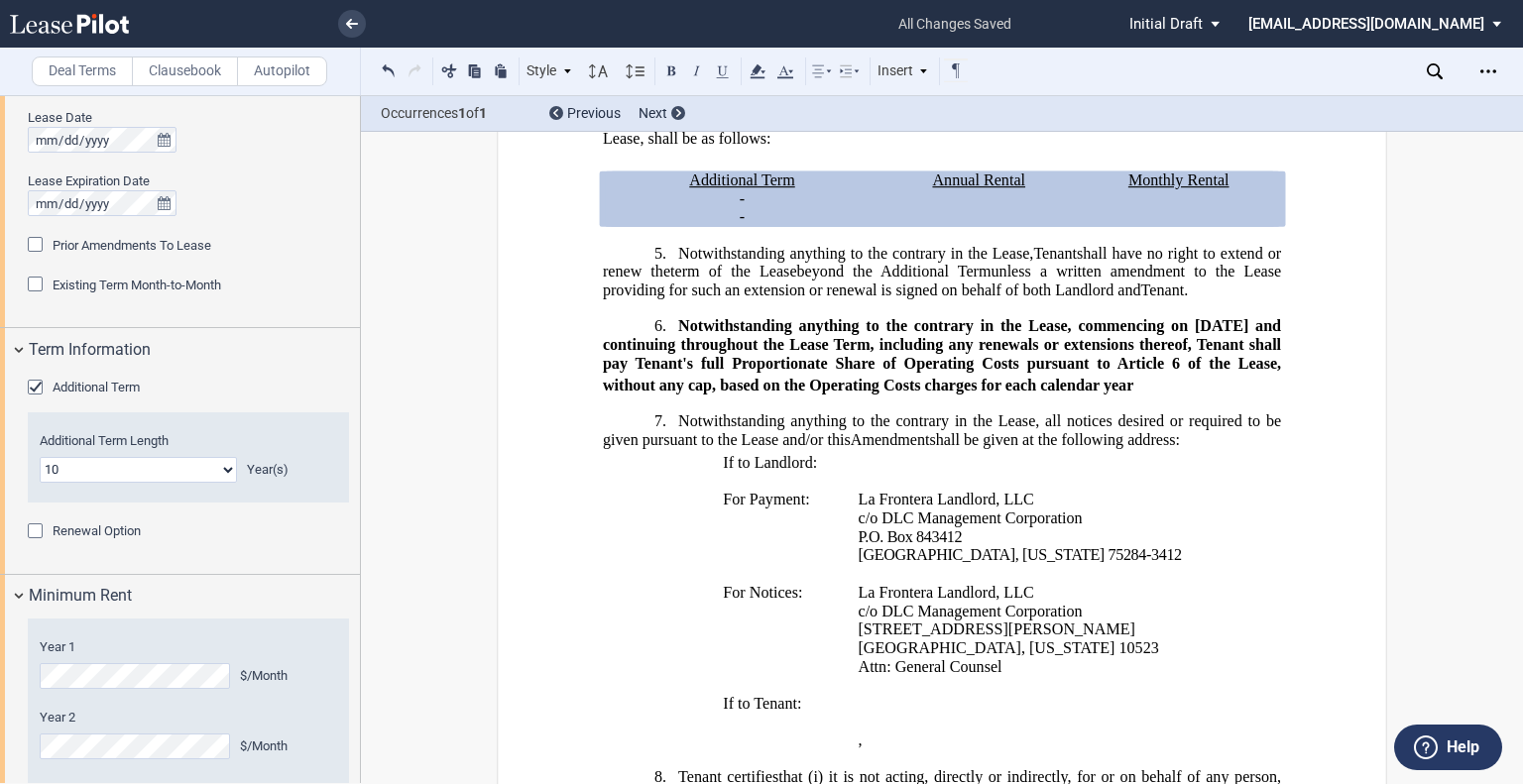 click on "﻿
﻿ ﻿ FIRST  AMENDMENT TO LEASE
ASSIGNMENT AND ASSUMPTION  AND   ﻿ ﻿  FIRST  AMENDMENT  OF LEASE AGREEMENT
﻿
THIS   ﻿ ﻿  FIRST  AMENDMENT TO LEASE (this “Amendment”) is entered into as of ______________,   2025  (the “Effective Date”) by and  among  between   La Frontera Landlord, LLC ,  a   Delaware   limited liability company  (“Landlord”), having an office c/o DLC Management Corporation, 565   Taxter Road, Elmsford, New York 10523, and  ﻿ ﻿ ,  an individual   ﻿ ﻿   ﻿ ﻿   ﻿ ﻿ , d/b/a  ﻿ ﻿  (“Tenant”), having an address c/o The Gap, Inc. at  ﻿ ﻿ ,  ﻿ ﻿ ,  ﻿ ﻿   ﻿ ﻿ , and  ,   and  ,   and  ﻿ ﻿ , an individual , individuals , and    (“Guarantor”), (“Guarantor  ﻿ ﻿ ”), , jointly and severally (individually and collectively,  “Guarantor” “Guarantor  ﻿ ﻿ ” ),  each  having an address at  ﻿ ﻿ ,  ﻿" at bounding box center (942, 1254) 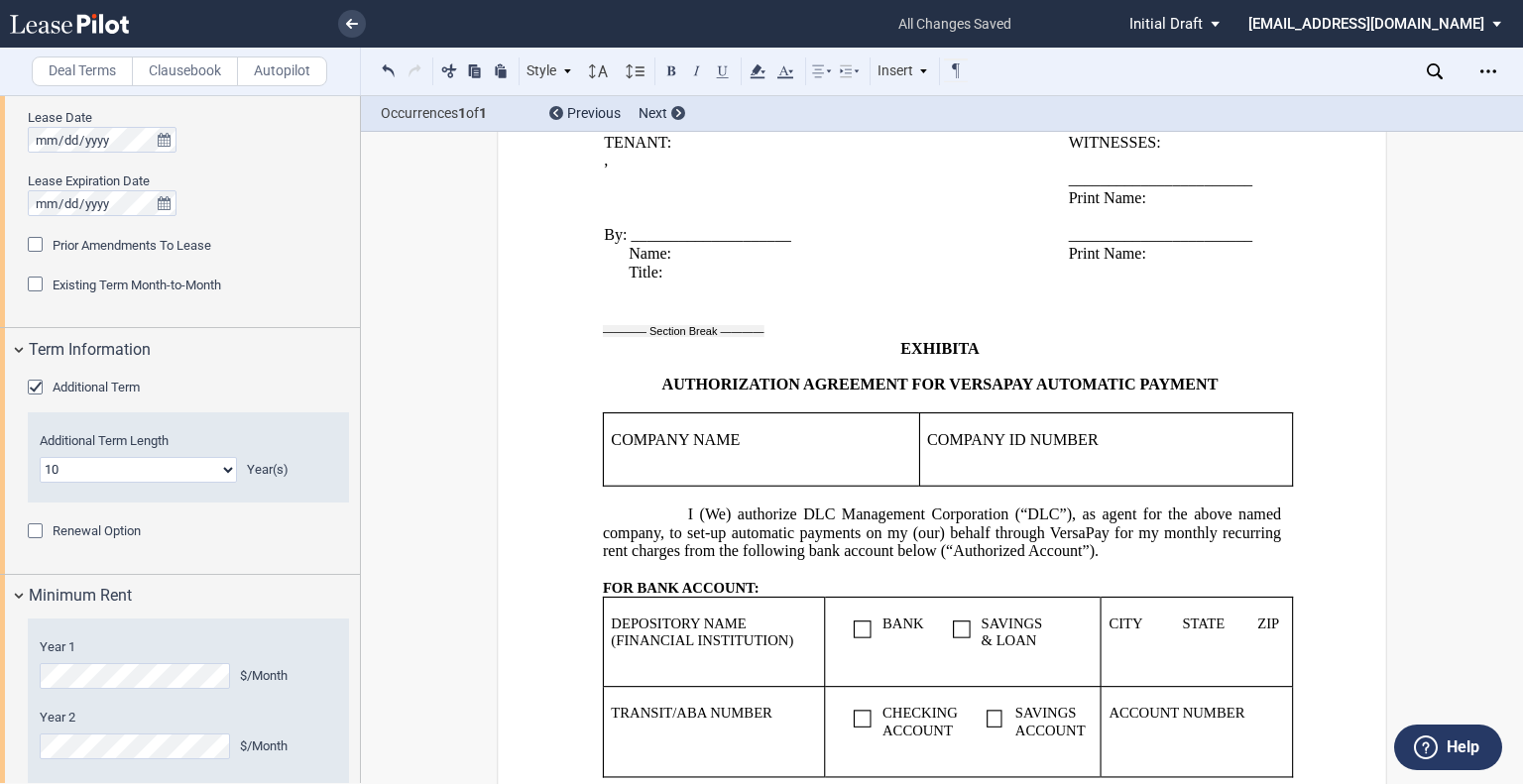 scroll, scrollTop: 3396, scrollLeft: 0, axis: vertical 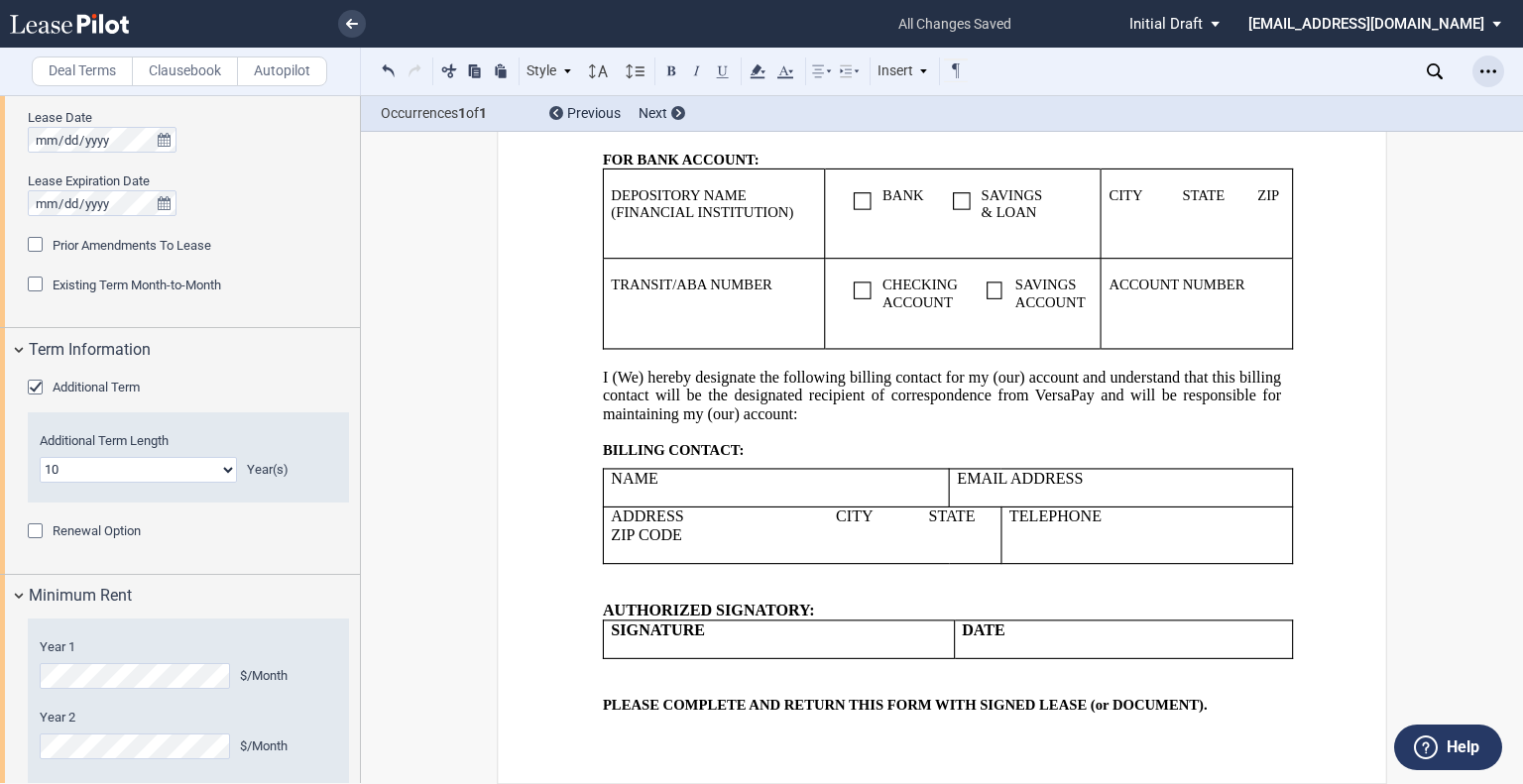 click 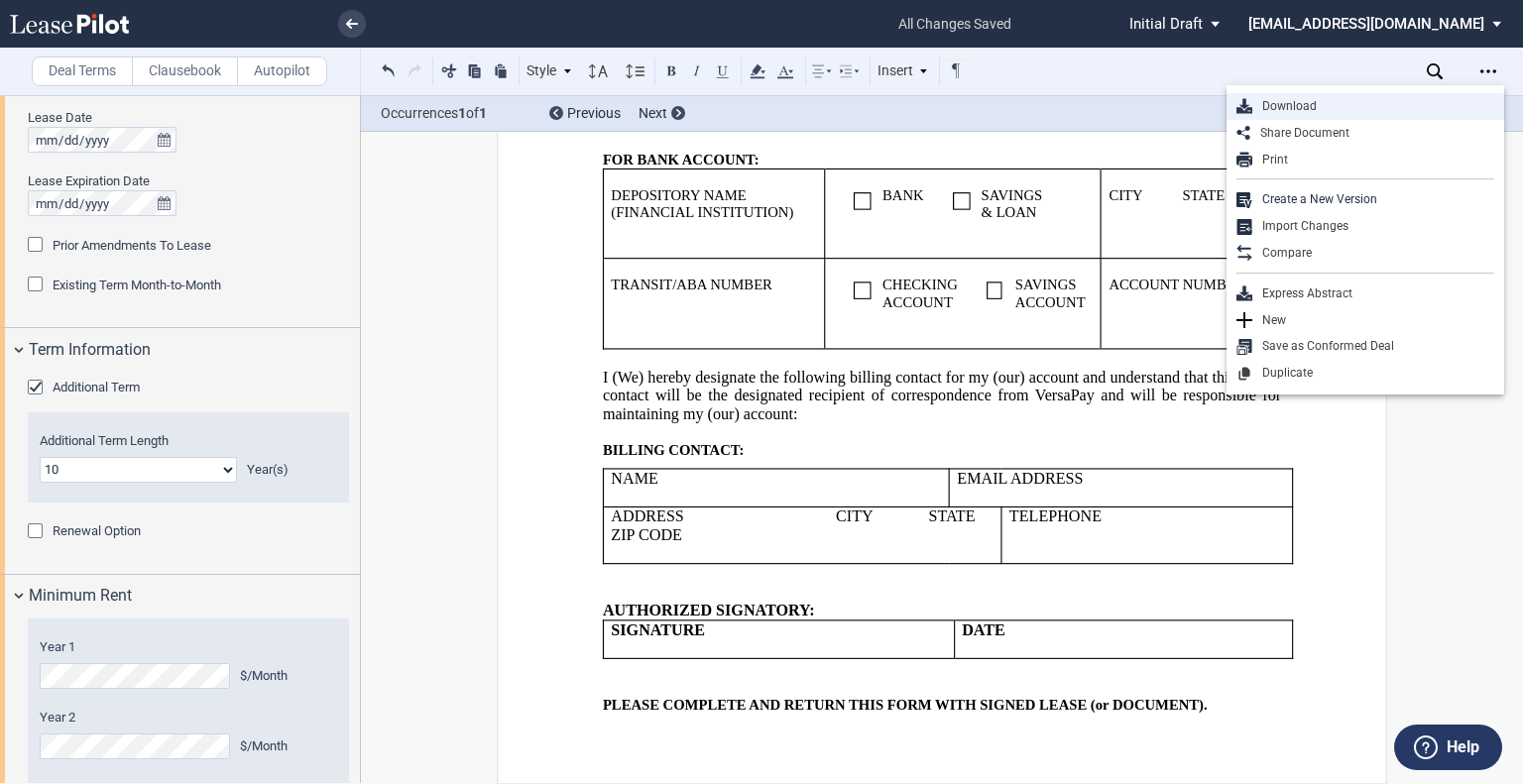 click on "Download" at bounding box center (1373, 106) 